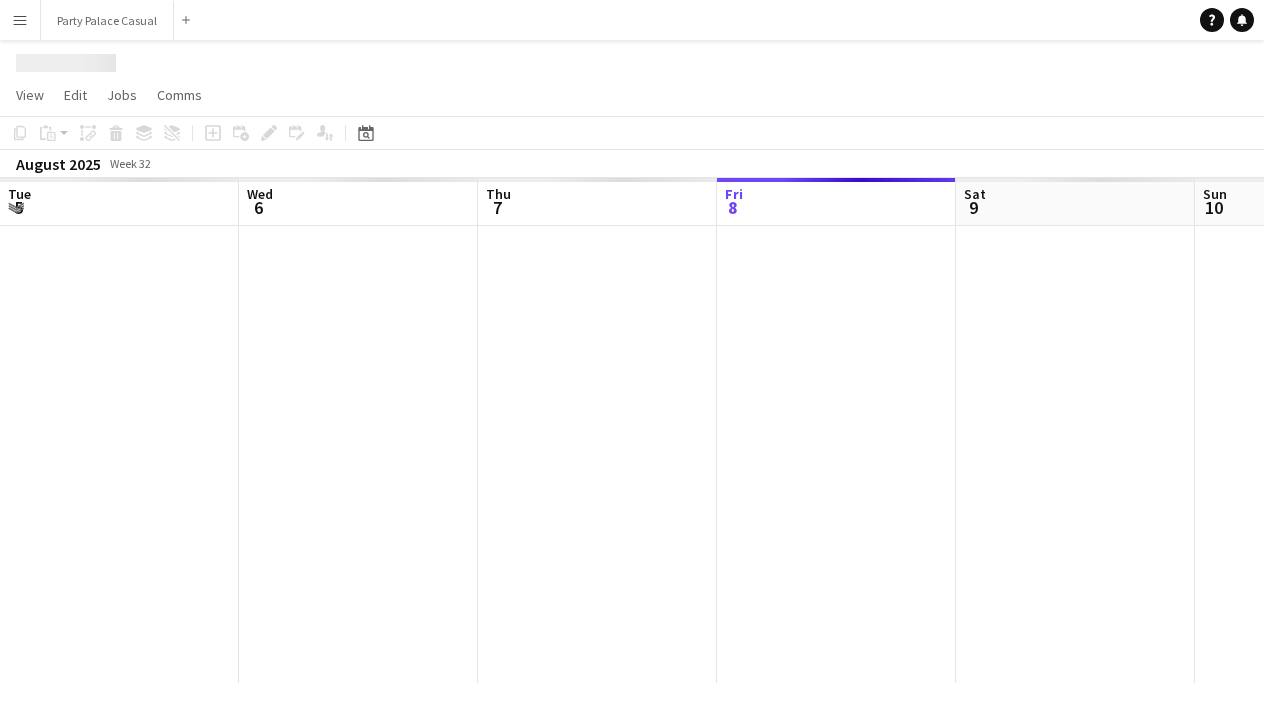 scroll, scrollTop: 0, scrollLeft: 0, axis: both 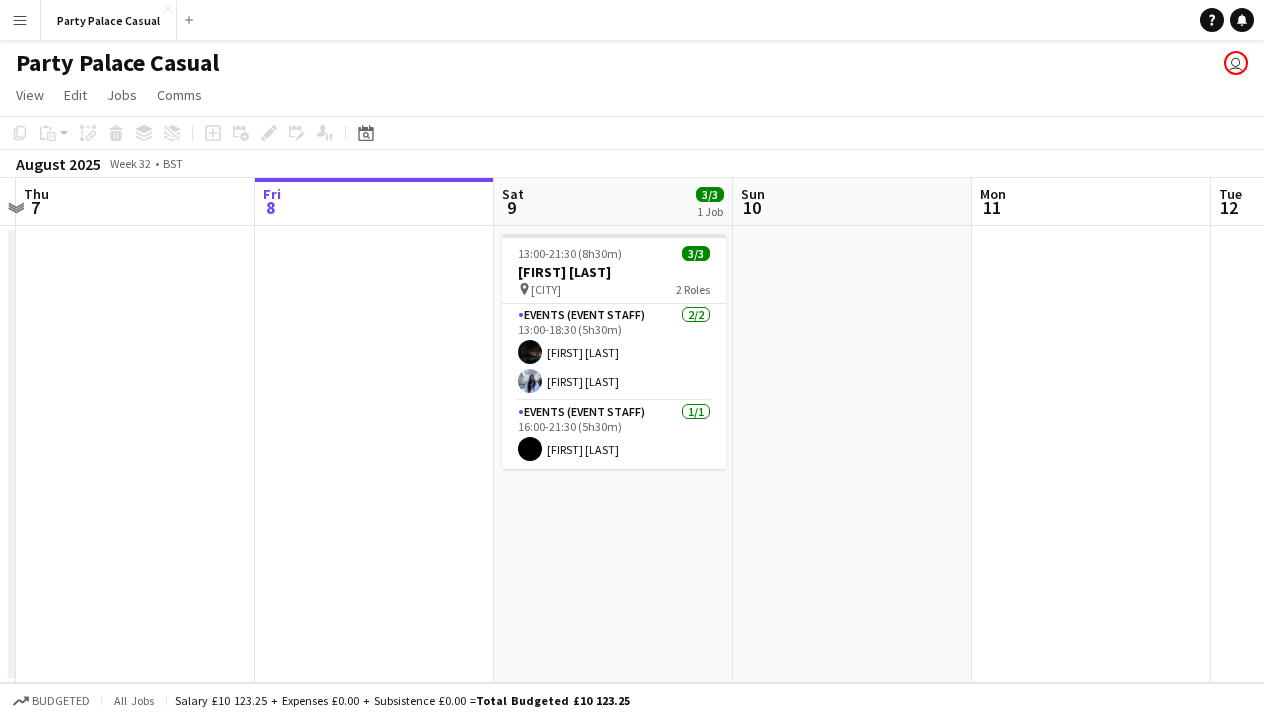 click on "[TIME]-[TIME] ([DURATION])    [NUMBER]/[NUMBER]   [FIRST] [LAST]
pin
[CITY]   [NUMBER] Roles   Events (Event Staff)   [NUMBER]/[NUMBER]   [TIME]-[TIME] ([DURATION])
[FIRST] [LAST] [FIRST] [LAST]   Events (Event Staff)   [NUMBER]/[NUMBER]   [TIME]-[TIME] ([DURATION])
[FIRST] [LAST]" at bounding box center (613, 454) 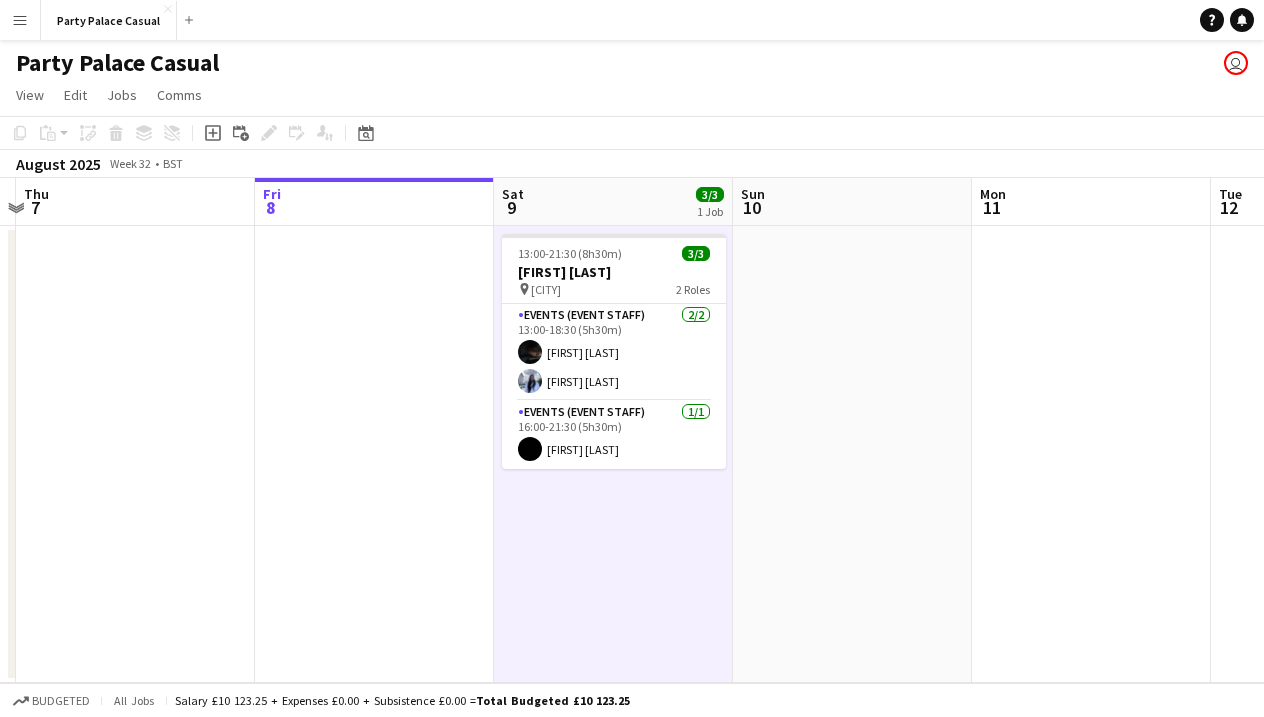 click on "[TIME]-[TIME] ([DURATION])    [NUMBER]/[NUMBER]   [FIRST] [LAST]
pin
[CITY]   [NUMBER] Roles   Events (Event Staff)   [NUMBER]/[NUMBER]   [TIME]-[TIME] ([DURATION])
[FIRST] [LAST] [FIRST] [LAST]   Events (Event Staff)   [NUMBER]/[NUMBER]   [TIME]-[TIME] ([DURATION])
[FIRST] [LAST]" at bounding box center (613, 454) 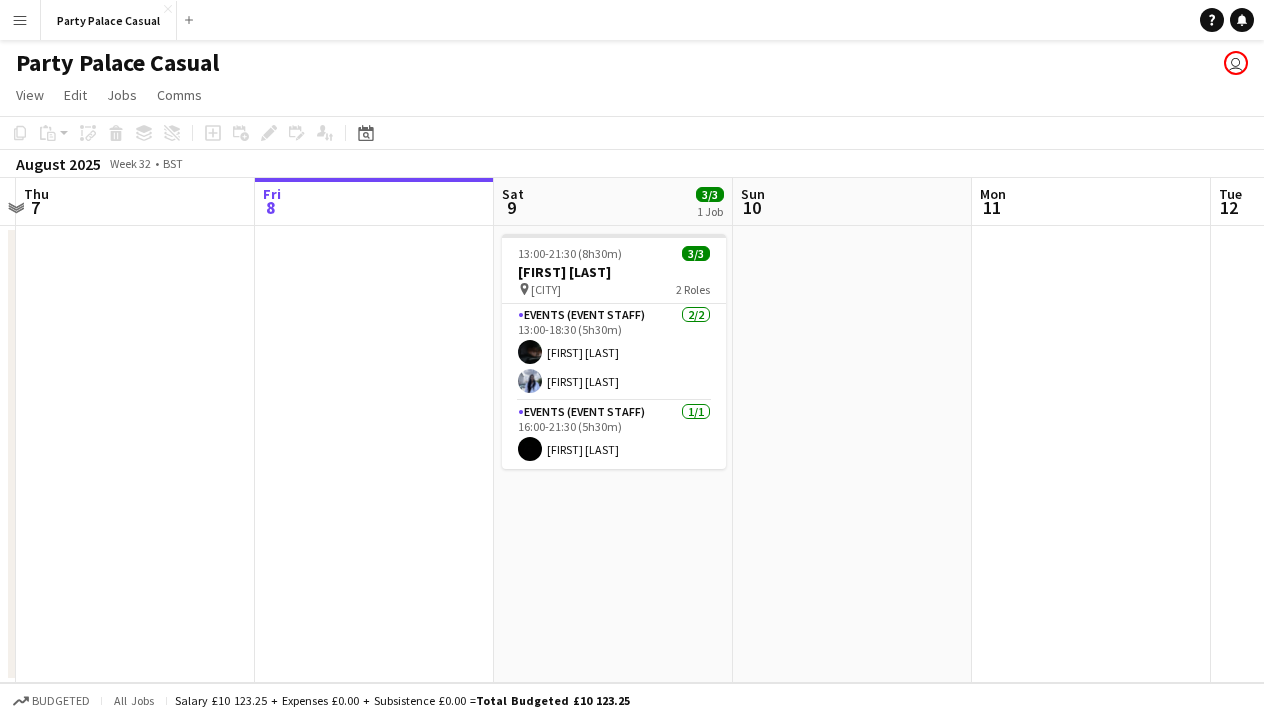 click on "[TIME]-[TIME] ([DURATION])    [NUMBER]/[NUMBER]   [FIRST] [LAST]
pin
[CITY]   [NUMBER] Roles   Events (Event Staff)   [NUMBER]/[NUMBER]   [TIME]-[TIME] ([DURATION])
[FIRST] [LAST] [FIRST] [LAST]   Events (Event Staff)   [NUMBER]/[NUMBER]   [TIME]-[TIME] ([DURATION])
[FIRST] [LAST]" at bounding box center [613, 454] 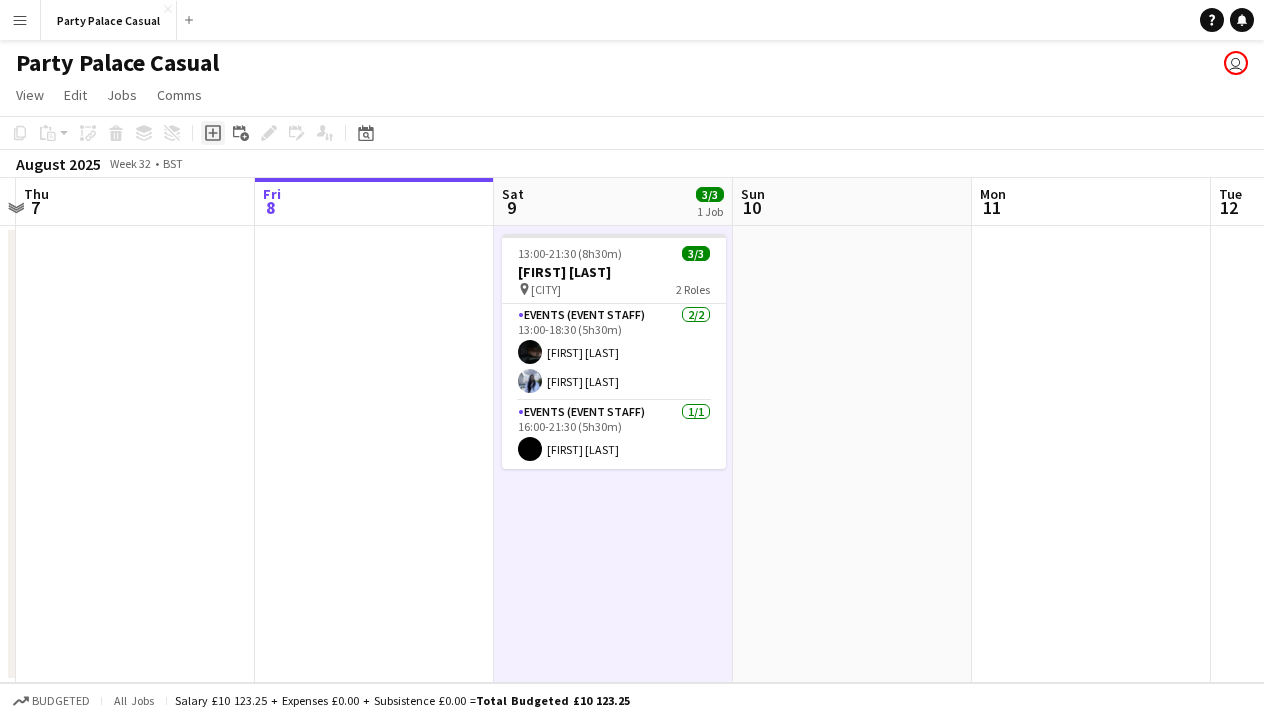click 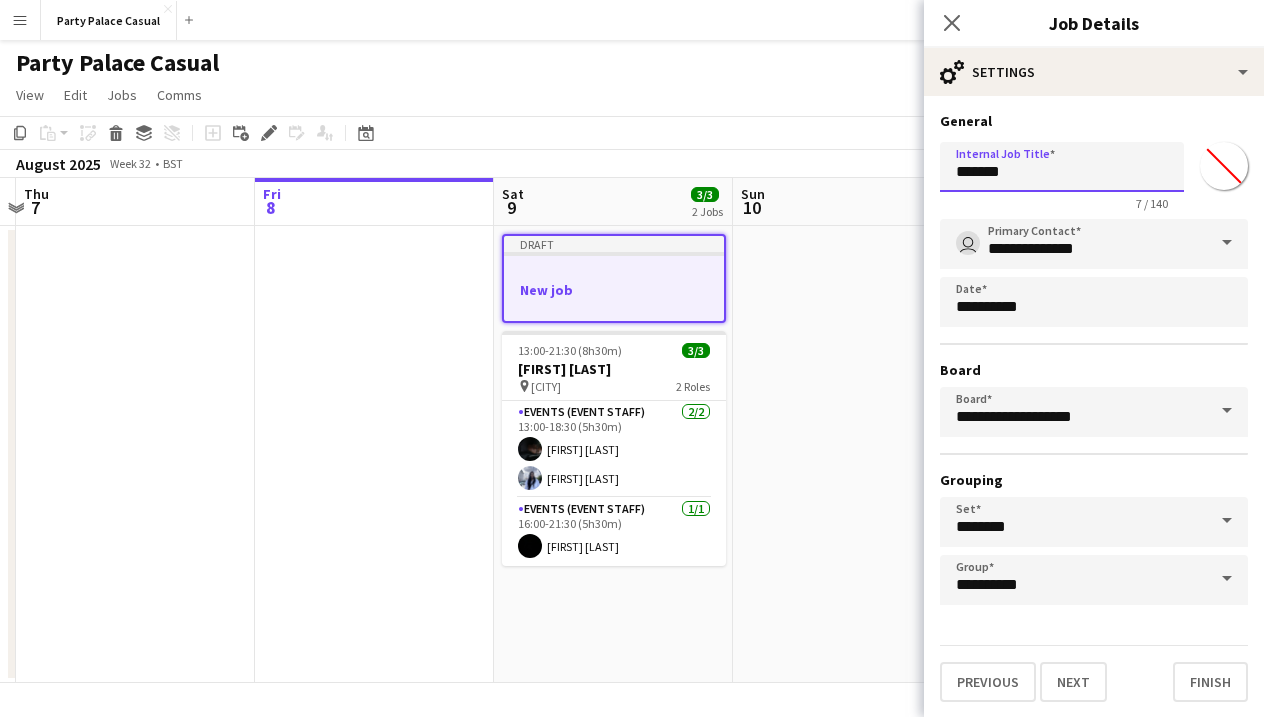 drag, startPoint x: 1064, startPoint y: 162, endPoint x: 956, endPoint y: 159, distance: 108.04166 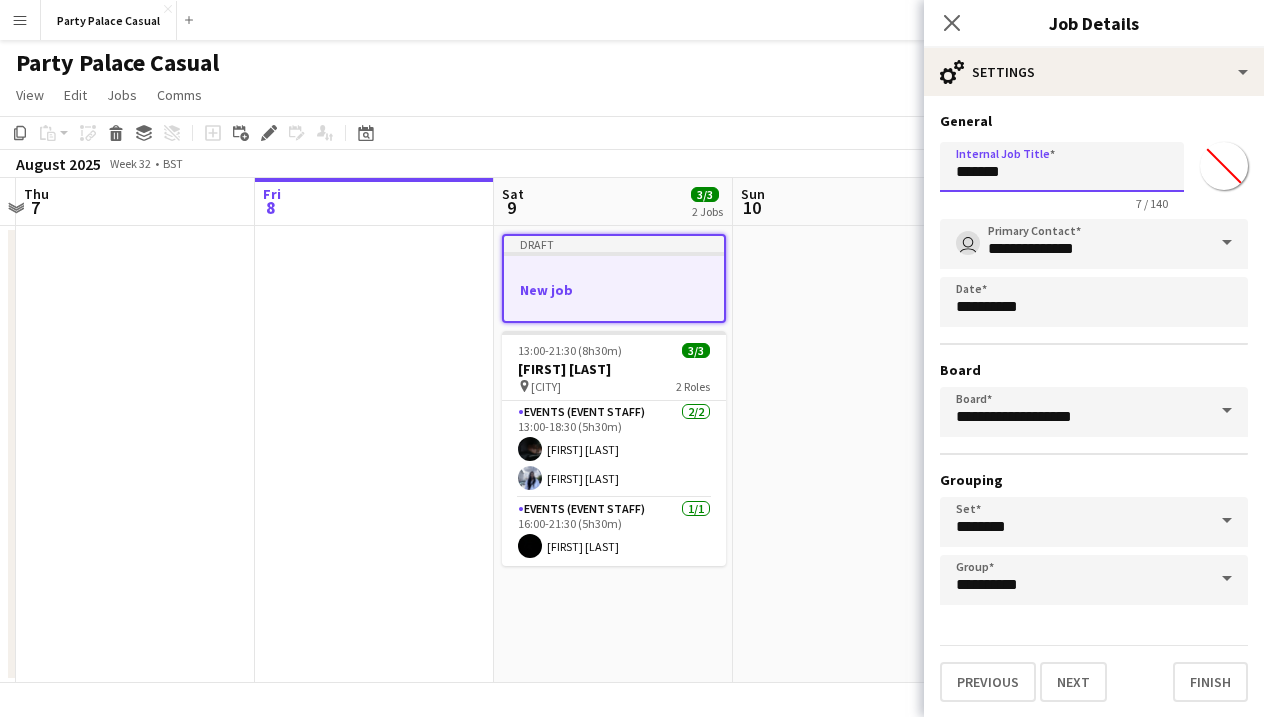click on "*******" at bounding box center (1062, 167) 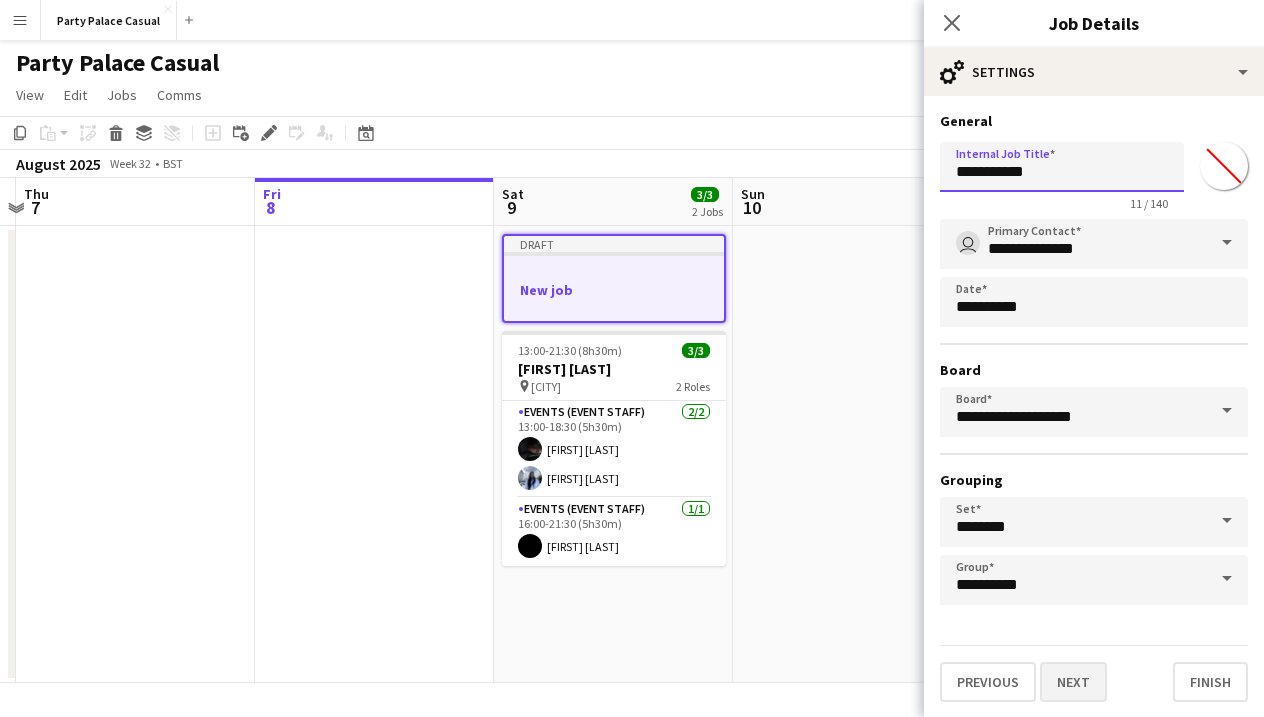 type on "**********" 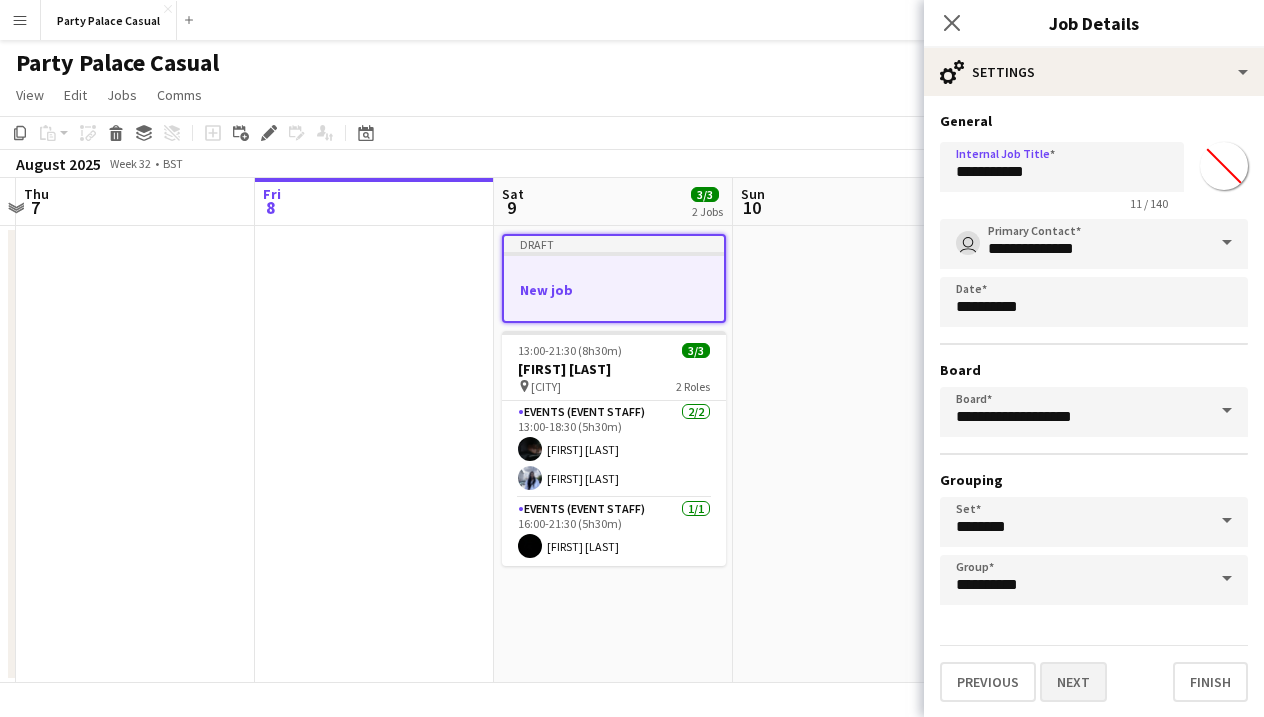 click on "Next" at bounding box center (1073, 682) 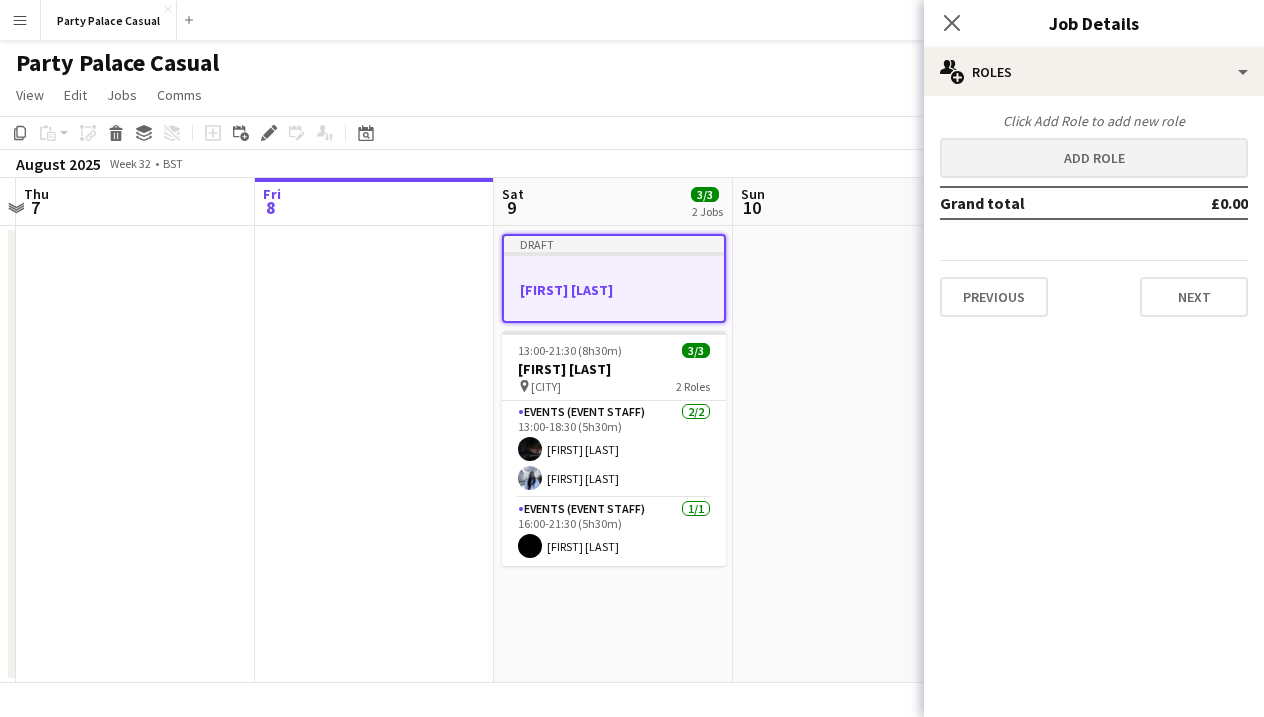 click on "Add role" at bounding box center [1094, 158] 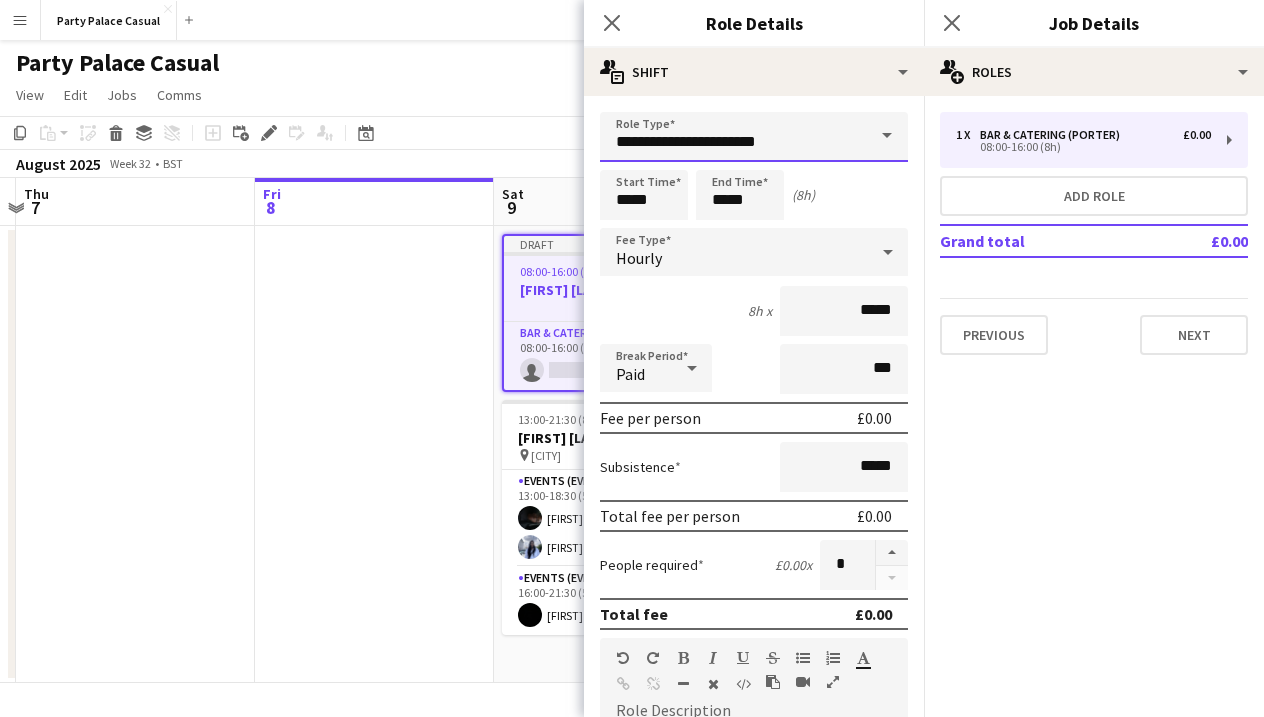 click on "**********" at bounding box center (754, 137) 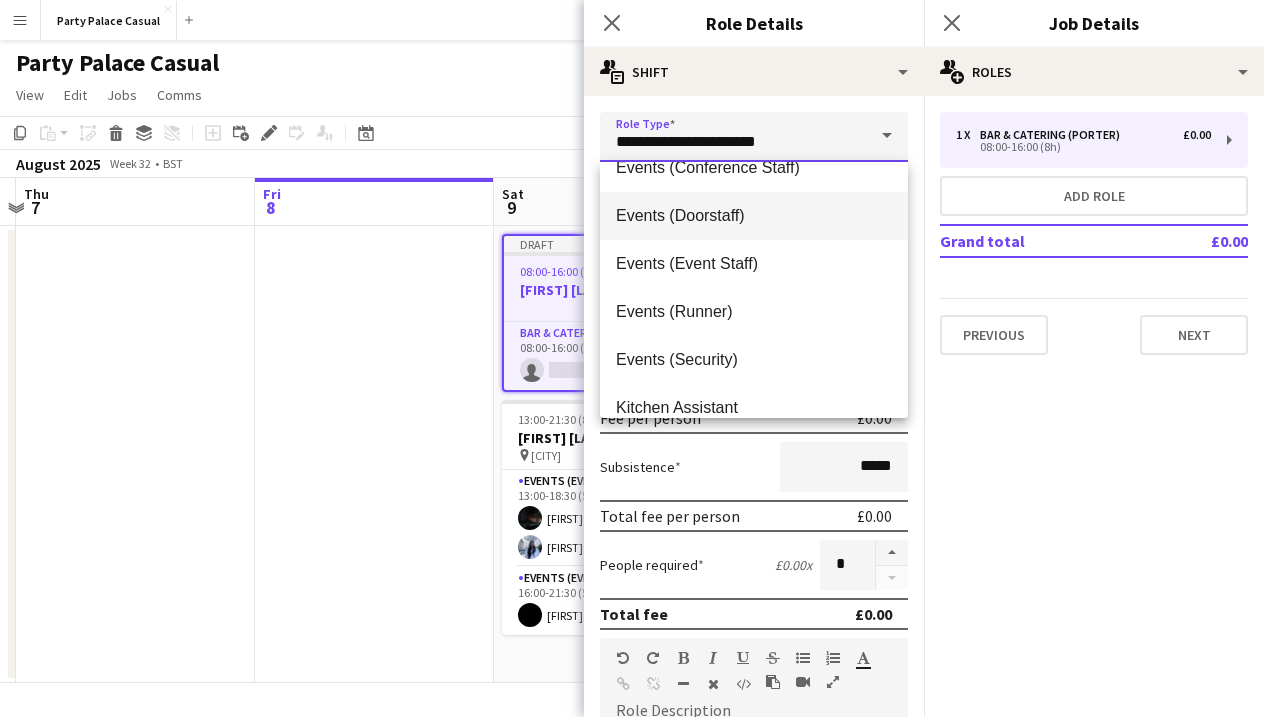 scroll, scrollTop: 219, scrollLeft: 0, axis: vertical 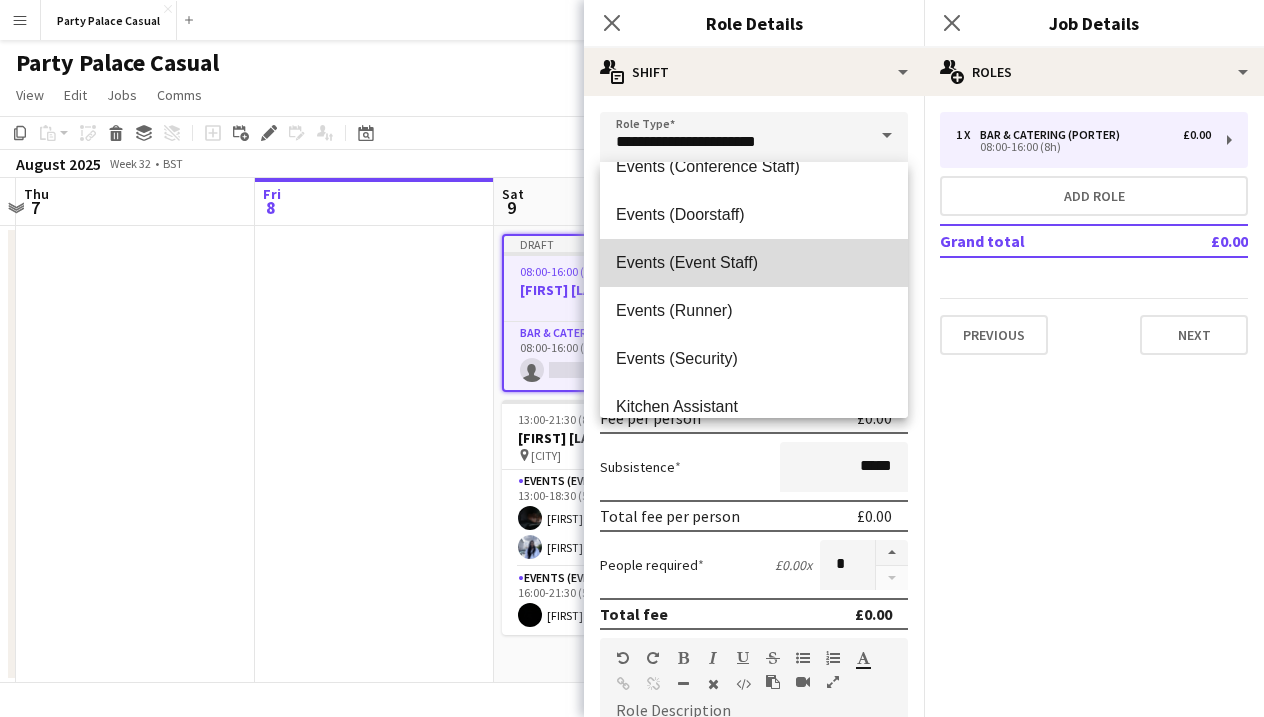click on "Events (Event Staff)" at bounding box center (754, 262) 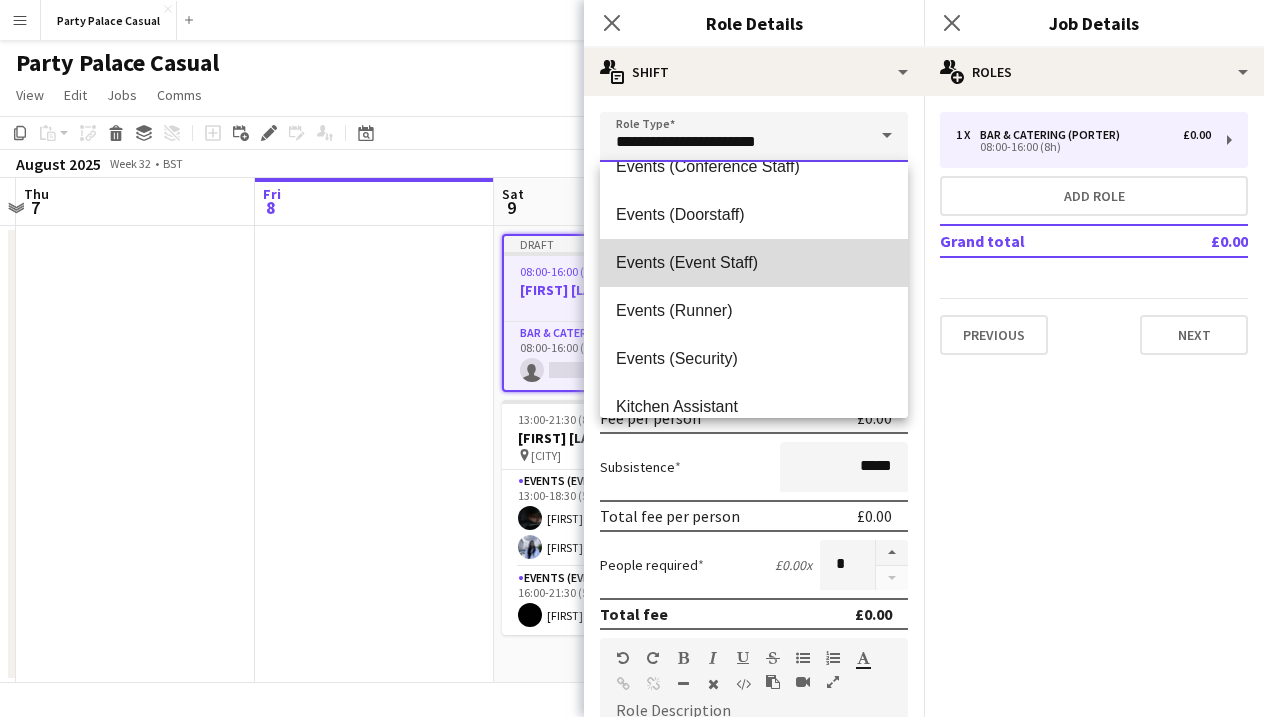 type on "**********" 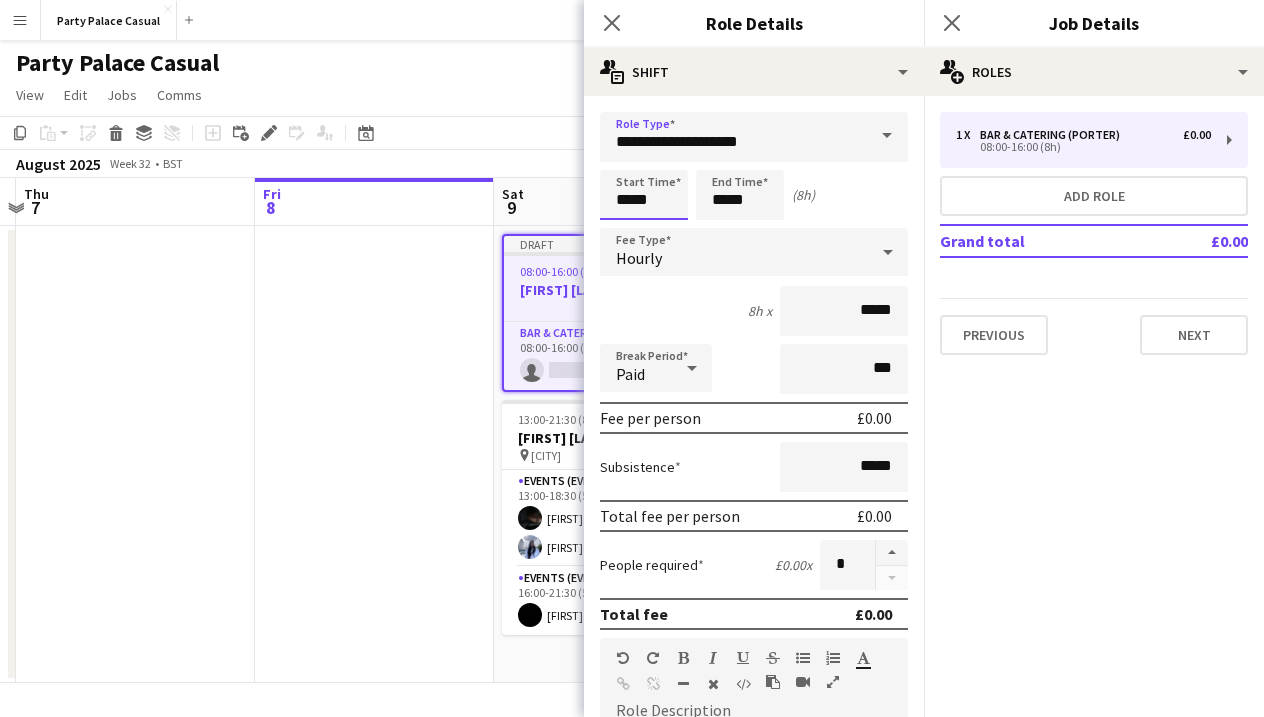 click on "*****" at bounding box center (644, 195) 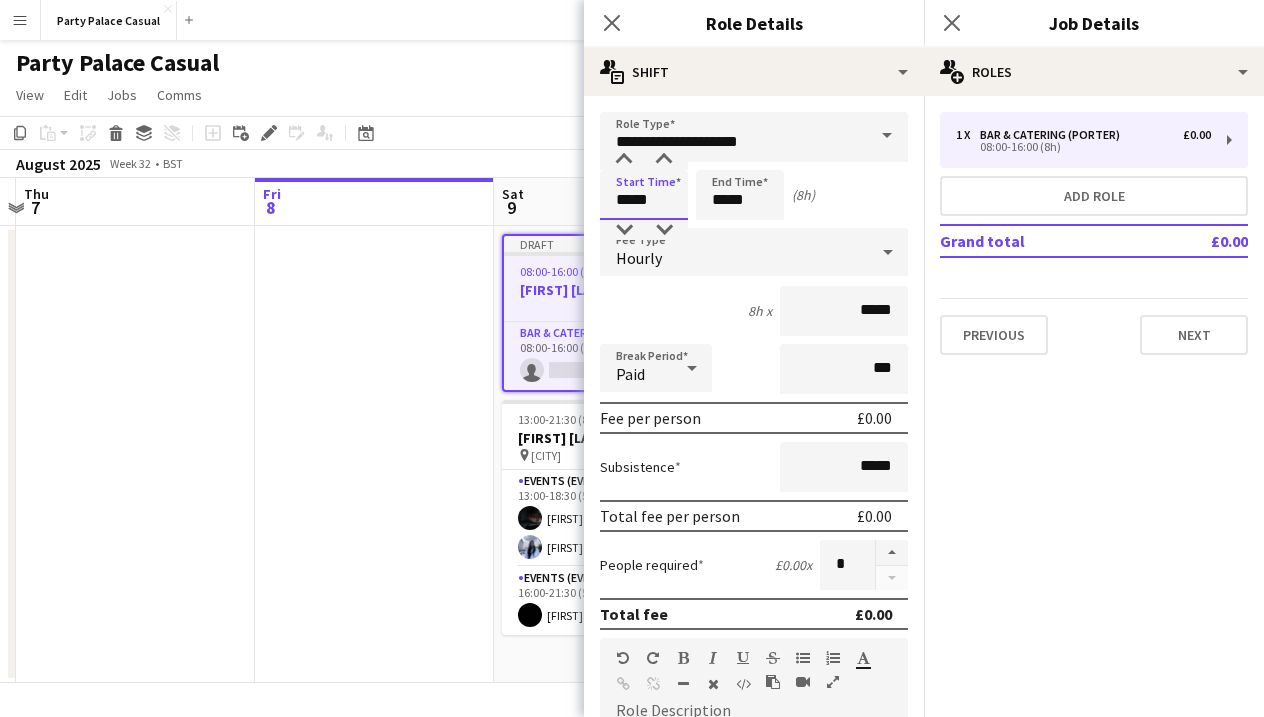 click on "*****" at bounding box center [644, 195] 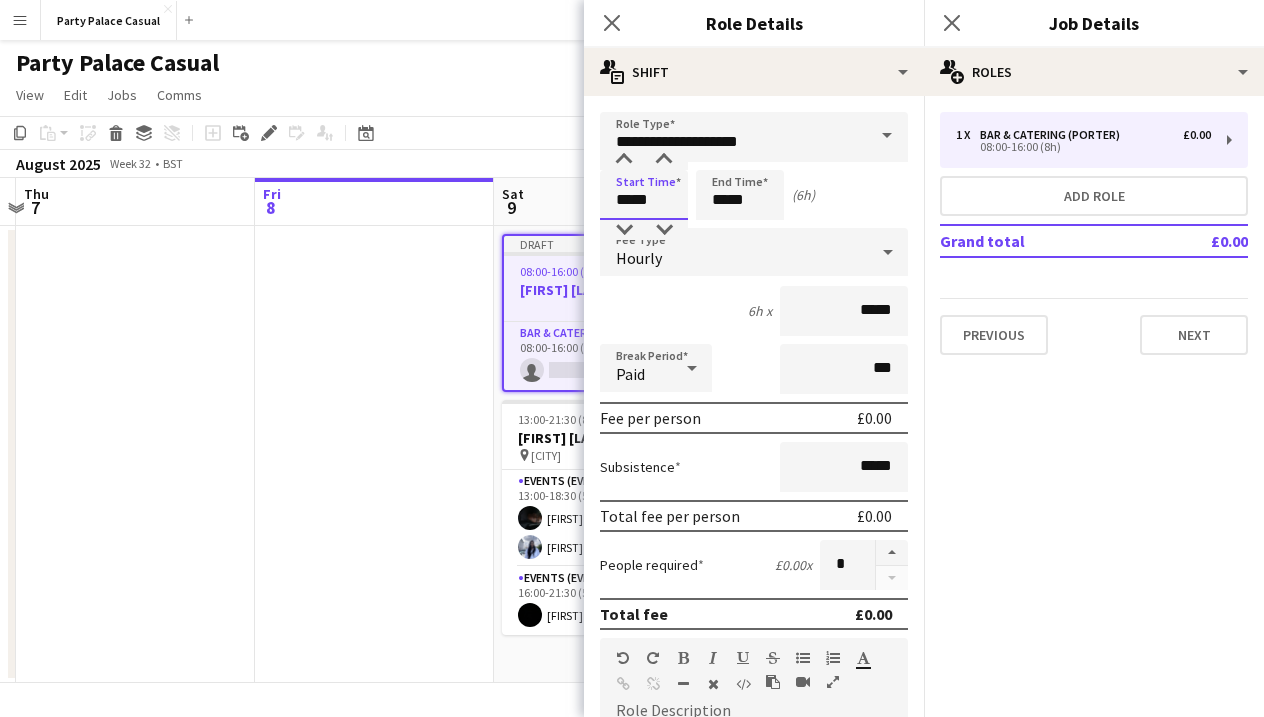 type on "*****" 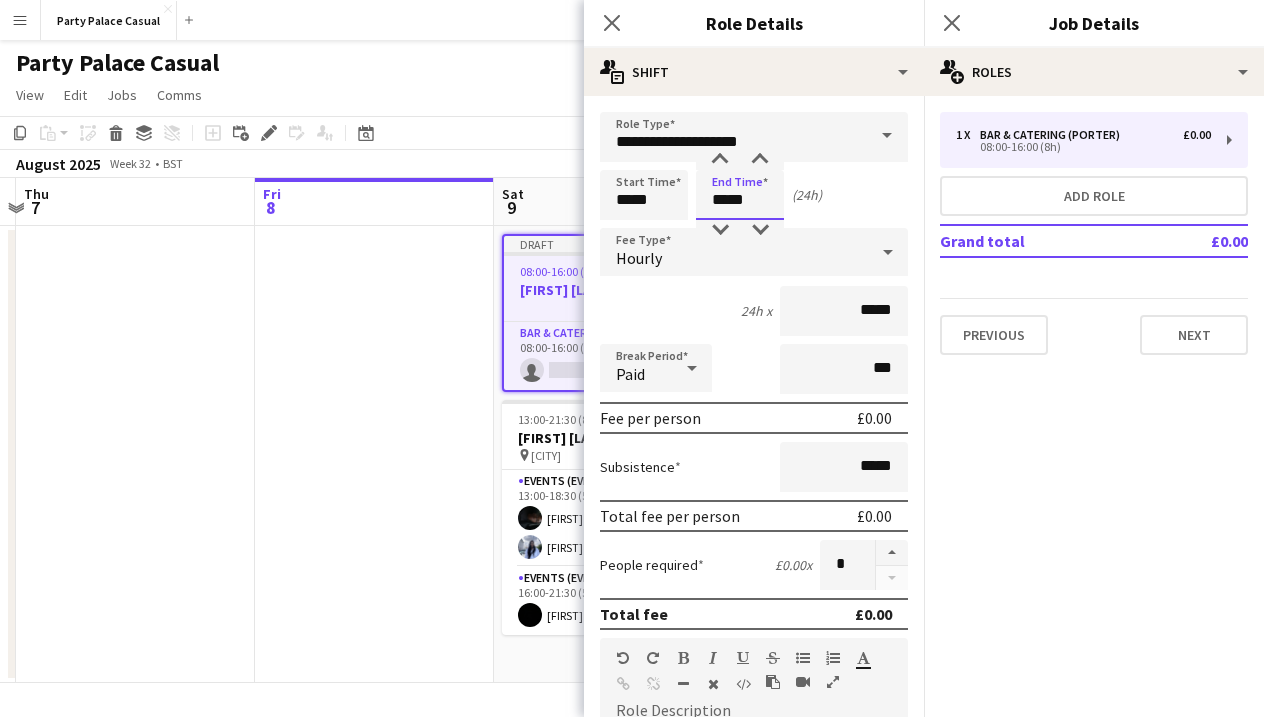 drag, startPoint x: 727, startPoint y: 200, endPoint x: 697, endPoint y: 201, distance: 30.016663 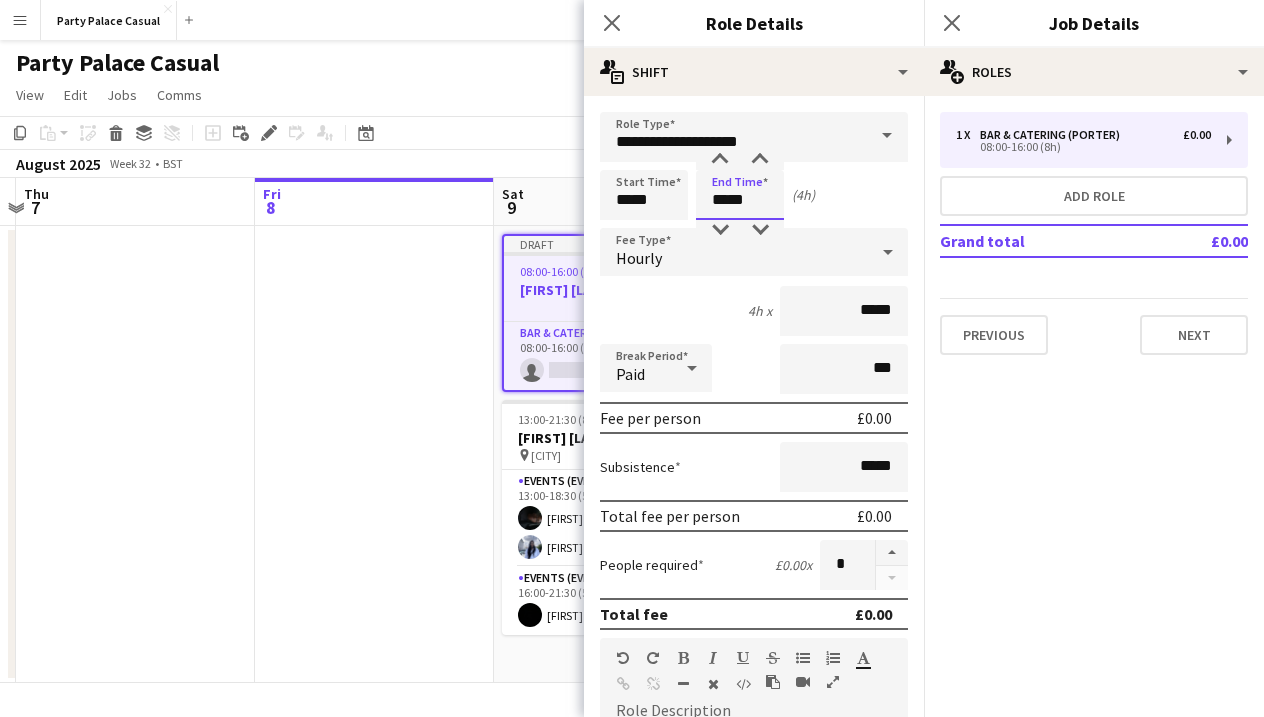 type on "*****" 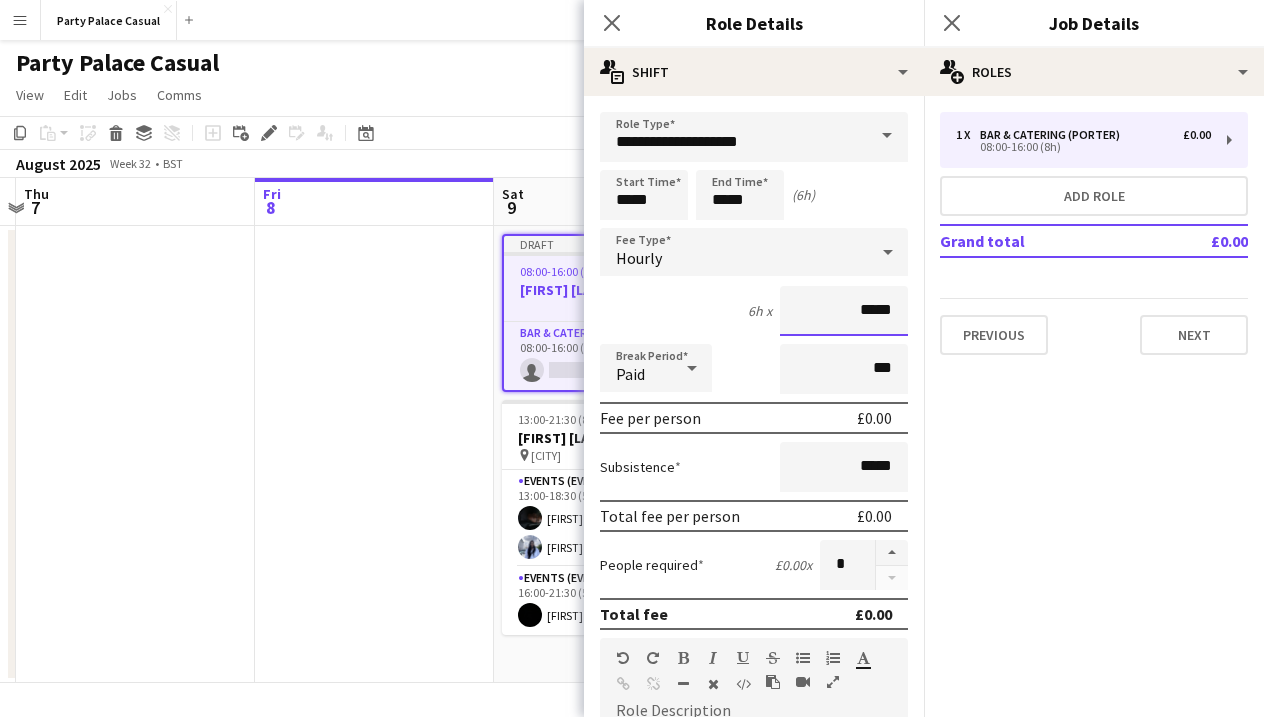 click on "*****" at bounding box center (844, 311) 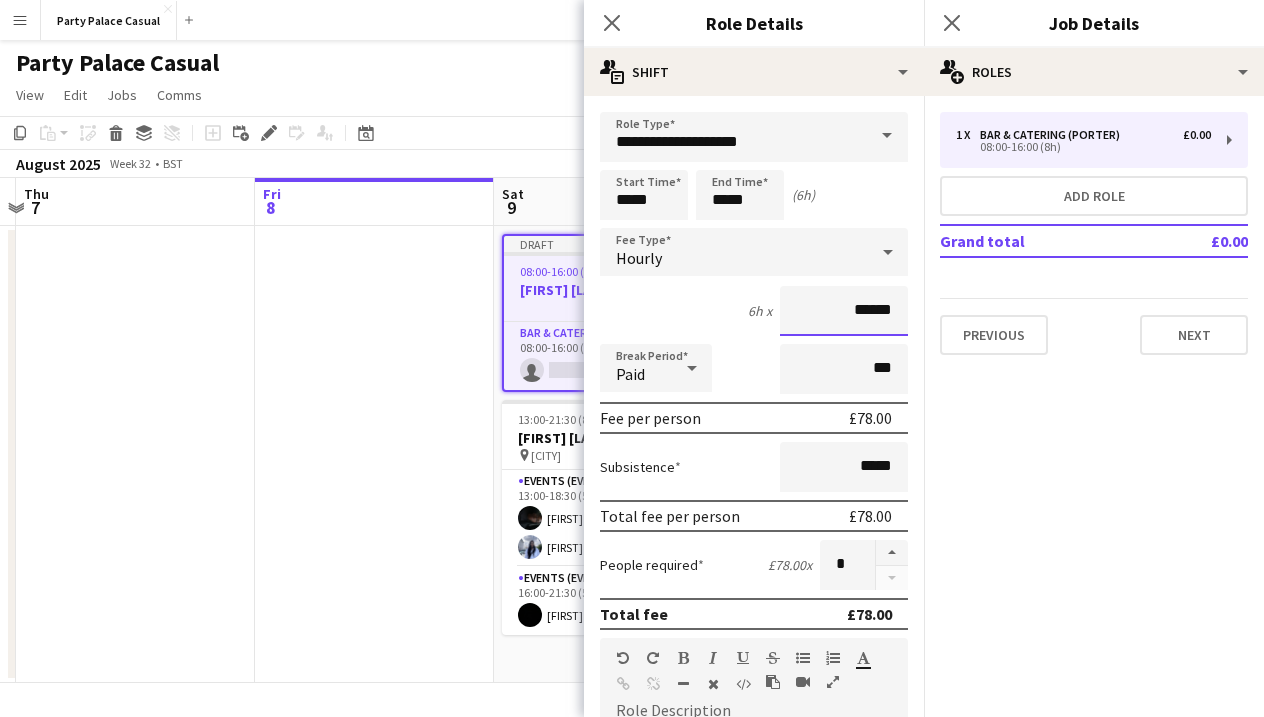 click on "******" at bounding box center [844, 311] 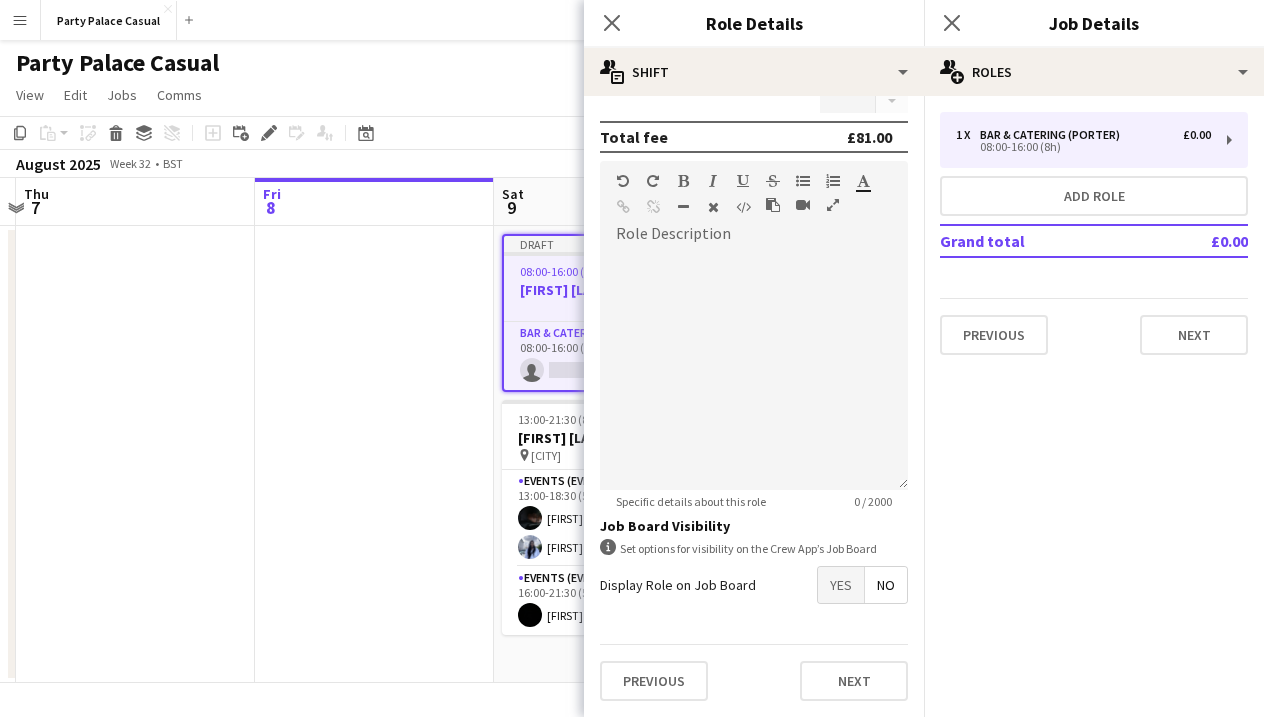 scroll, scrollTop: 477, scrollLeft: 0, axis: vertical 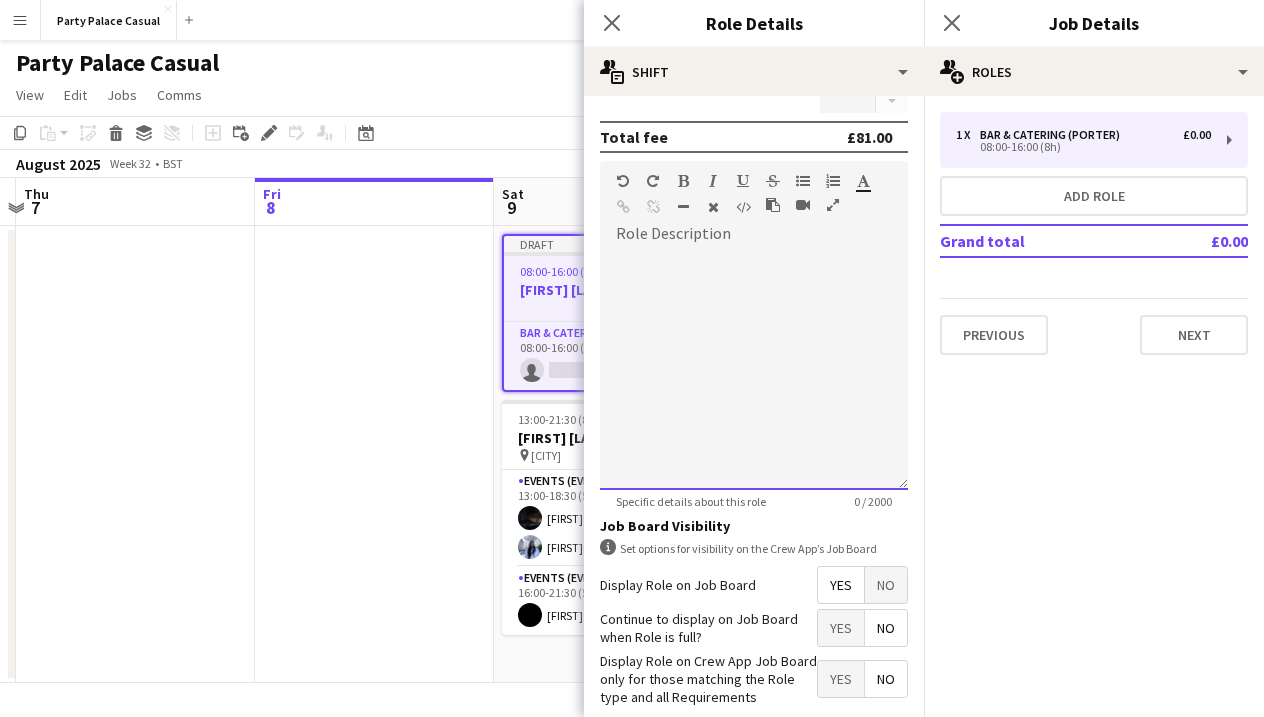 click at bounding box center [754, 363] 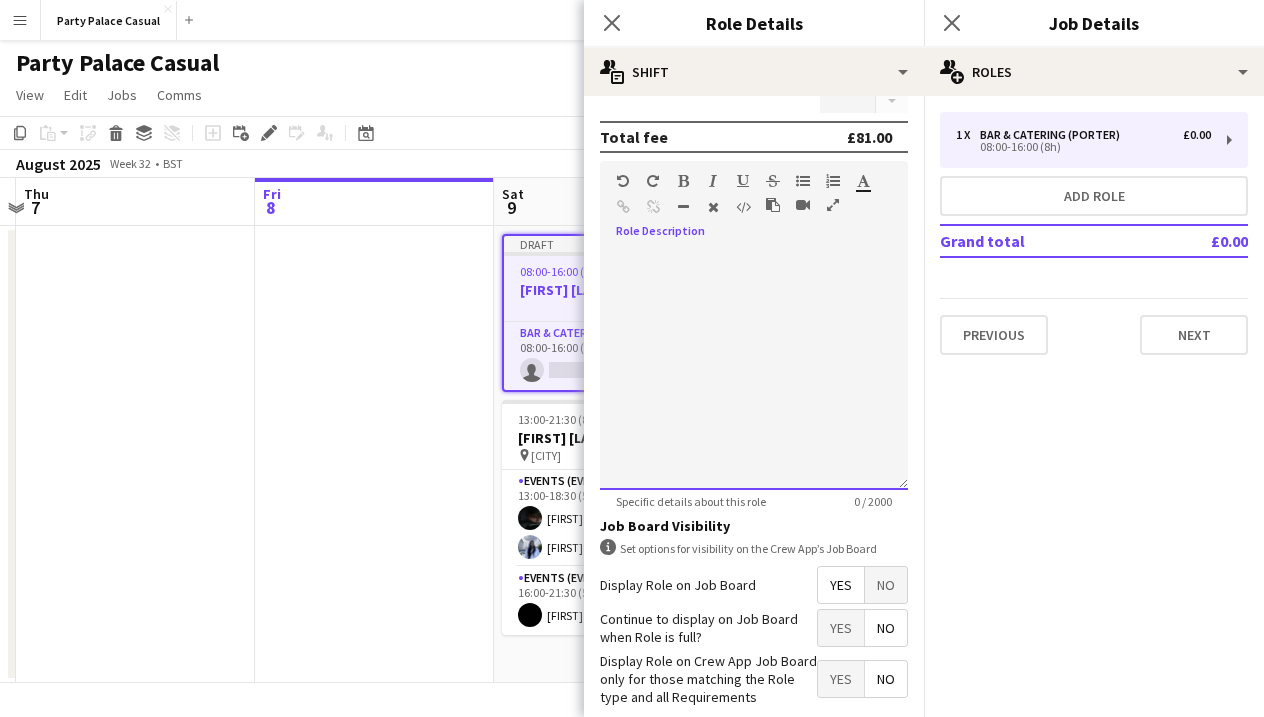 type 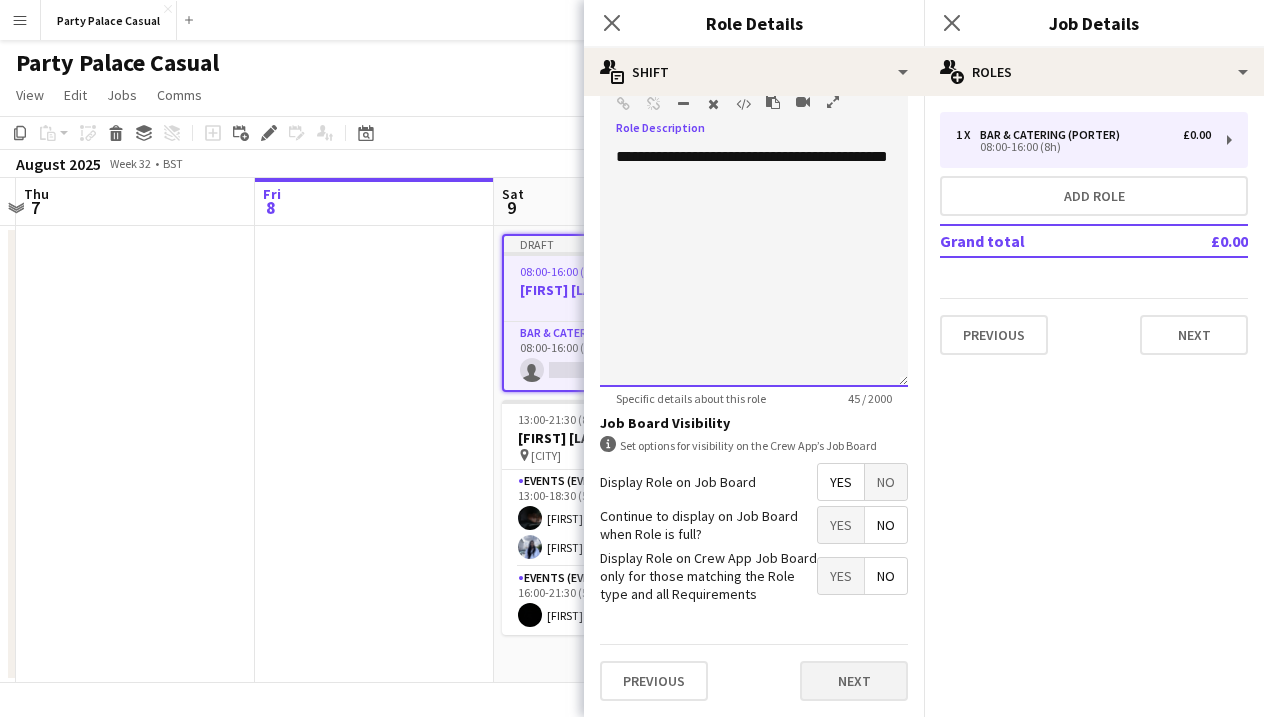 scroll, scrollTop: 579, scrollLeft: 0, axis: vertical 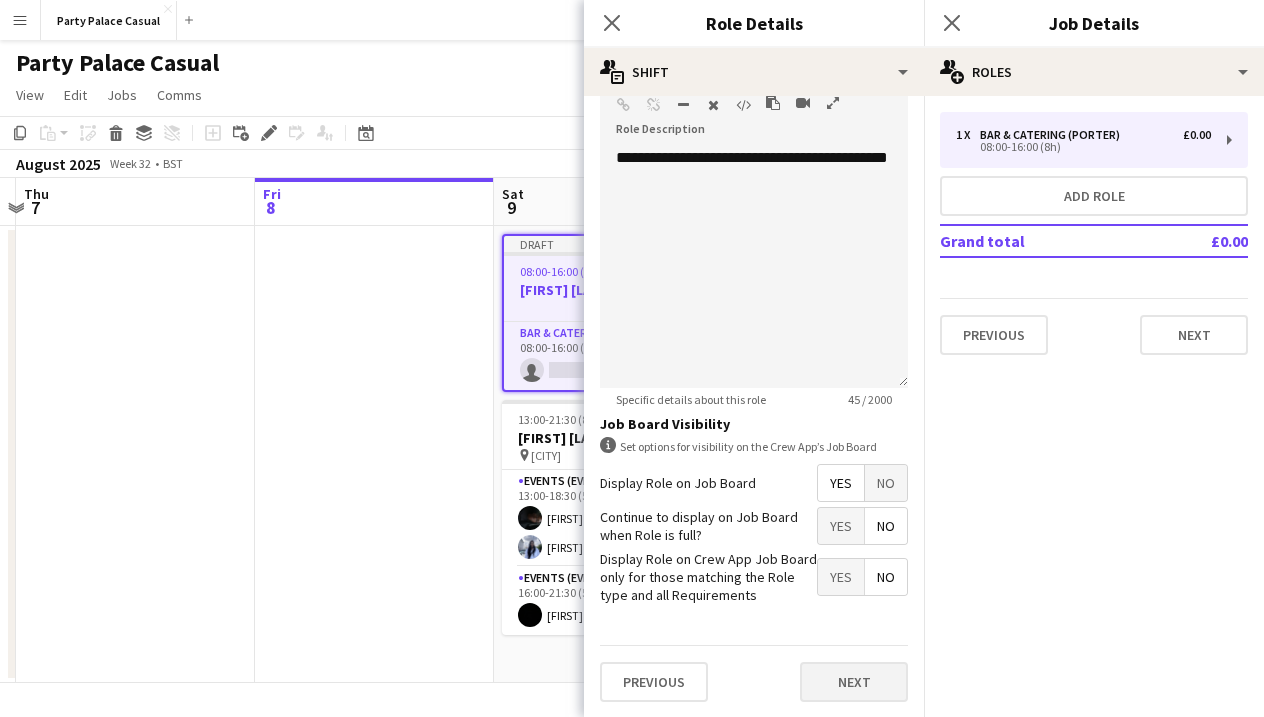 click on "Next" at bounding box center [854, 682] 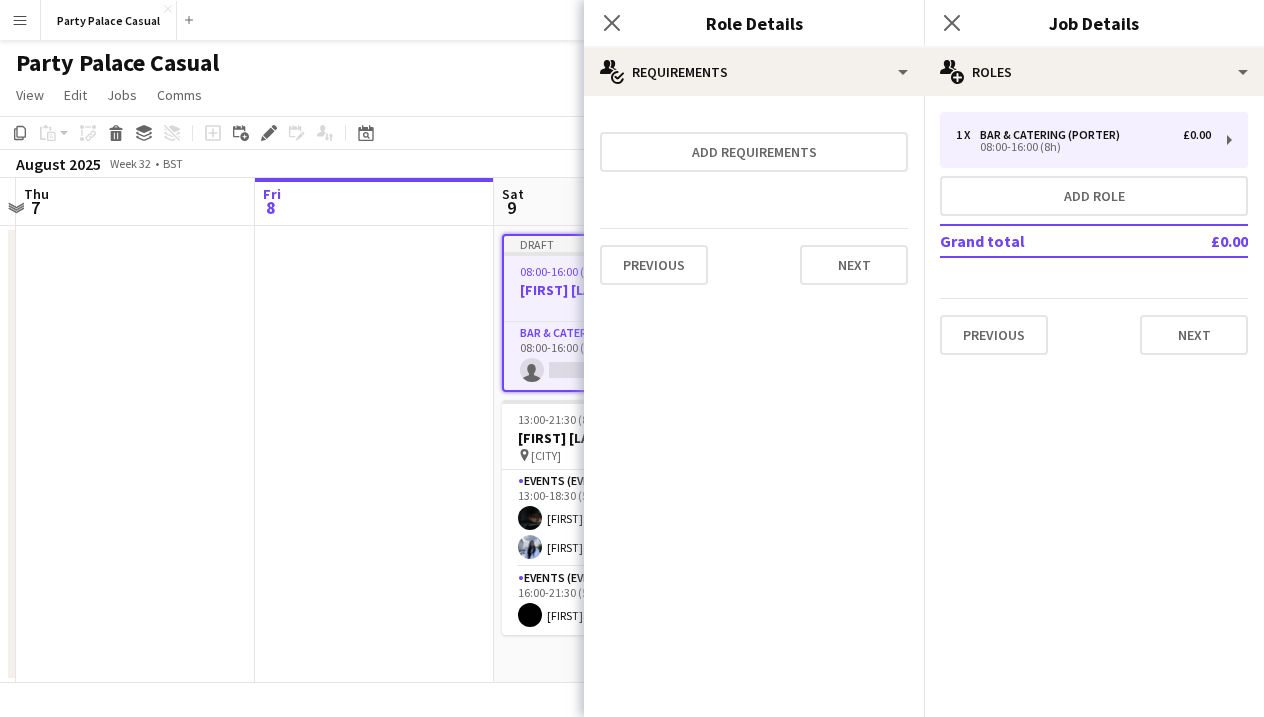 scroll, scrollTop: 0, scrollLeft: 0, axis: both 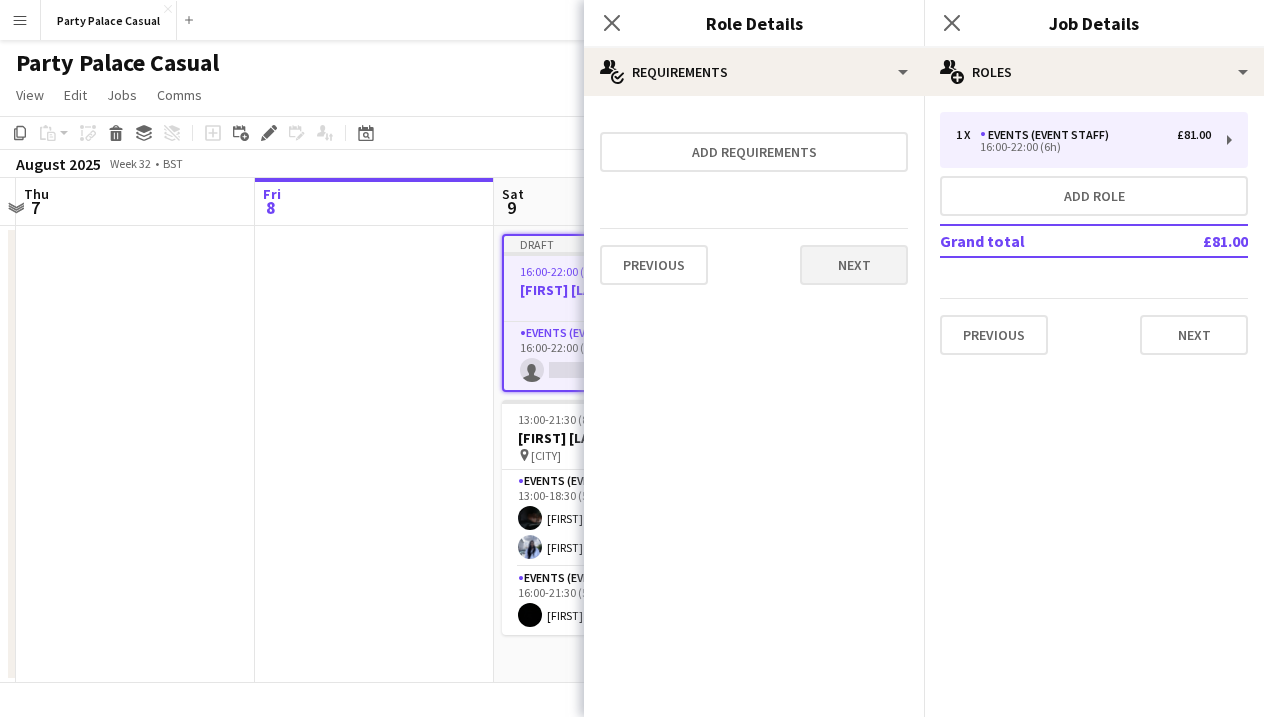 click on "Next" at bounding box center (854, 265) 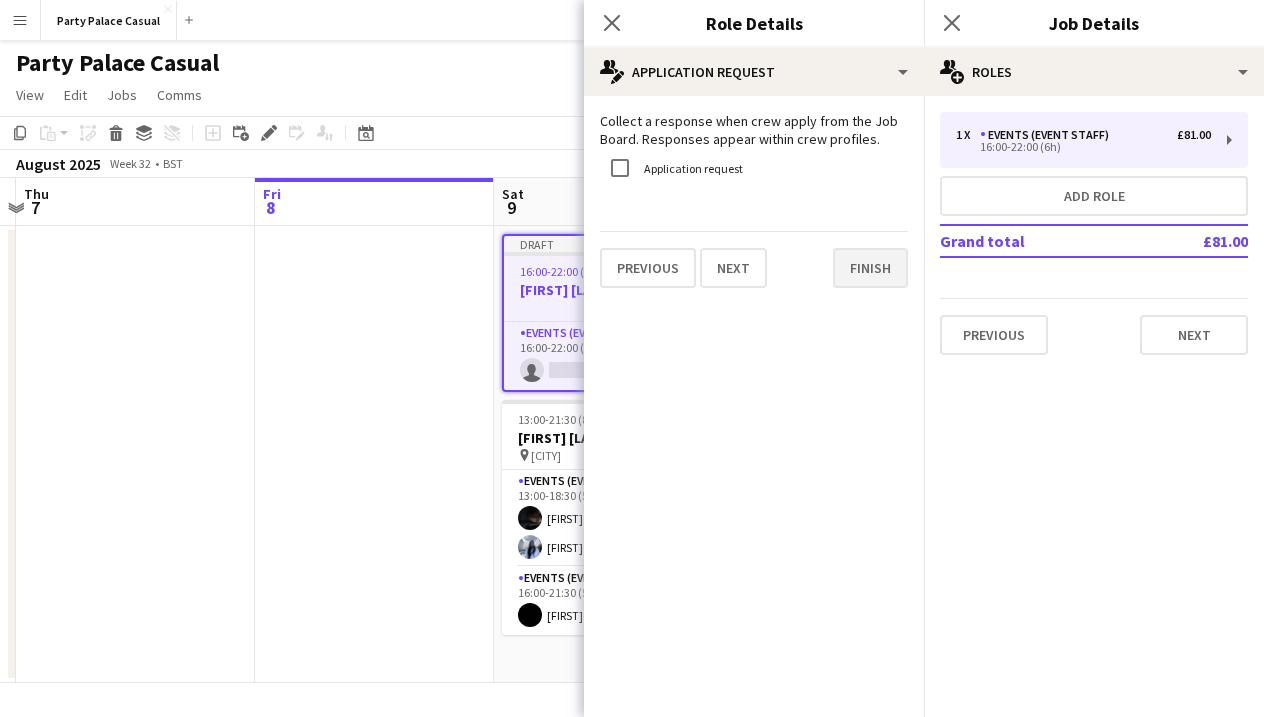 click on "Finish" at bounding box center (870, 268) 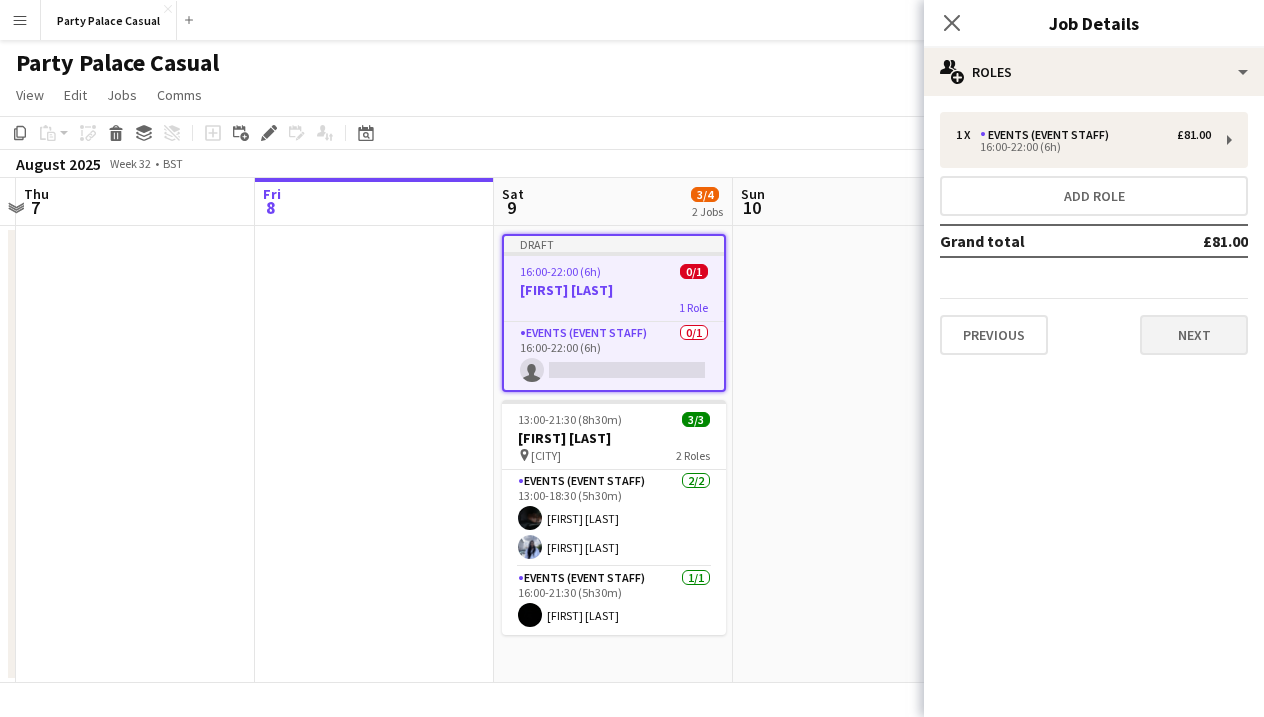 click on "Next" at bounding box center (1194, 335) 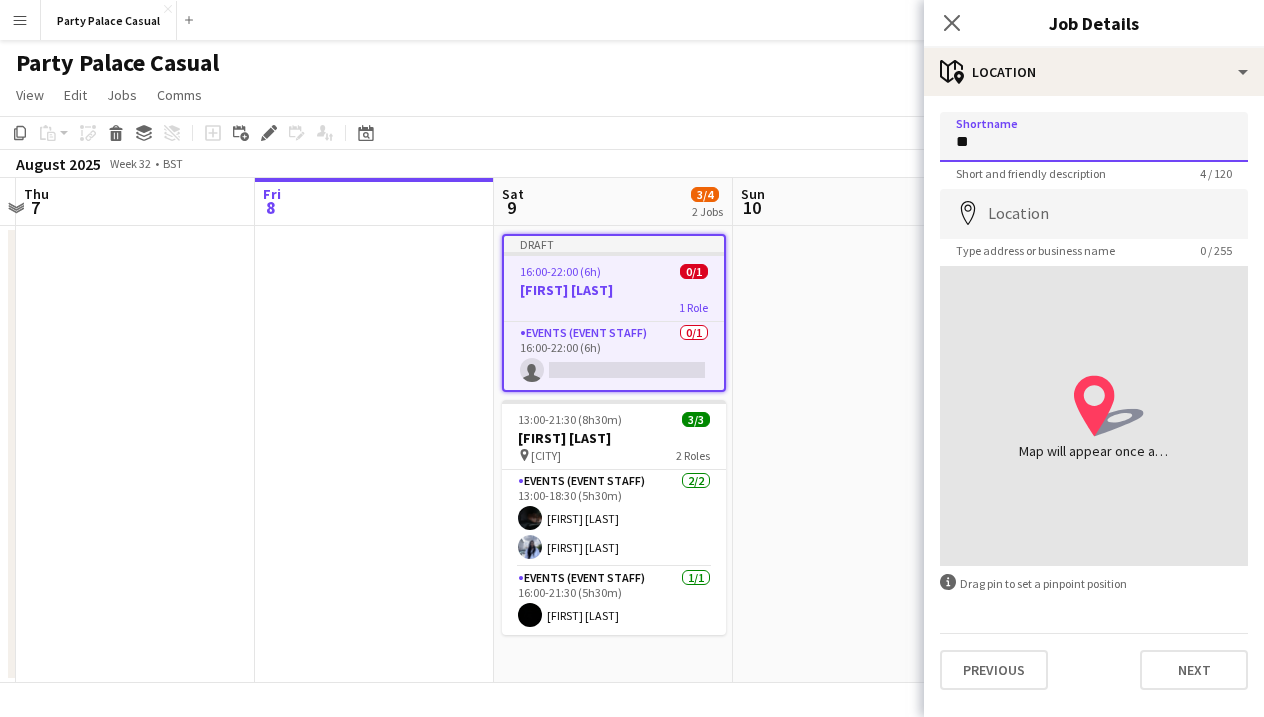 type on "*" 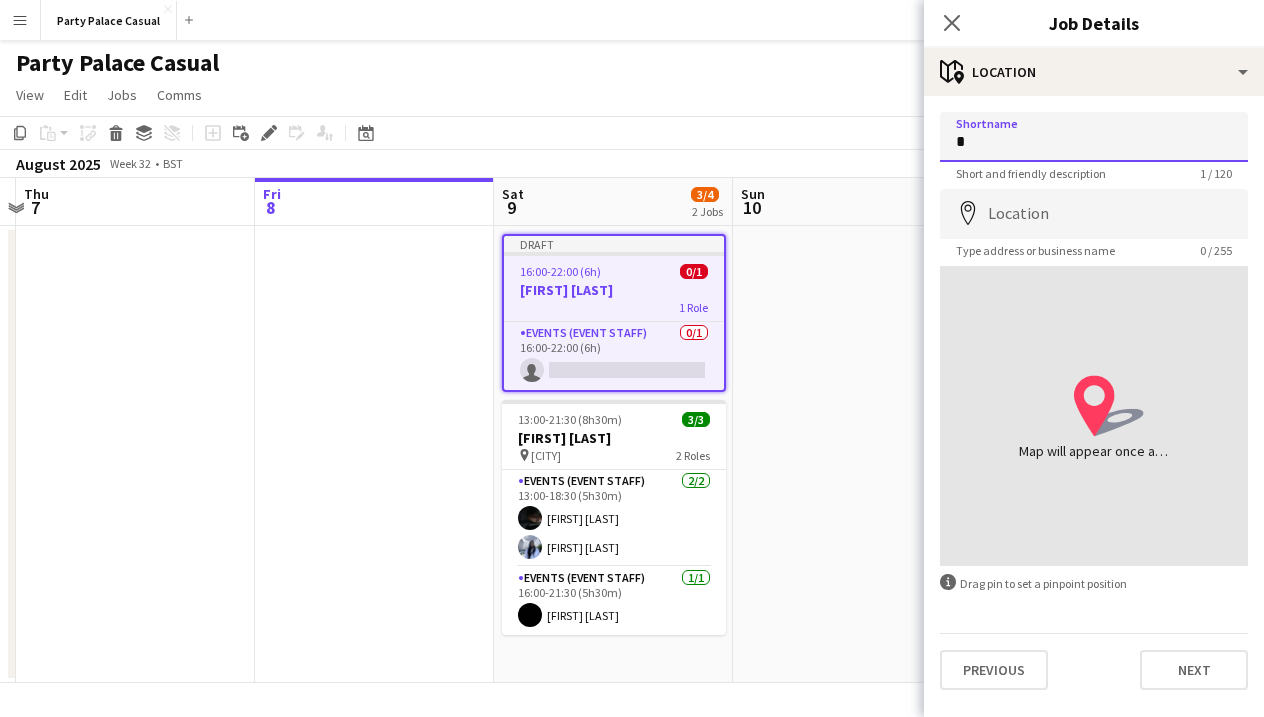 type 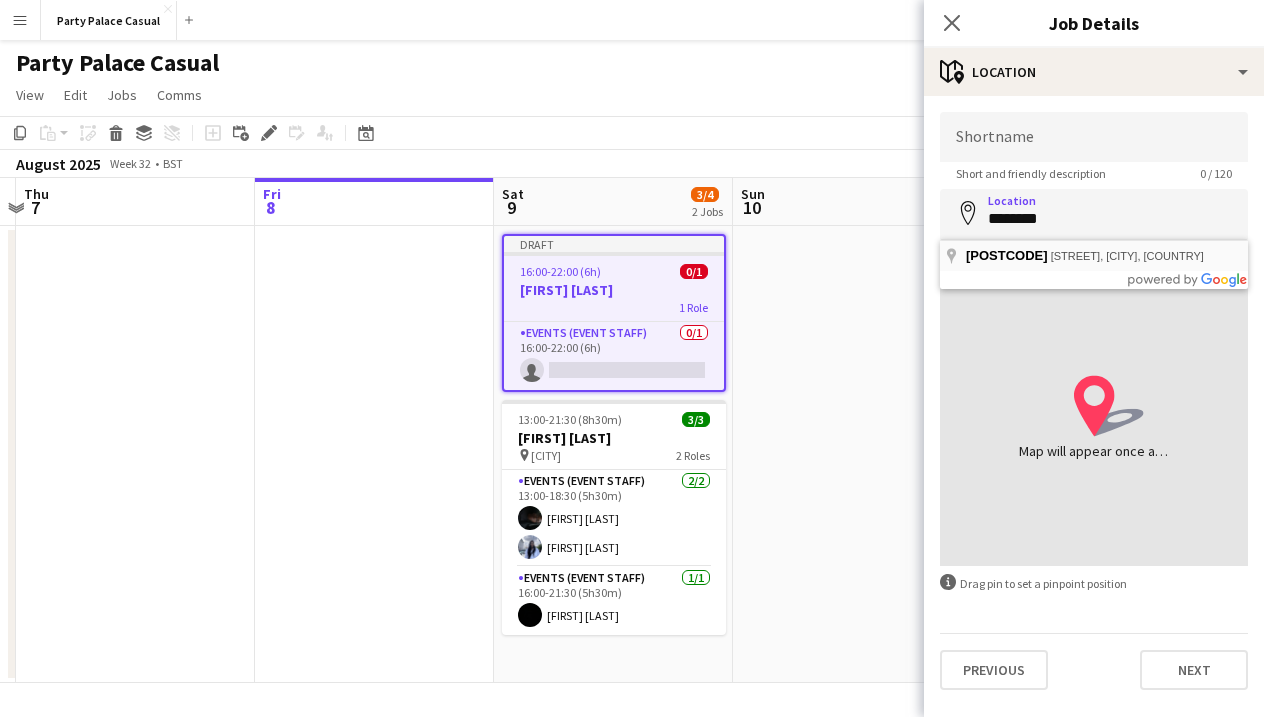 type on "**********" 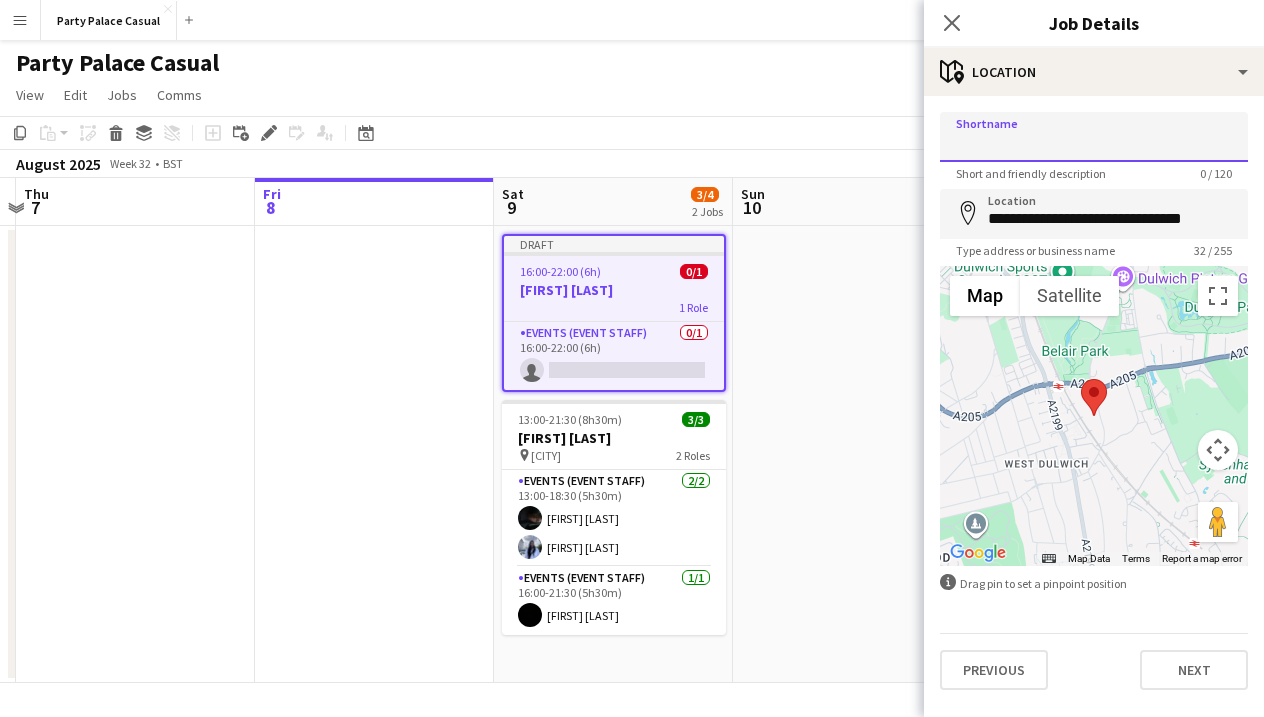 click on "Shortname" at bounding box center [1094, 137] 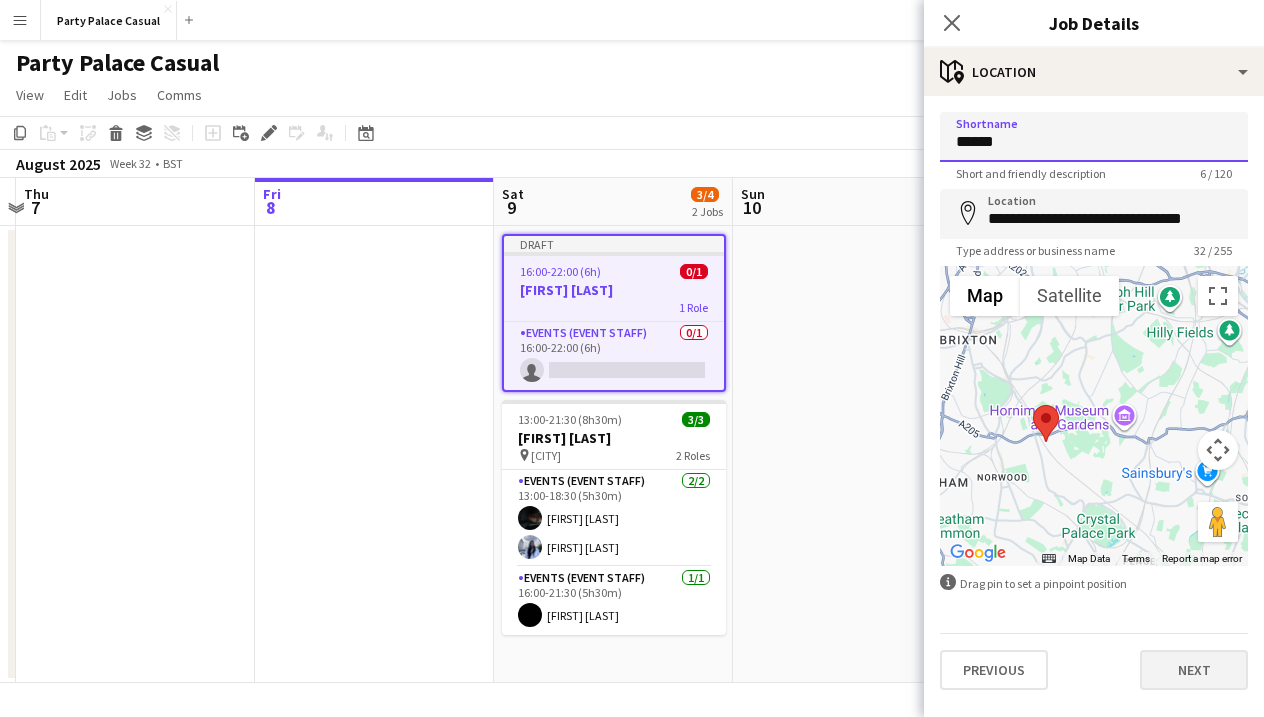 type on "******" 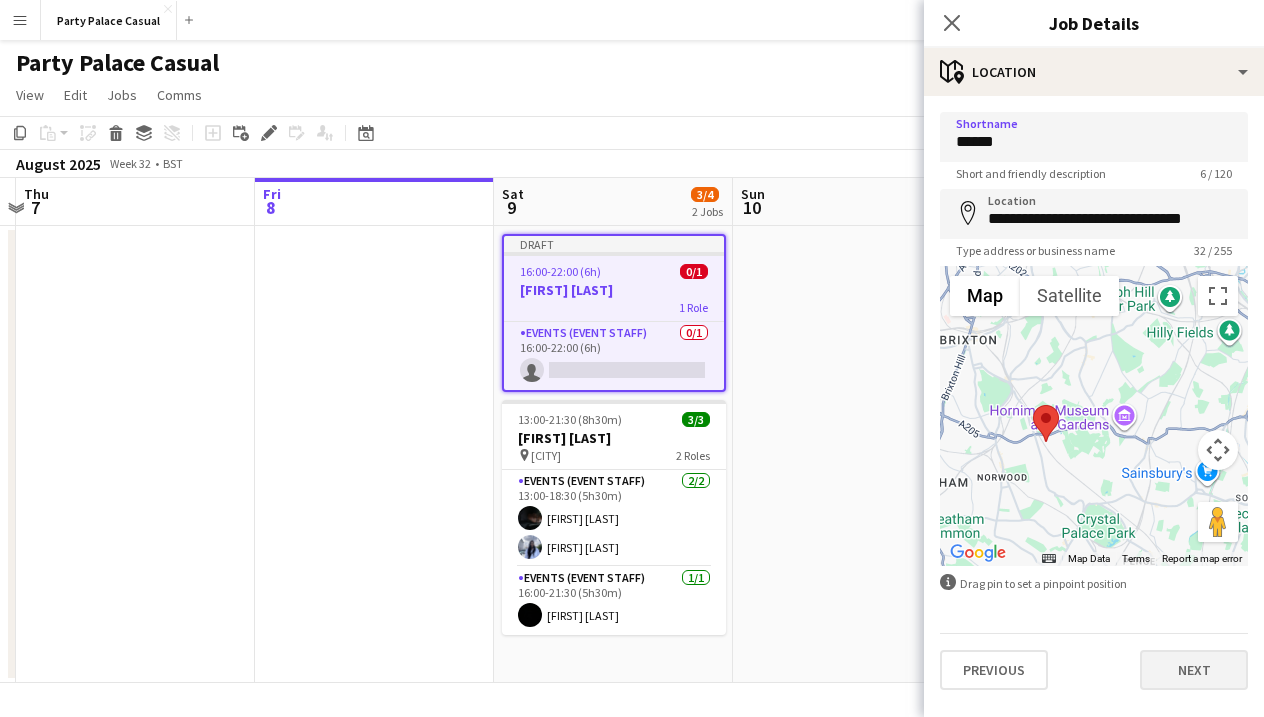 click on "Next" at bounding box center (1194, 670) 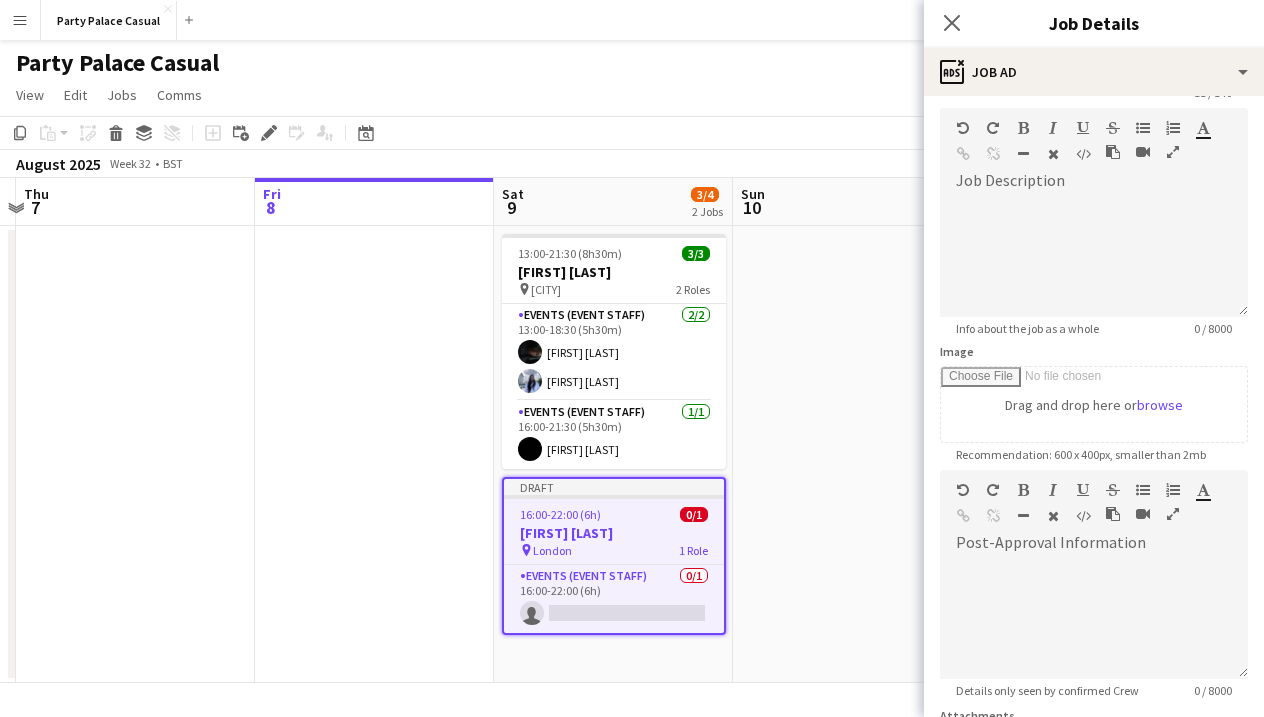 scroll, scrollTop: 84, scrollLeft: 0, axis: vertical 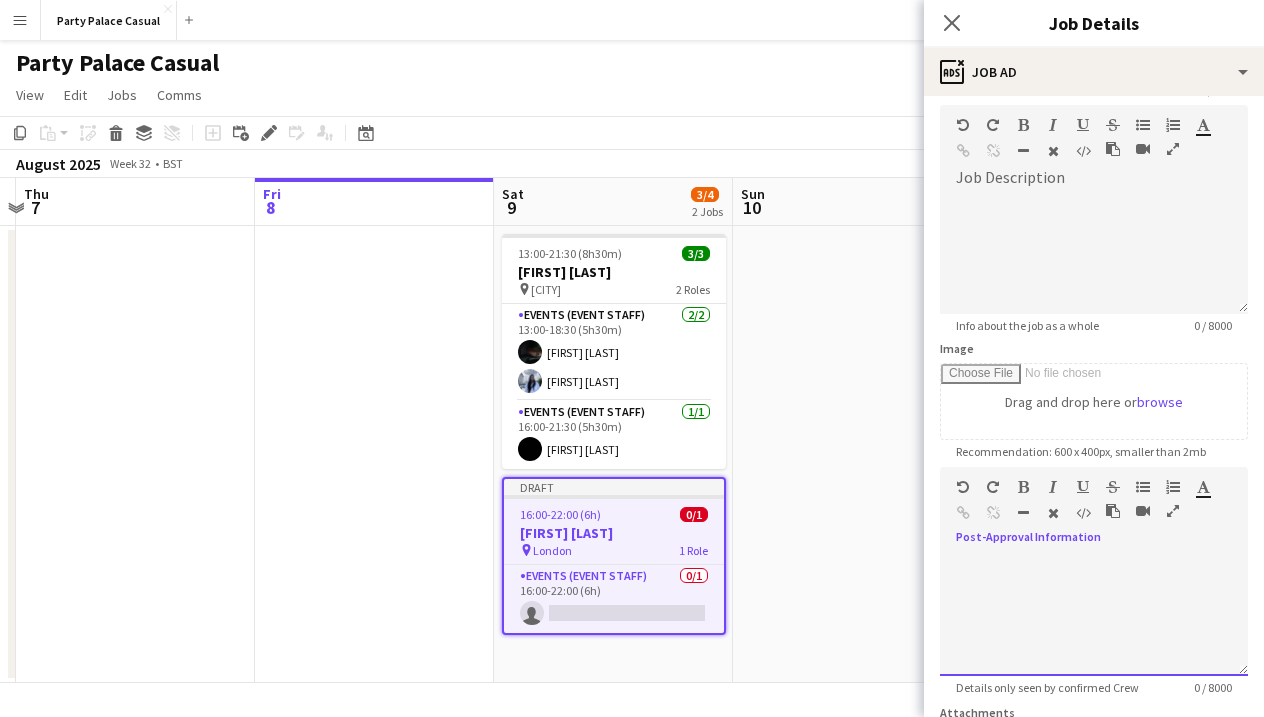 click at bounding box center (1094, 616) 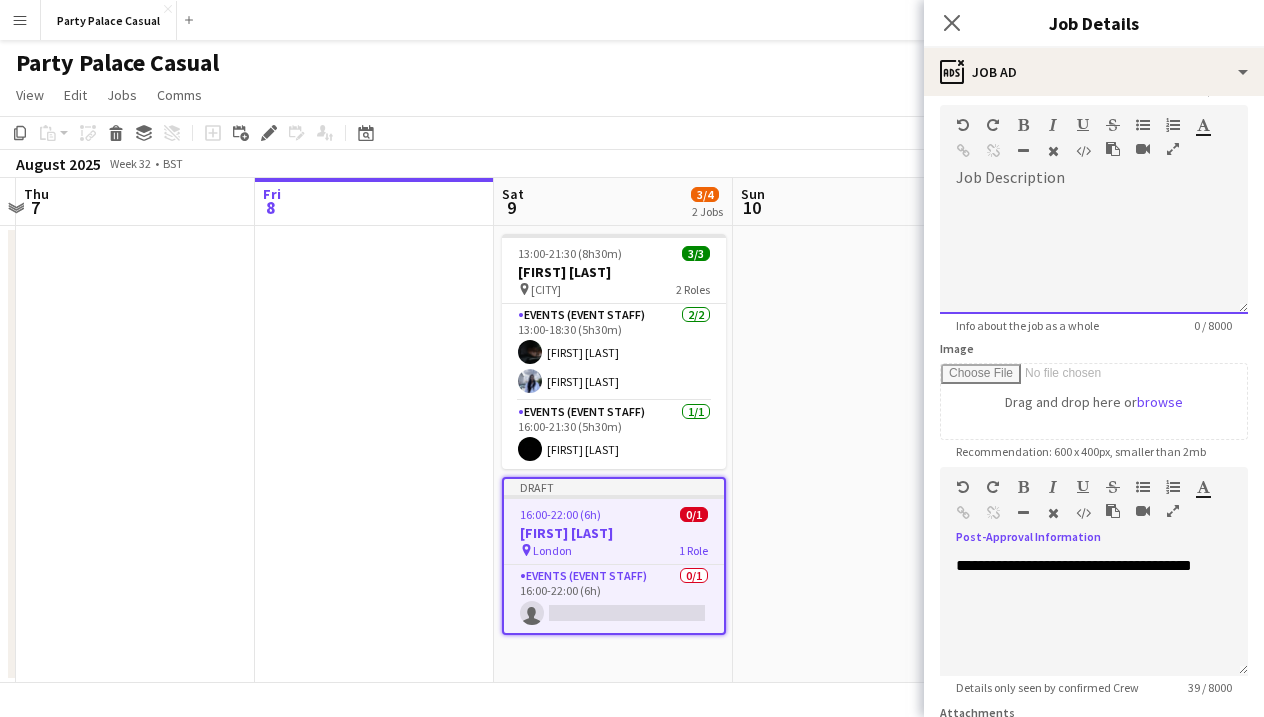click at bounding box center [1094, 254] 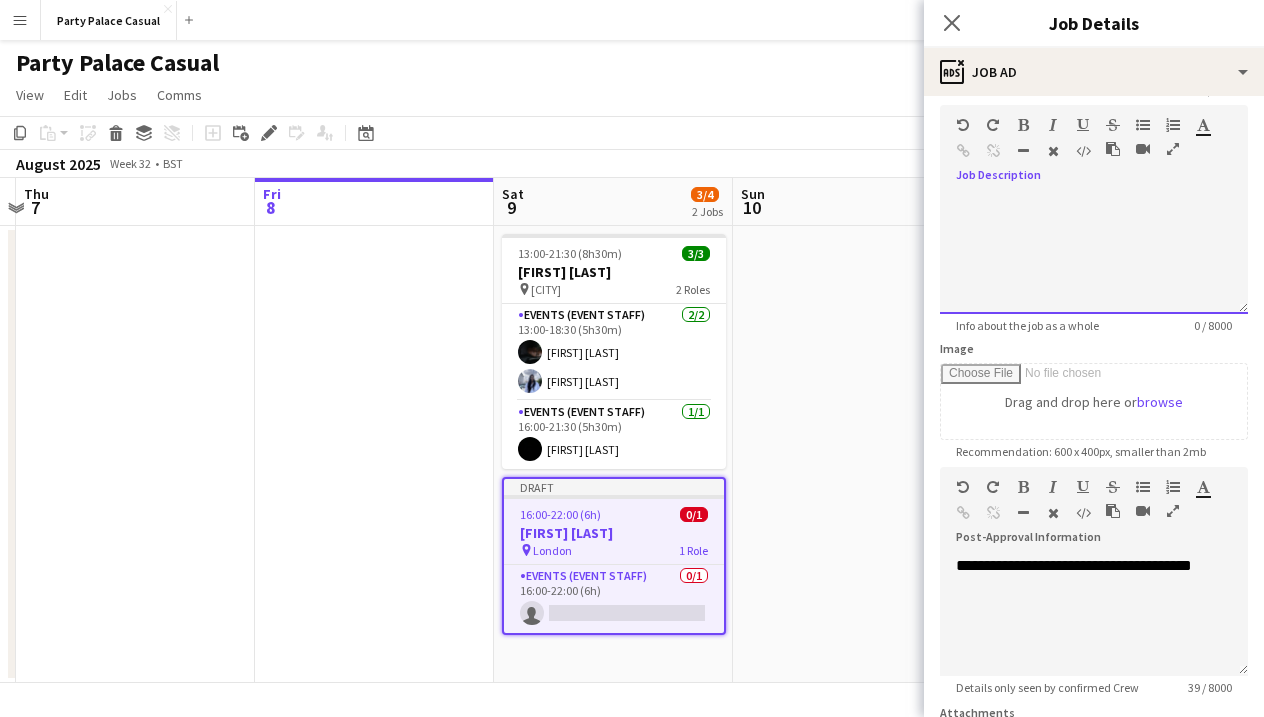 type 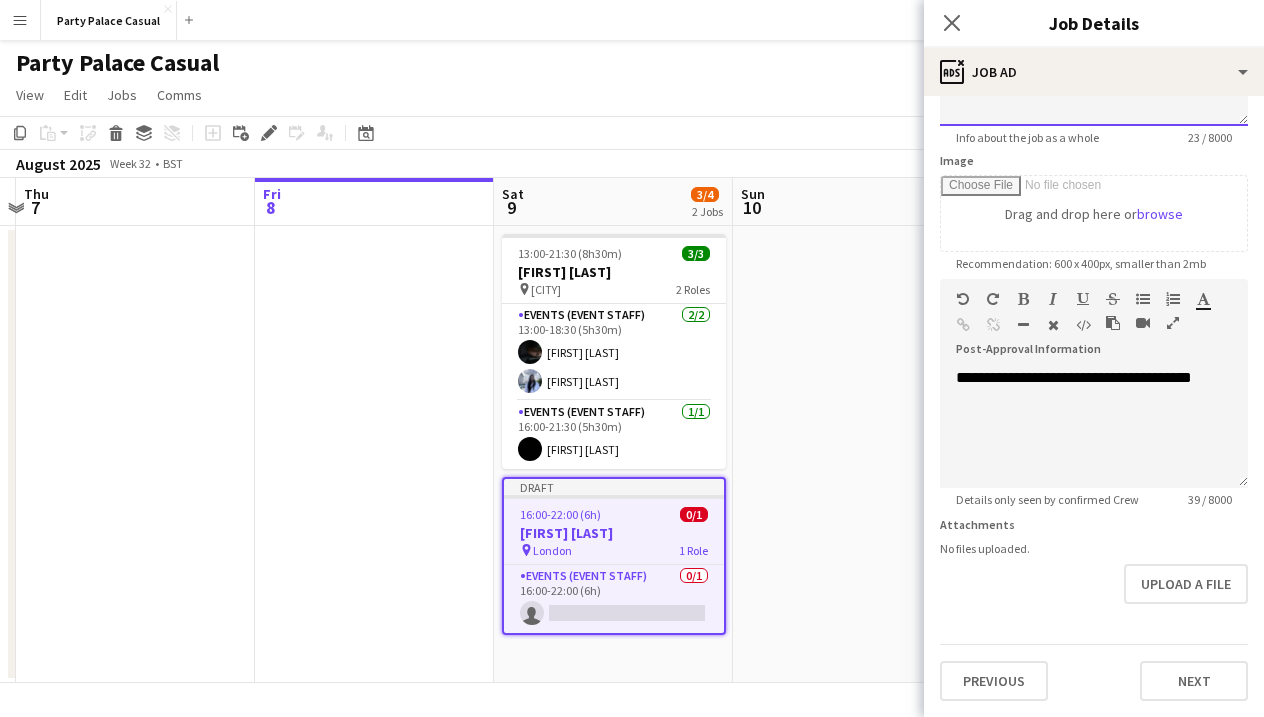 scroll, scrollTop: 272, scrollLeft: 0, axis: vertical 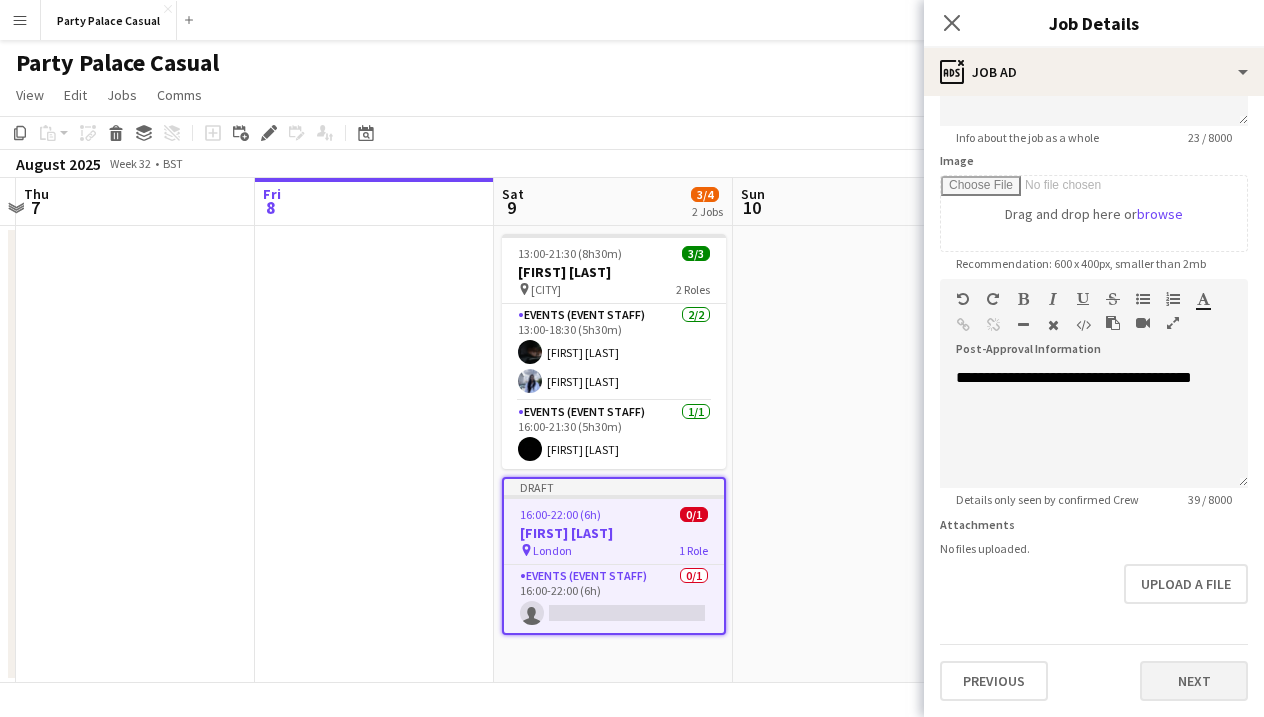 click on "Next" at bounding box center [1194, 681] 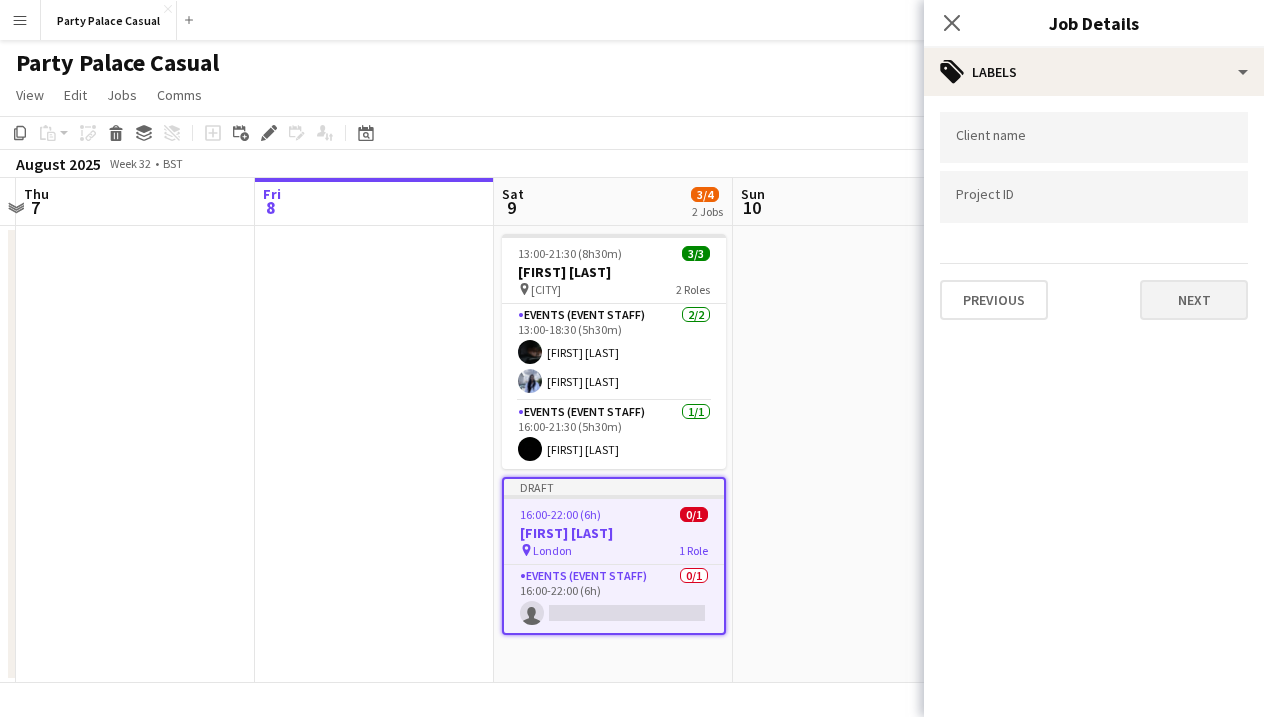 click on "Next" at bounding box center [1194, 300] 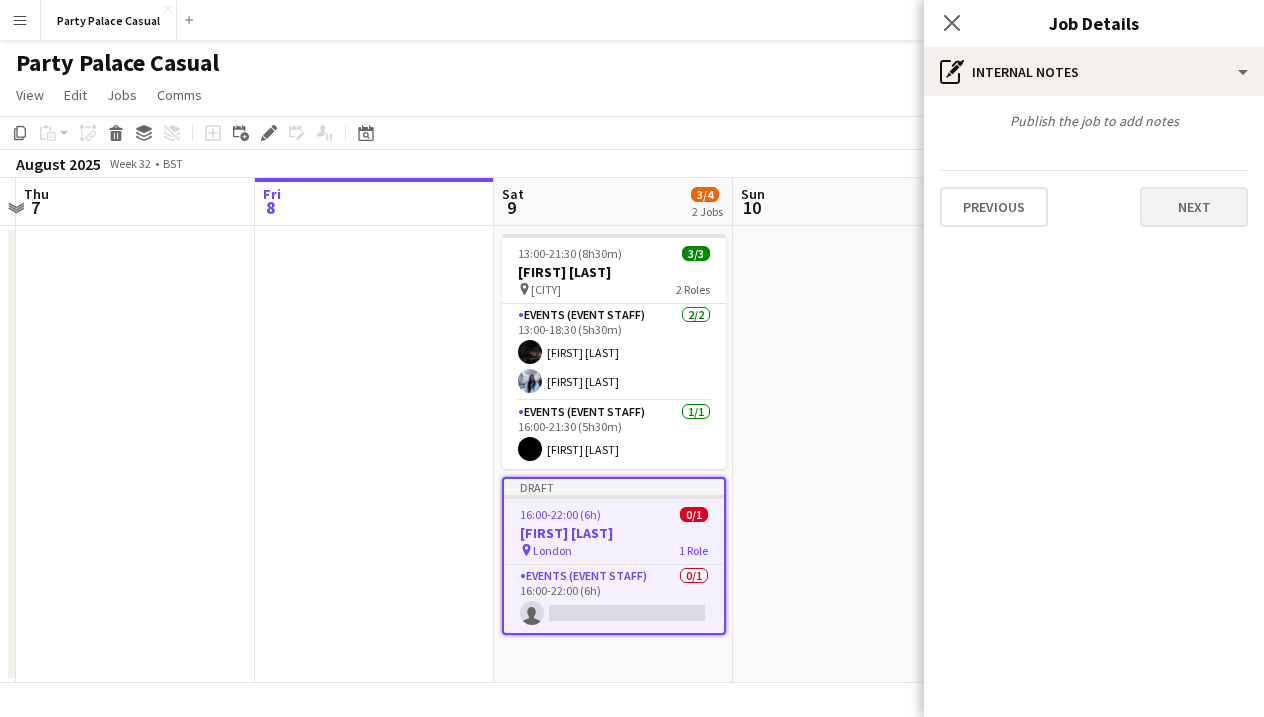 click on "Next" at bounding box center [1194, 207] 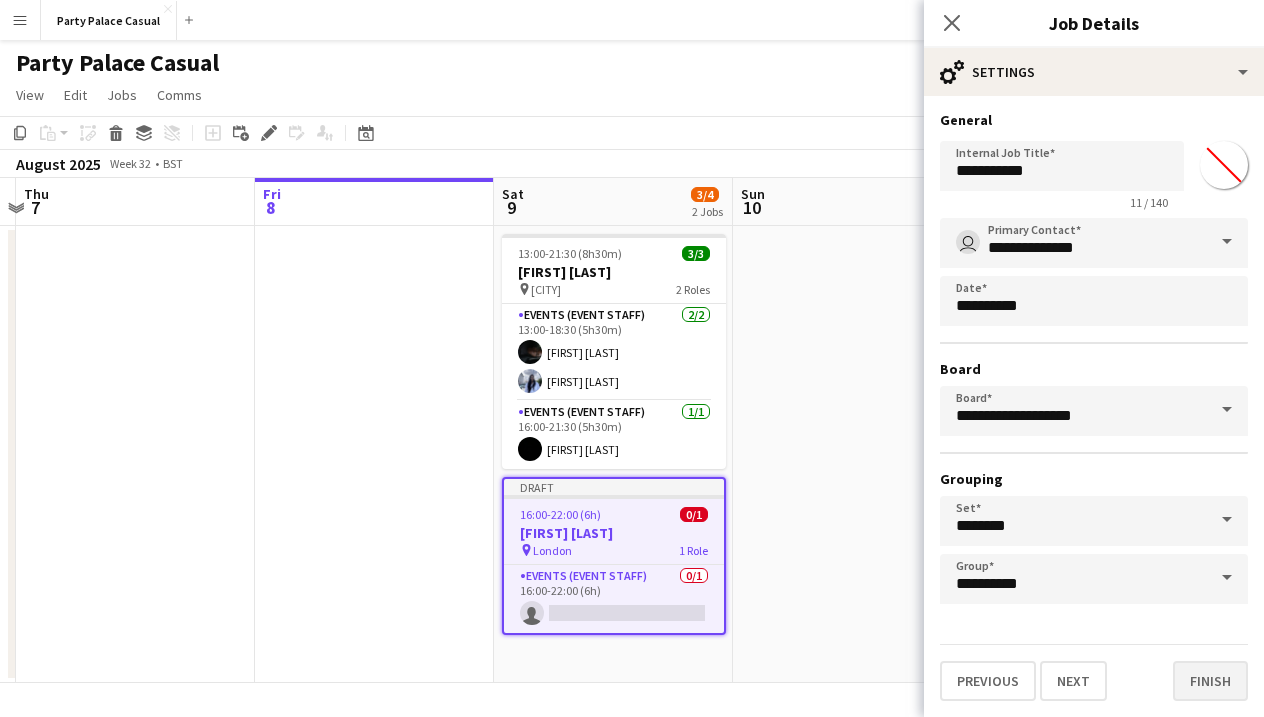 scroll, scrollTop: 1, scrollLeft: 0, axis: vertical 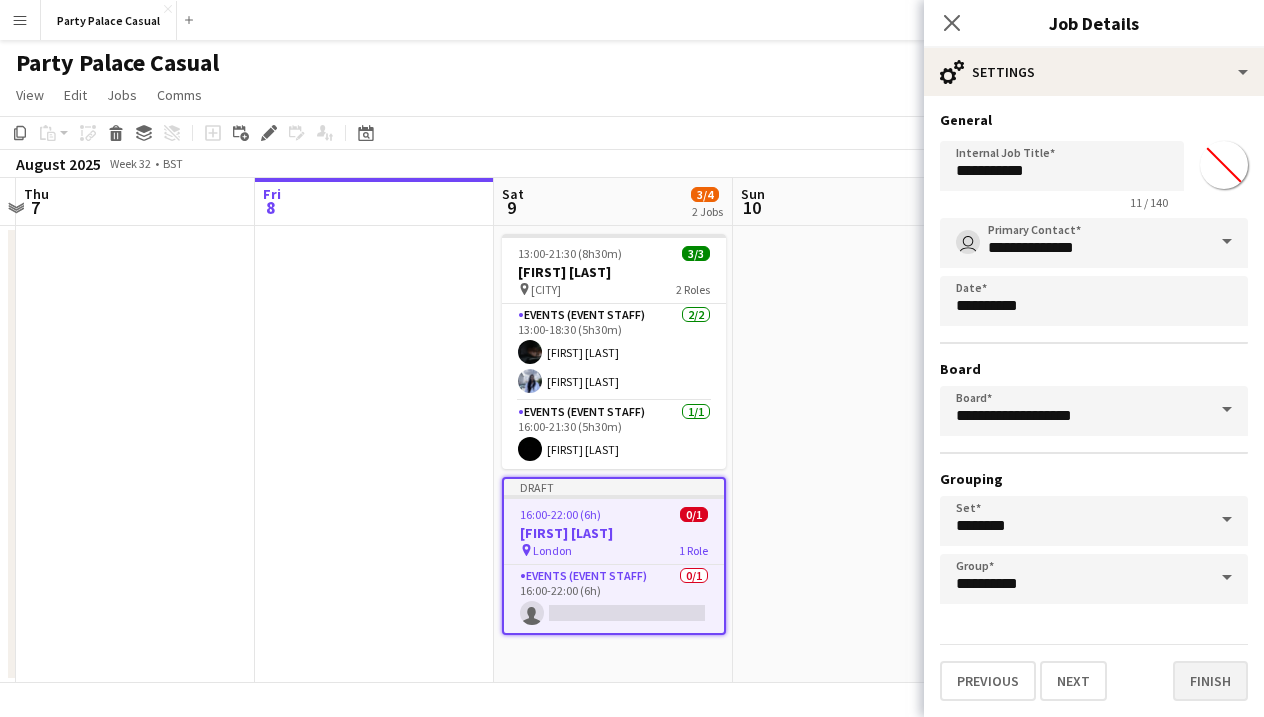 click on "Finish" at bounding box center [1210, 681] 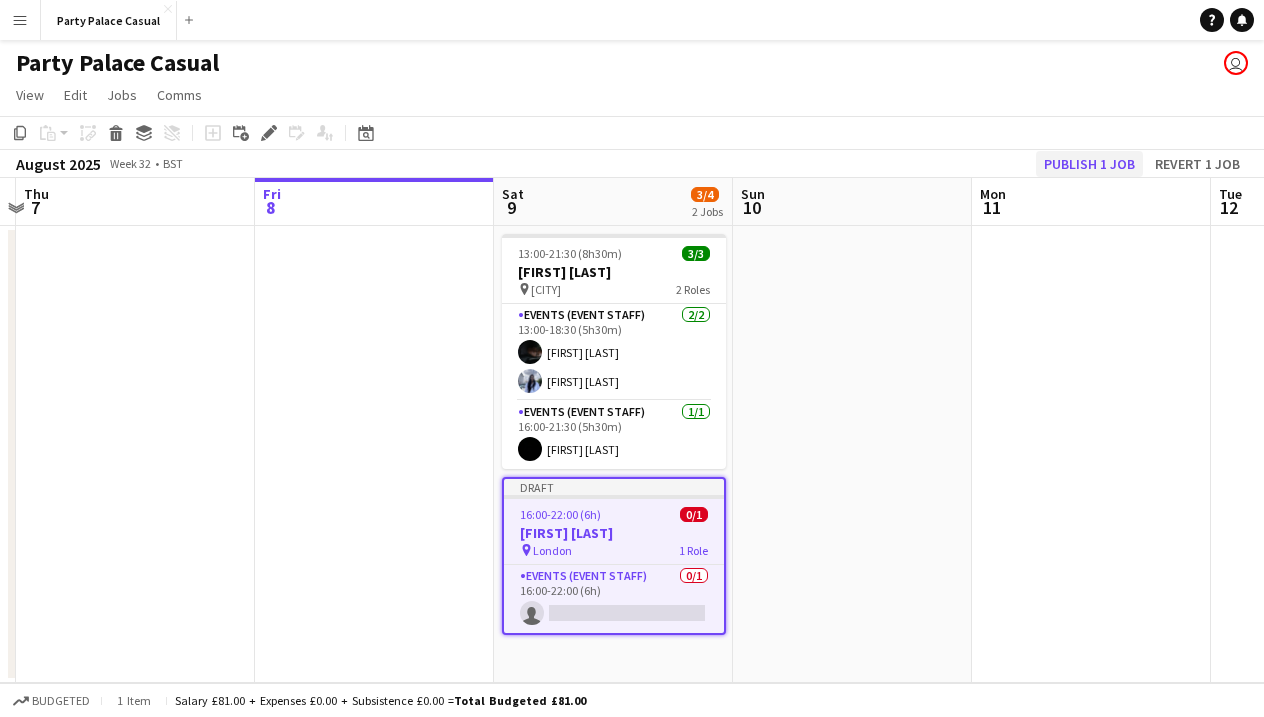 click on "Publish 1 job" 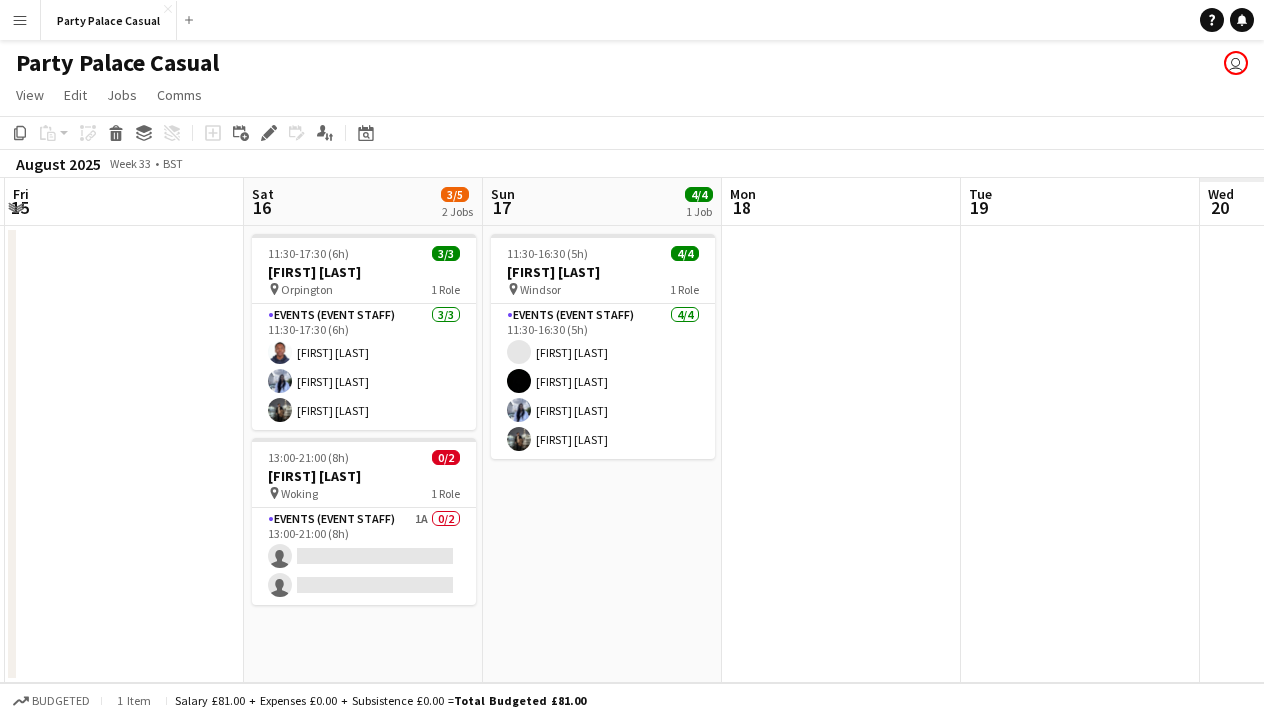 scroll, scrollTop: 0, scrollLeft: 493, axis: horizontal 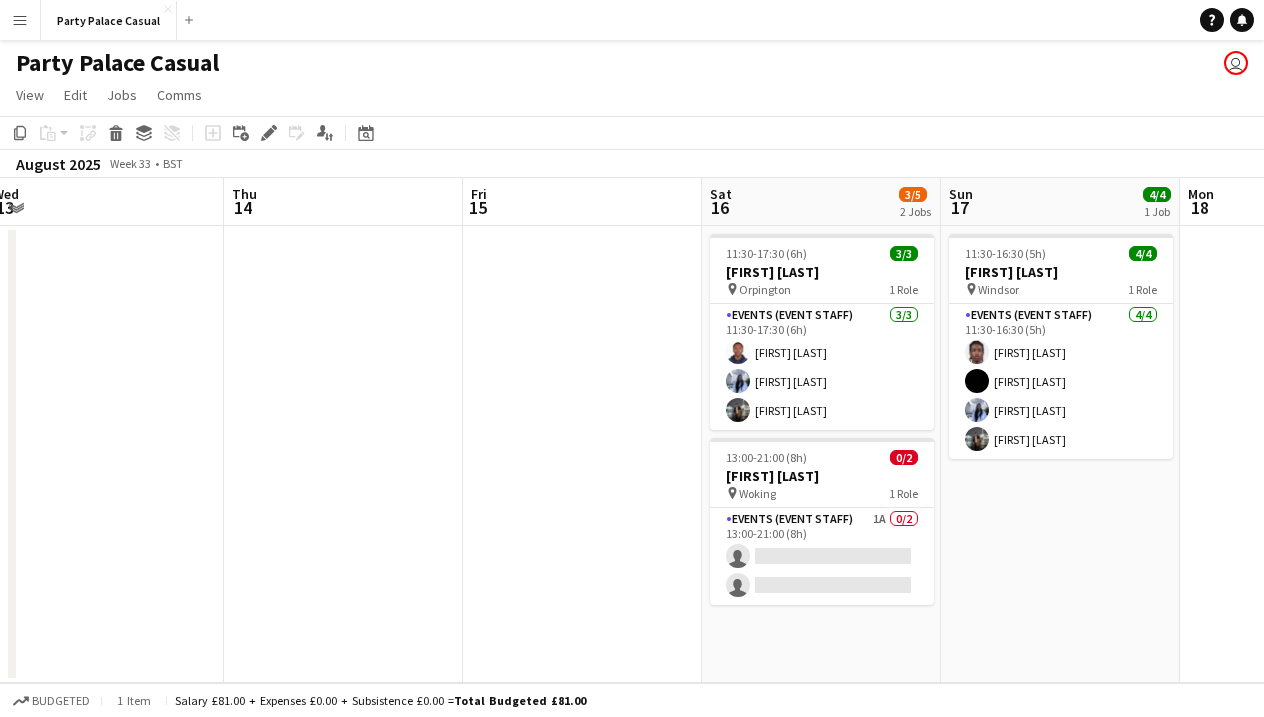 click on "[TIME] [TIME] [NUMBER]/[NUMBER] [FIRST] [LAST]
pin
[CITY]   [NUMBER] Role   Events (Event Staff)   [POSTCODE]   [NUMBER]/[NUMBER] [TIME]-[TIME] ([DURATION])
[FIRST] [LAST] [FIRST] [LAST] [FIRST] [LAST]     [TIME]-[TIME] ([DURATION])    [NUMBER]/[NUMBER]   [FIRST] [LAST]
pin
[CITY]   [NUMBER] Role   Events (Event Staff)   [POSTCODE]   [NUMBER]/[NUMBER] [TIME]-[TIME] ([DURATION])
single-neutral-actions
single-neutral-actions" at bounding box center (821, 454) 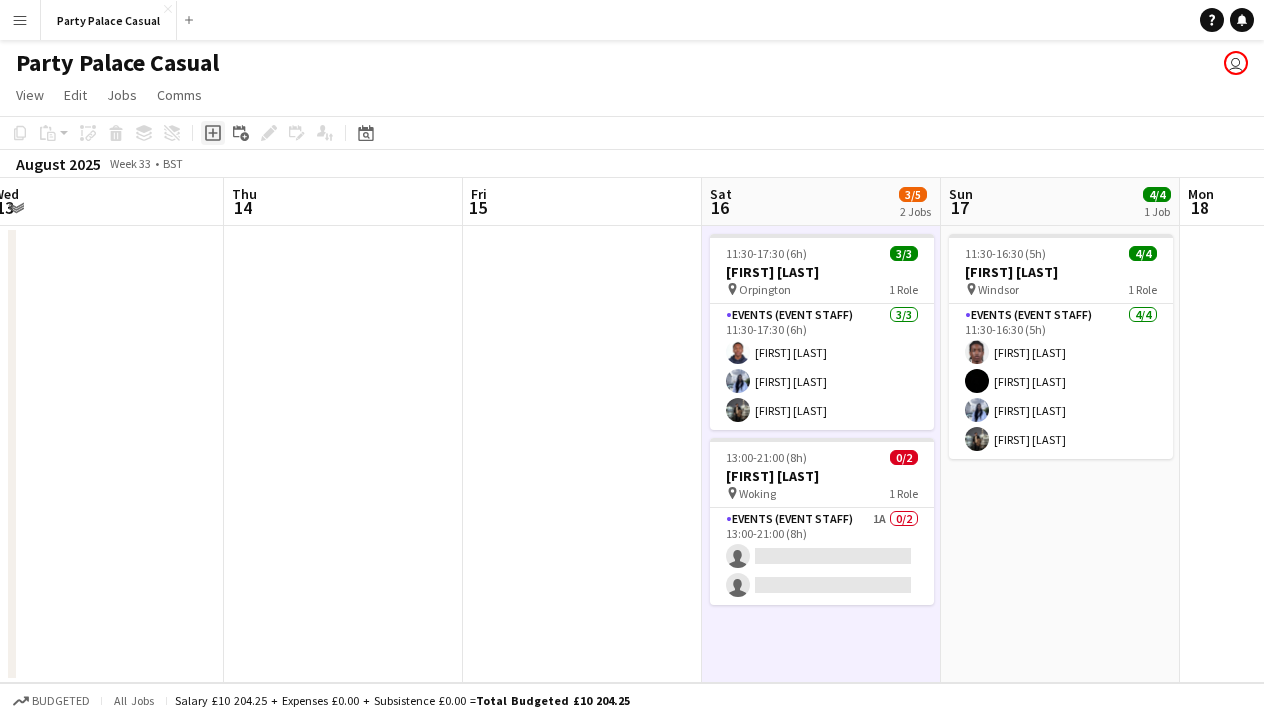 click 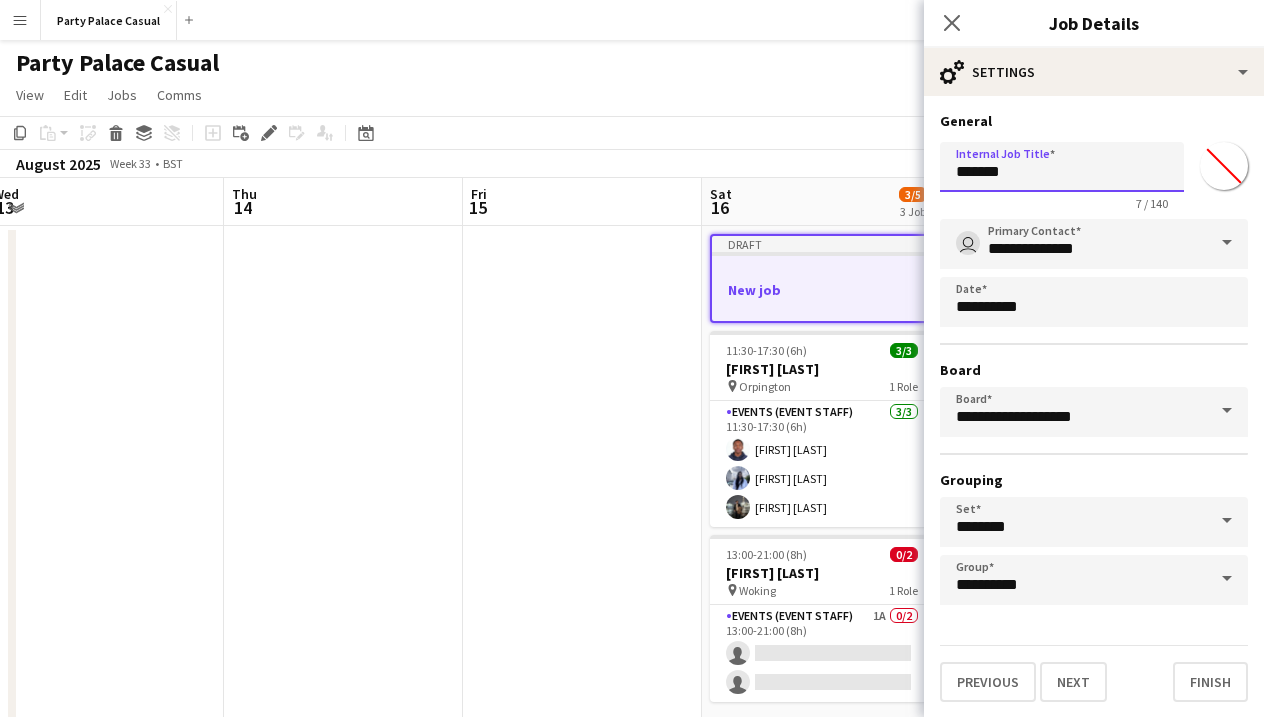 drag, startPoint x: 1047, startPoint y: 188, endPoint x: 914, endPoint y: 188, distance: 133 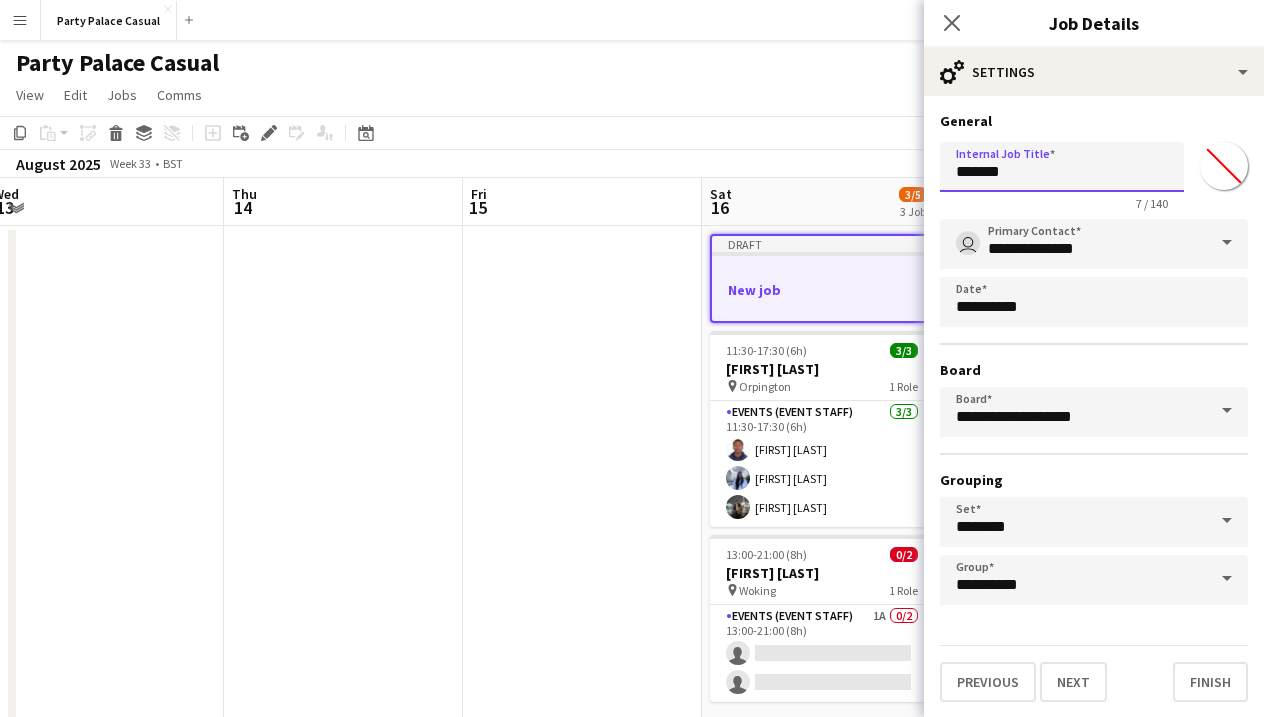 click on "Menu
Boards
Boards   Boards   All jobs   Status
Workforce
Workforce   My Workforce   Recruiting
Comms
Comms
Pay
Pay   Approvals   Payments   Reports
Platform Settings
Platform Settings   App settings   Your settings   Profiles
Training Academy
Training Academy
Knowledge Base
Knowledge Base
Product Updates
Product Updates   Log Out   Privacy   Party Palace Casual
Close
Add
Help
Notifications
Party Palace Casual
user
View  Day view expanded Day view collapsed Month view Date picker Jump to today Copy" at bounding box center (632, 388) 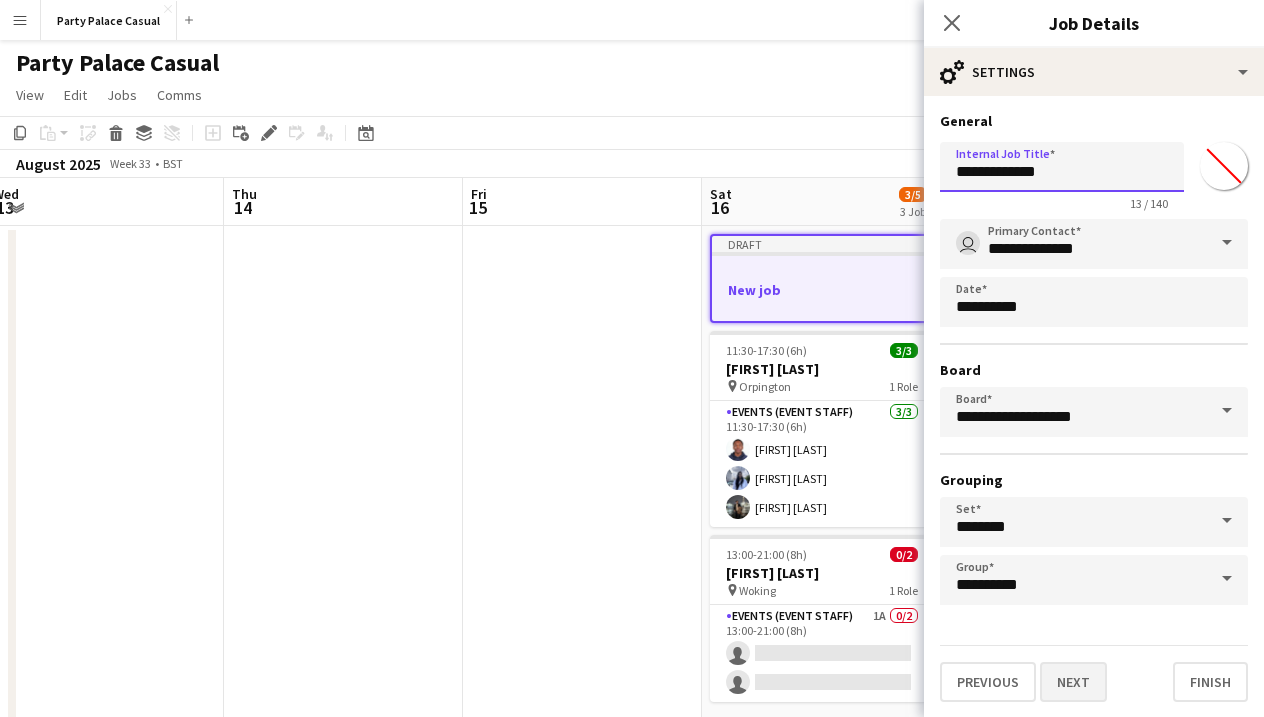 type on "**********" 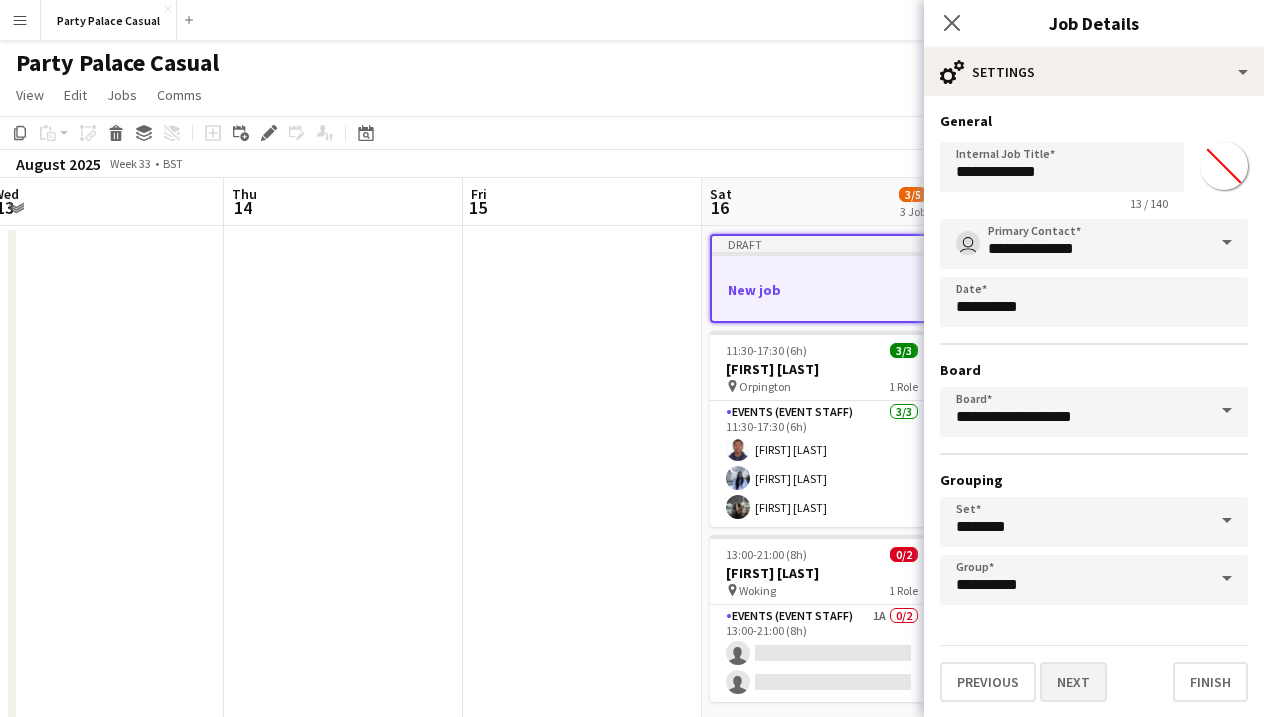 click on "Next" at bounding box center [1073, 682] 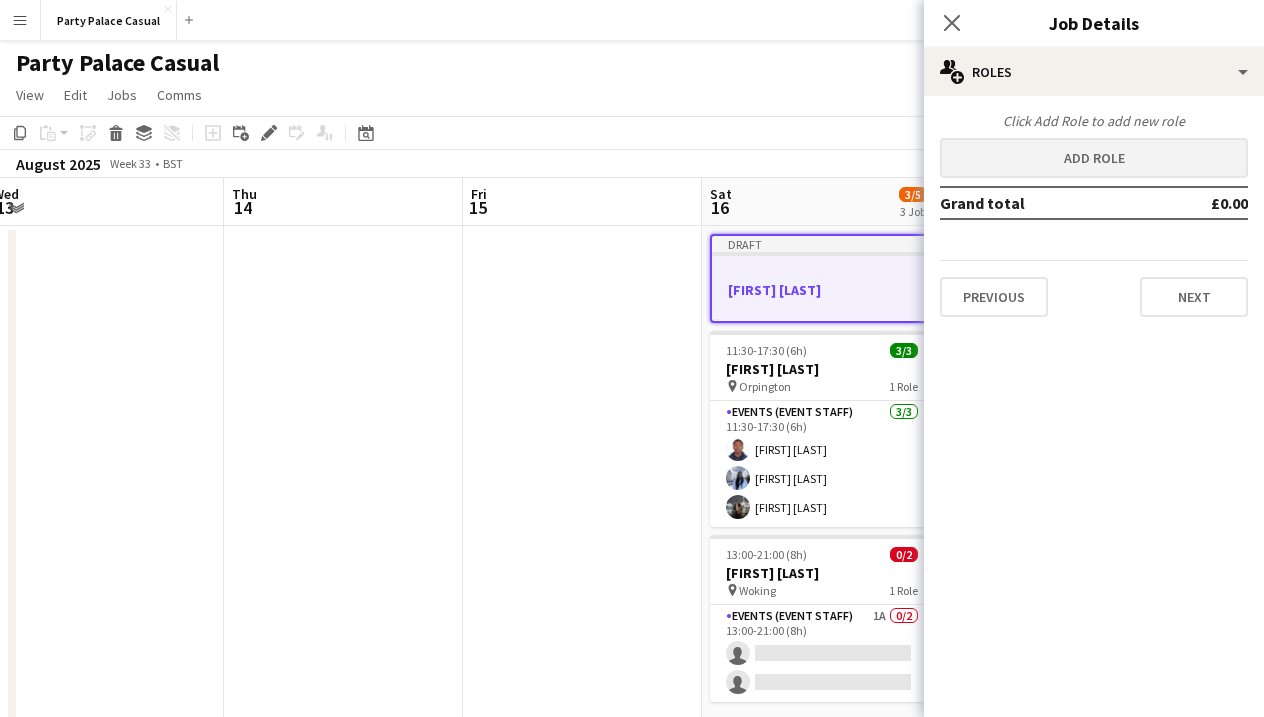 click on "Add role" at bounding box center [1094, 158] 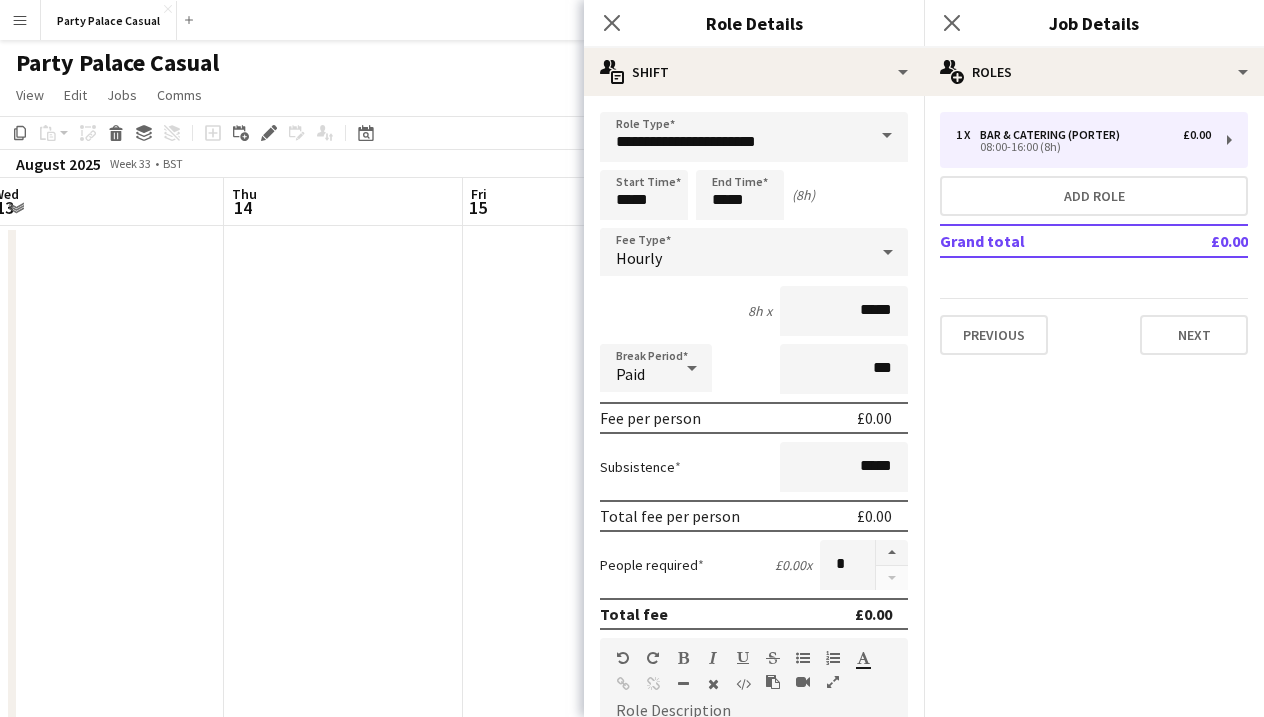 click at bounding box center [887, 136] 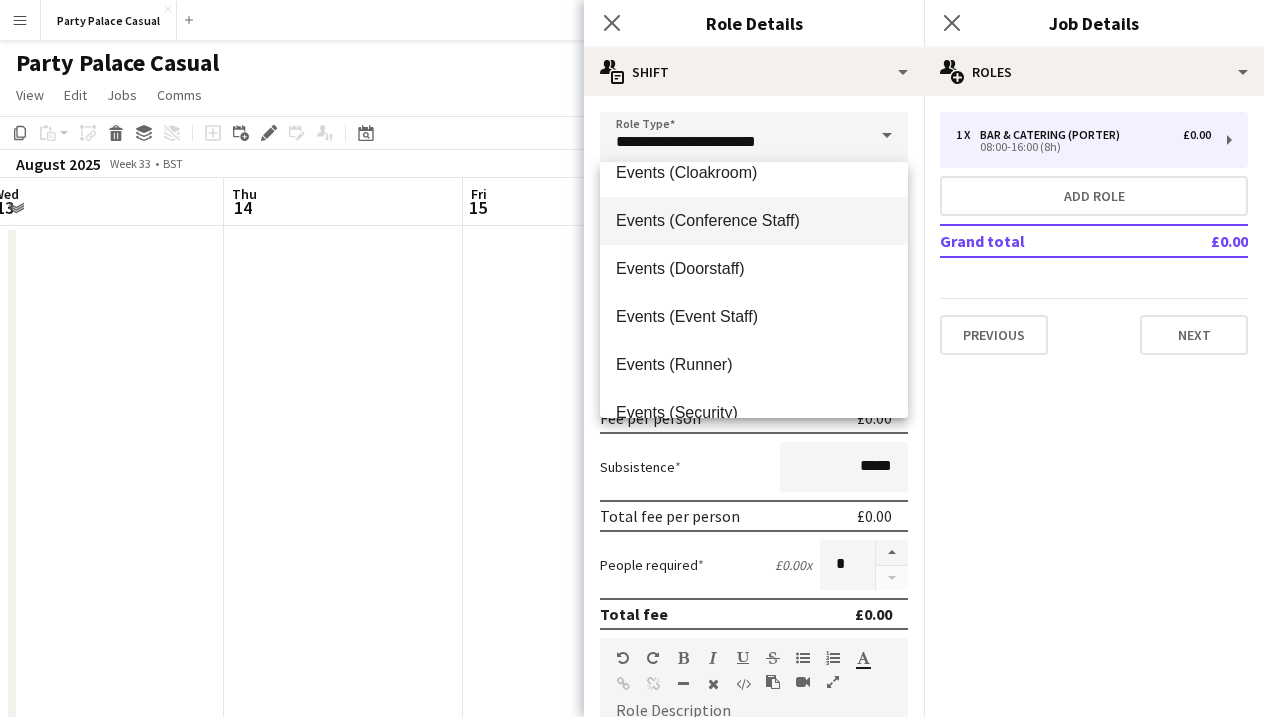 scroll, scrollTop: 168, scrollLeft: 0, axis: vertical 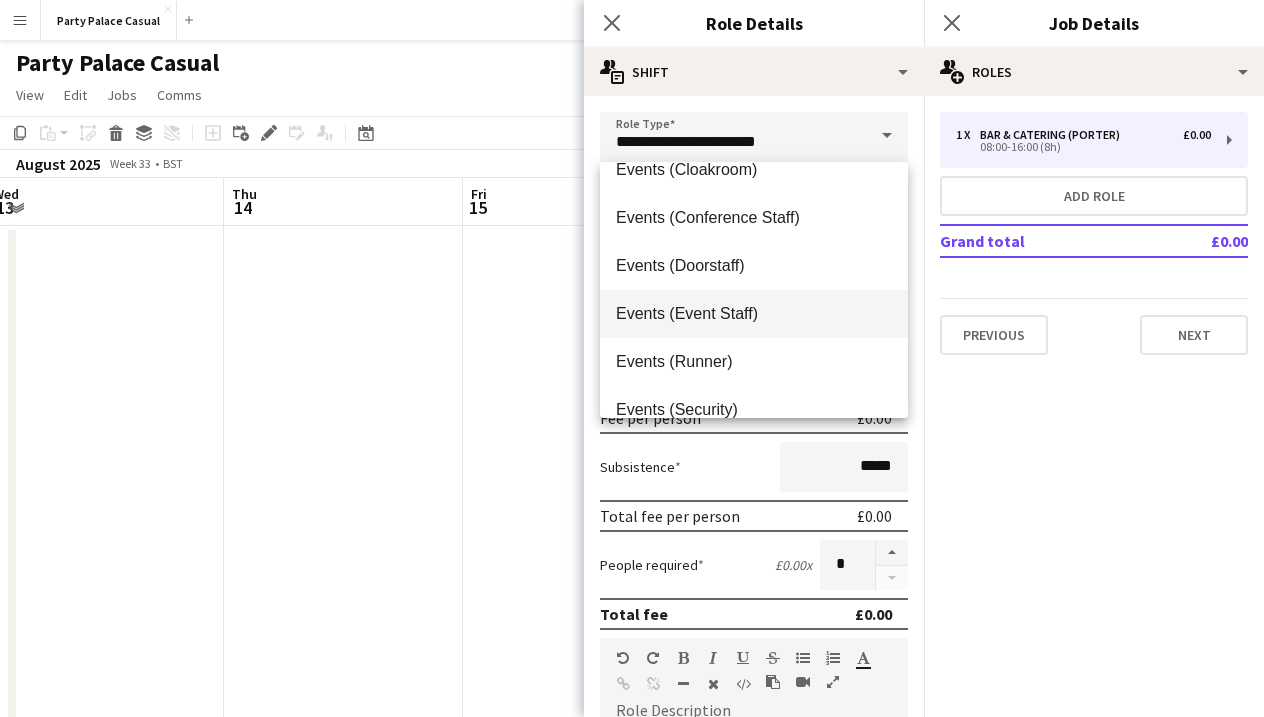 click on "Events (Event Staff)" at bounding box center (754, 313) 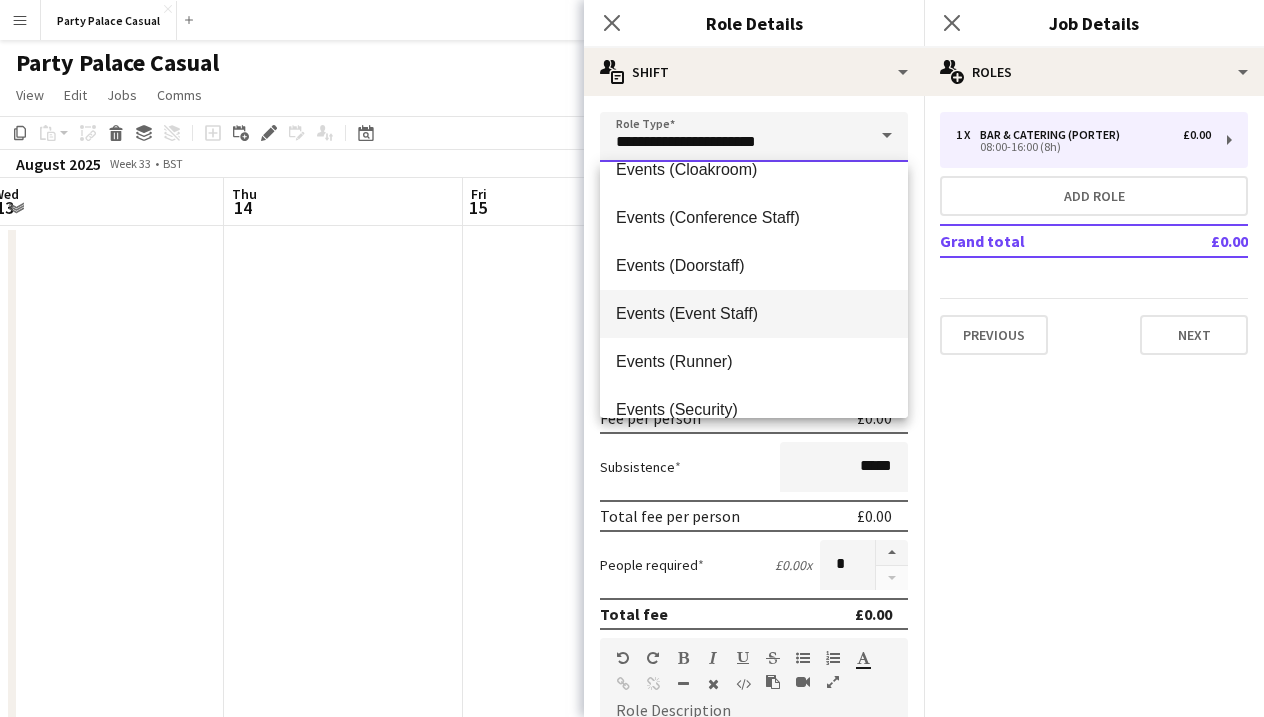 type on "**********" 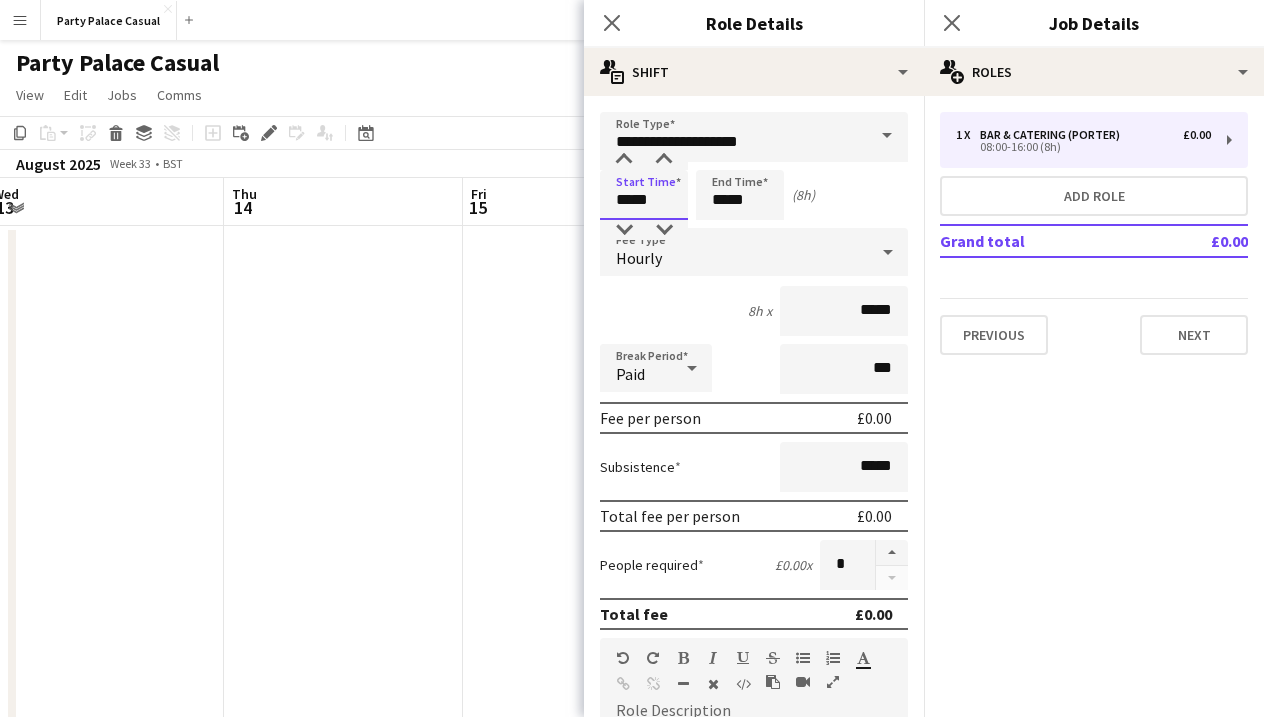 drag, startPoint x: 630, startPoint y: 203, endPoint x: 590, endPoint y: 203, distance: 40 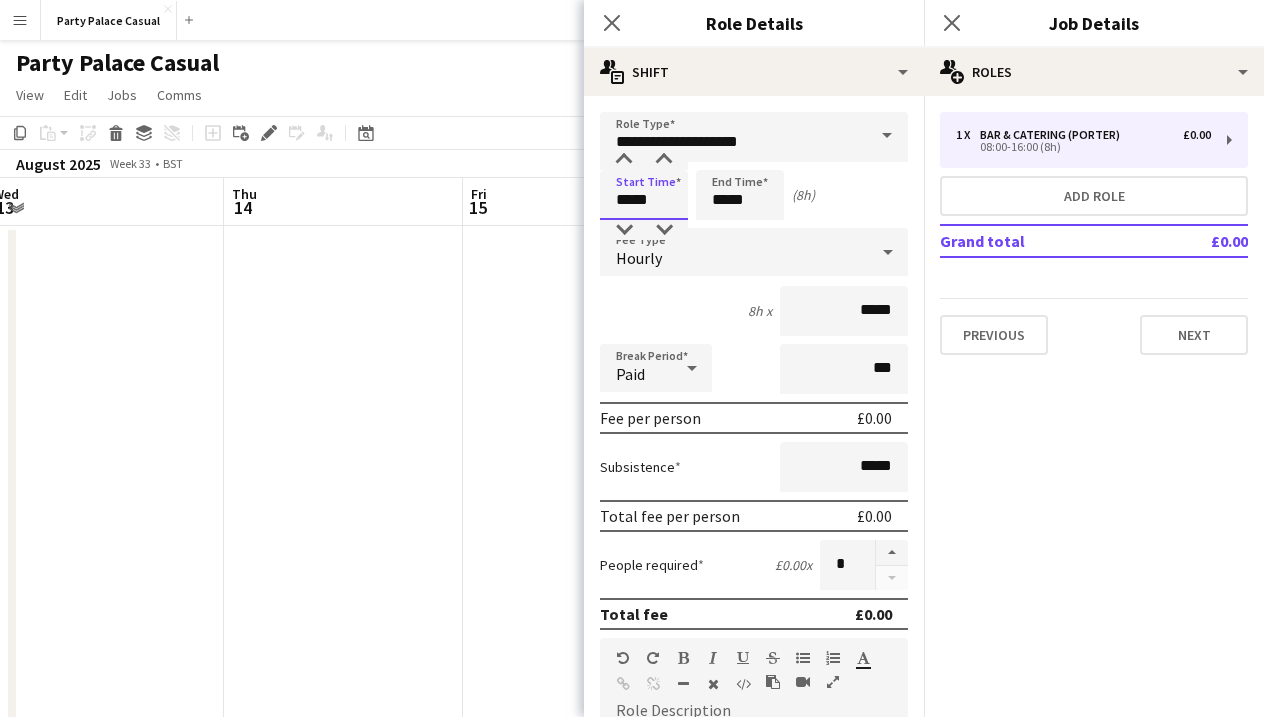 click on "**********" at bounding box center (754, 653) 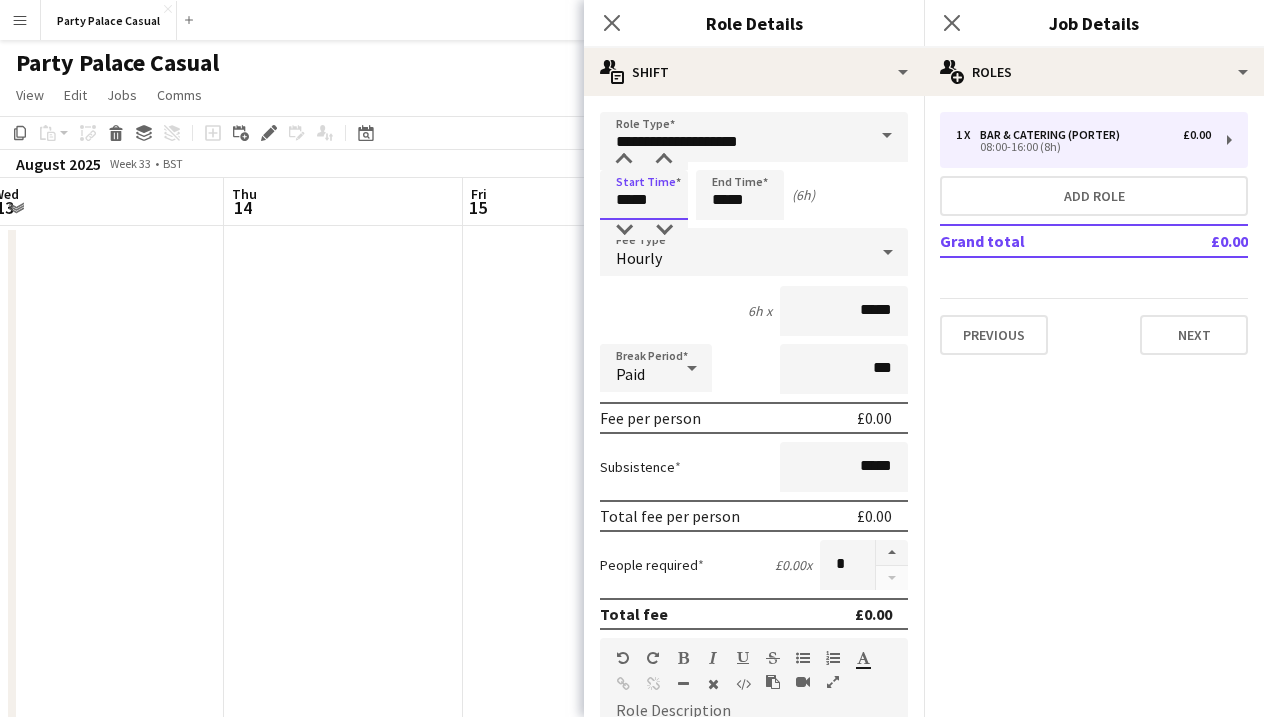 type on "*****" 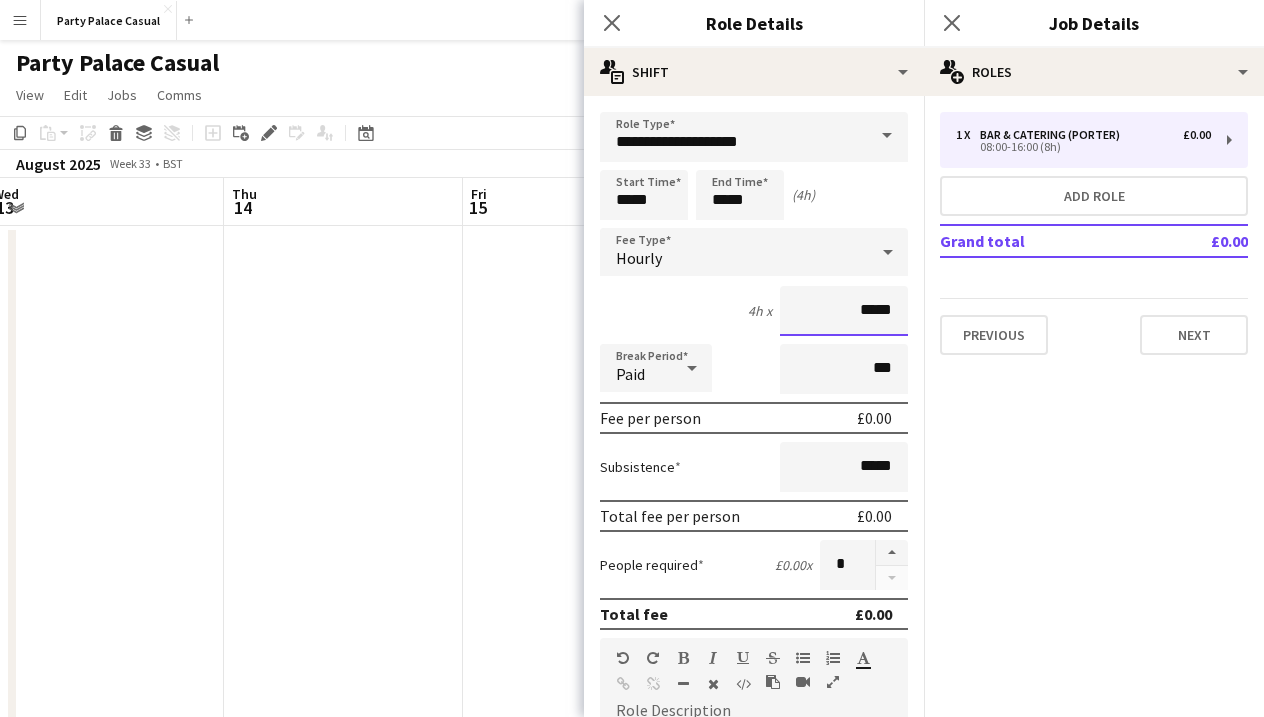 click on "*****" at bounding box center (844, 311) 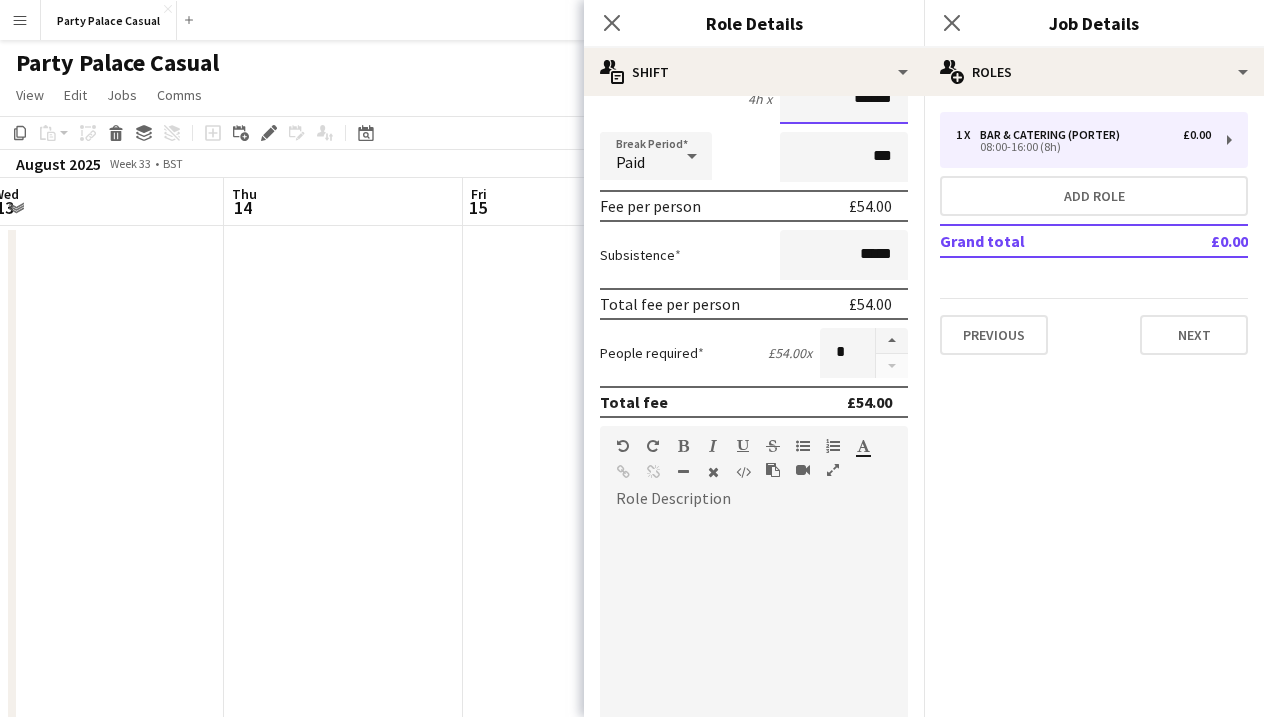 scroll, scrollTop: 222, scrollLeft: 0, axis: vertical 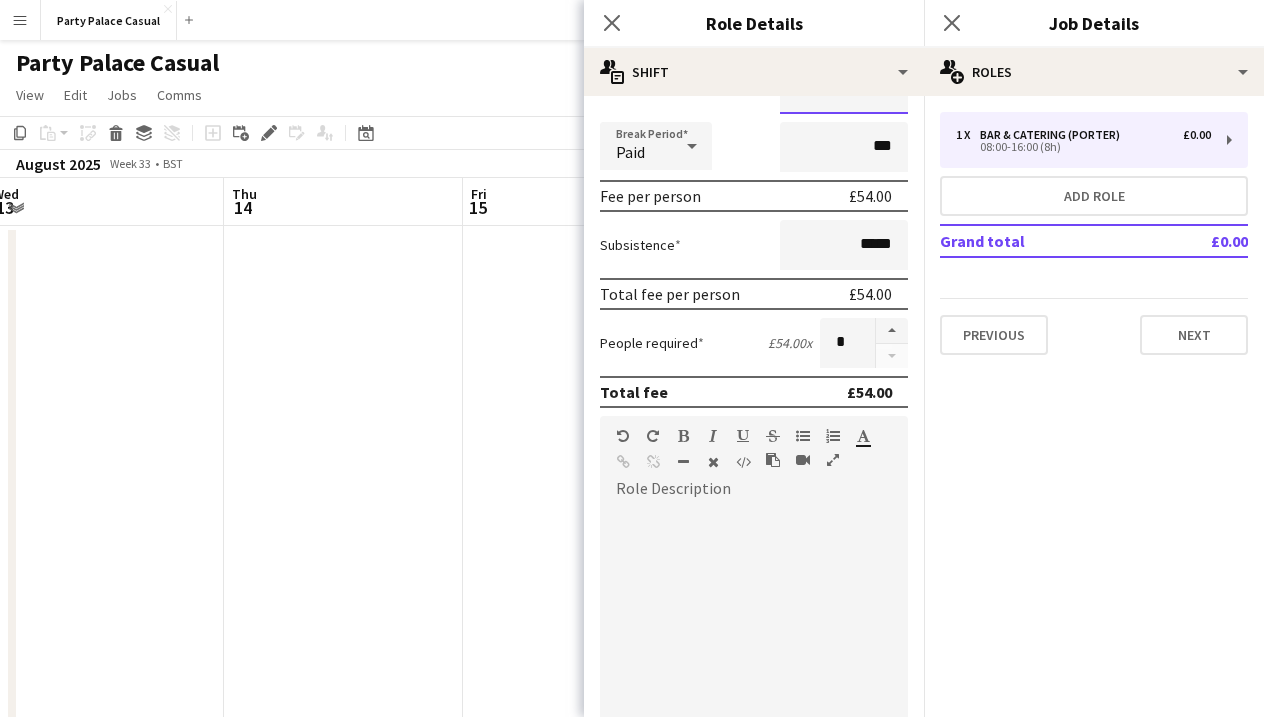 type on "******" 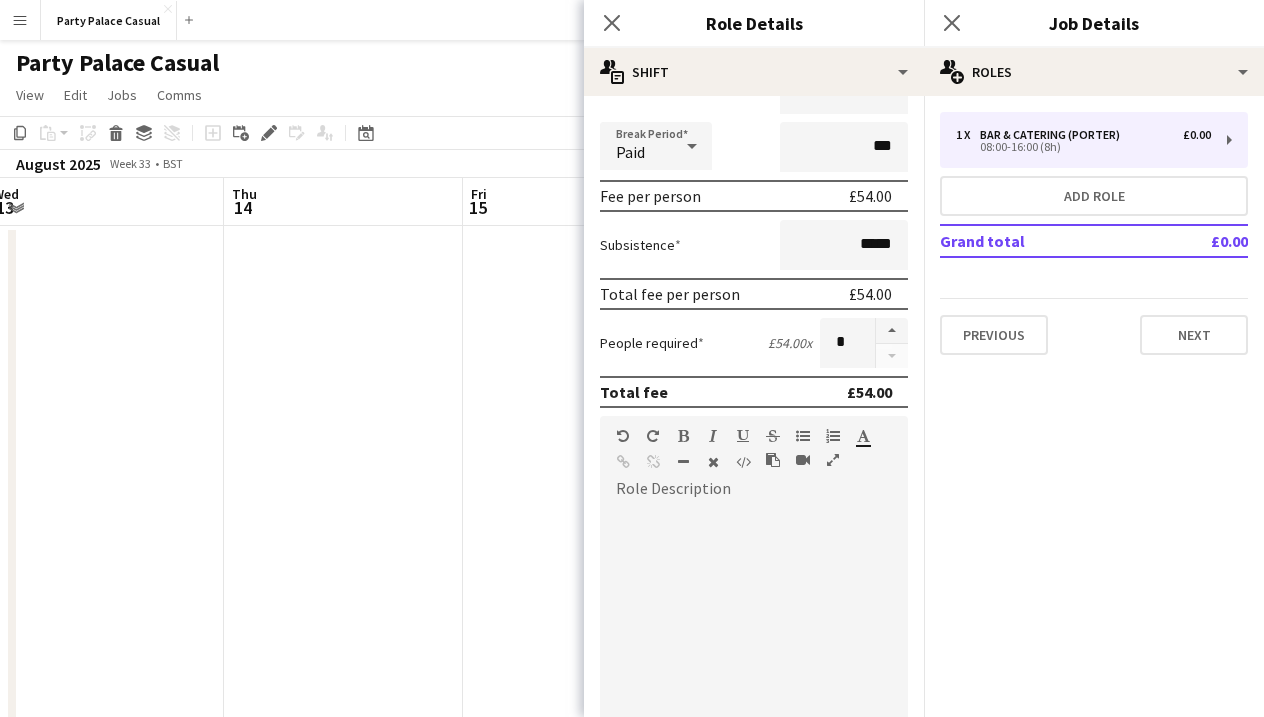 click at bounding box center (754, 625) 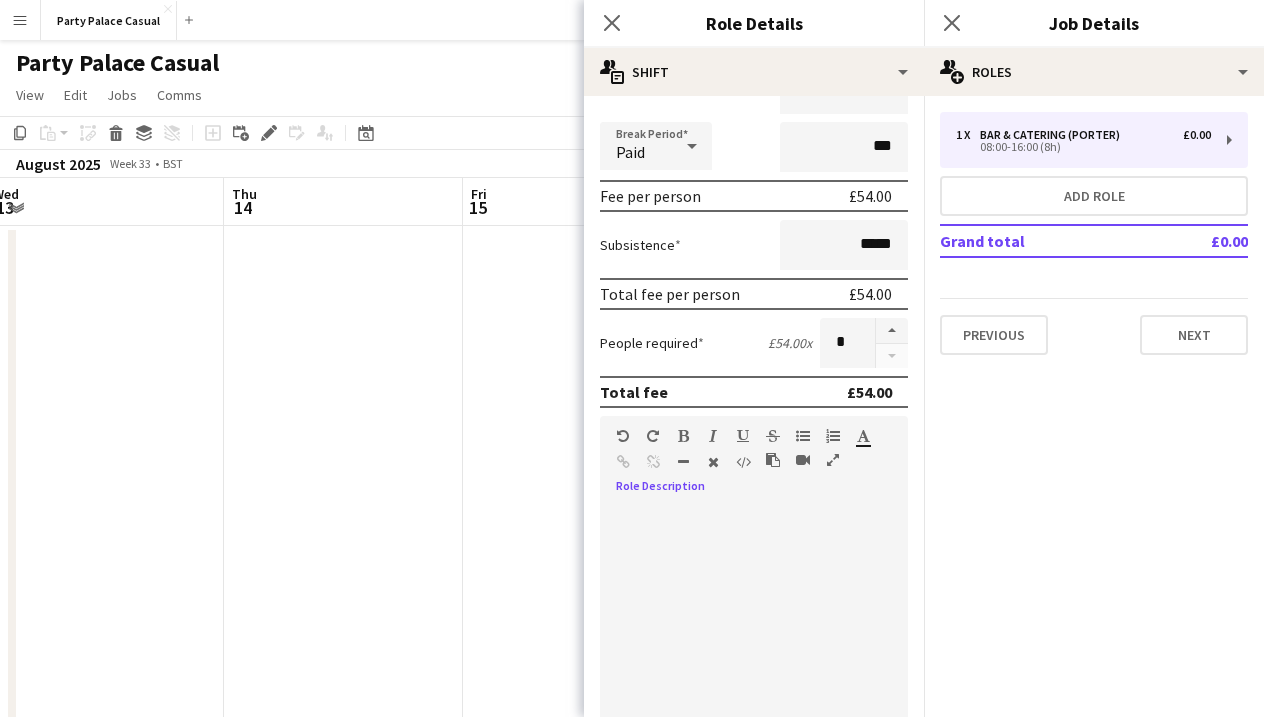 type 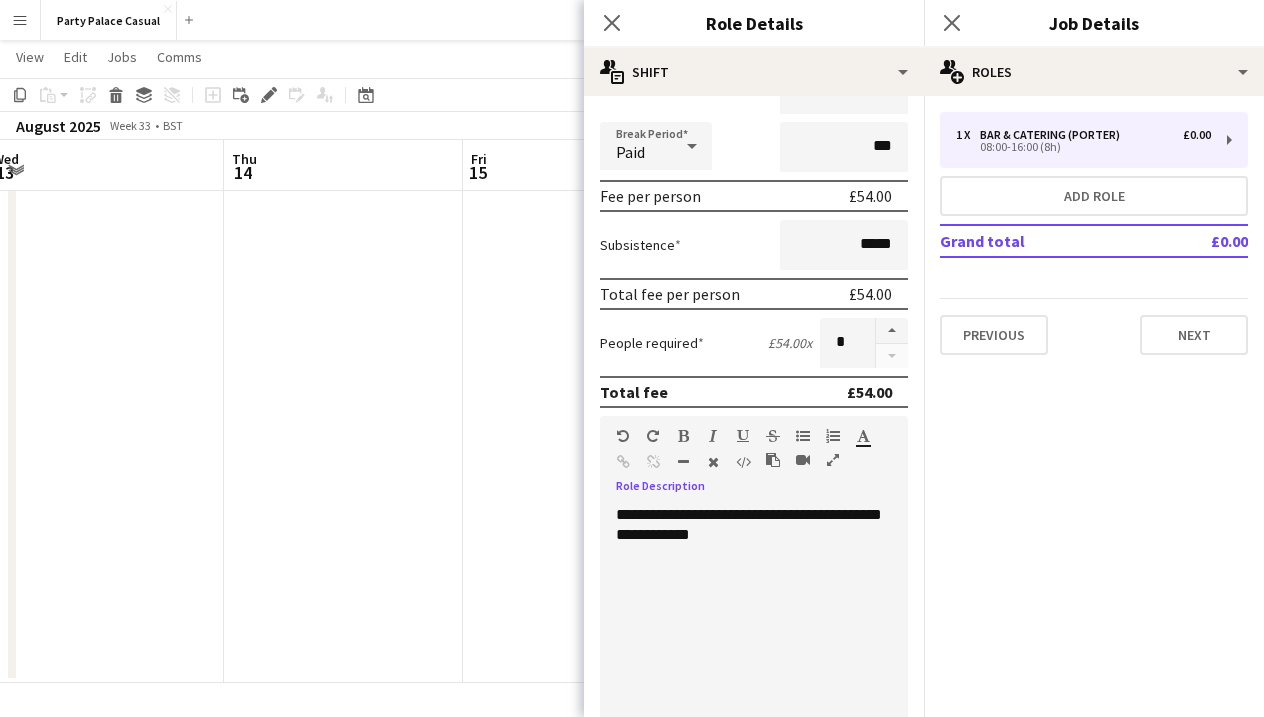 scroll, scrollTop: 59, scrollLeft: 0, axis: vertical 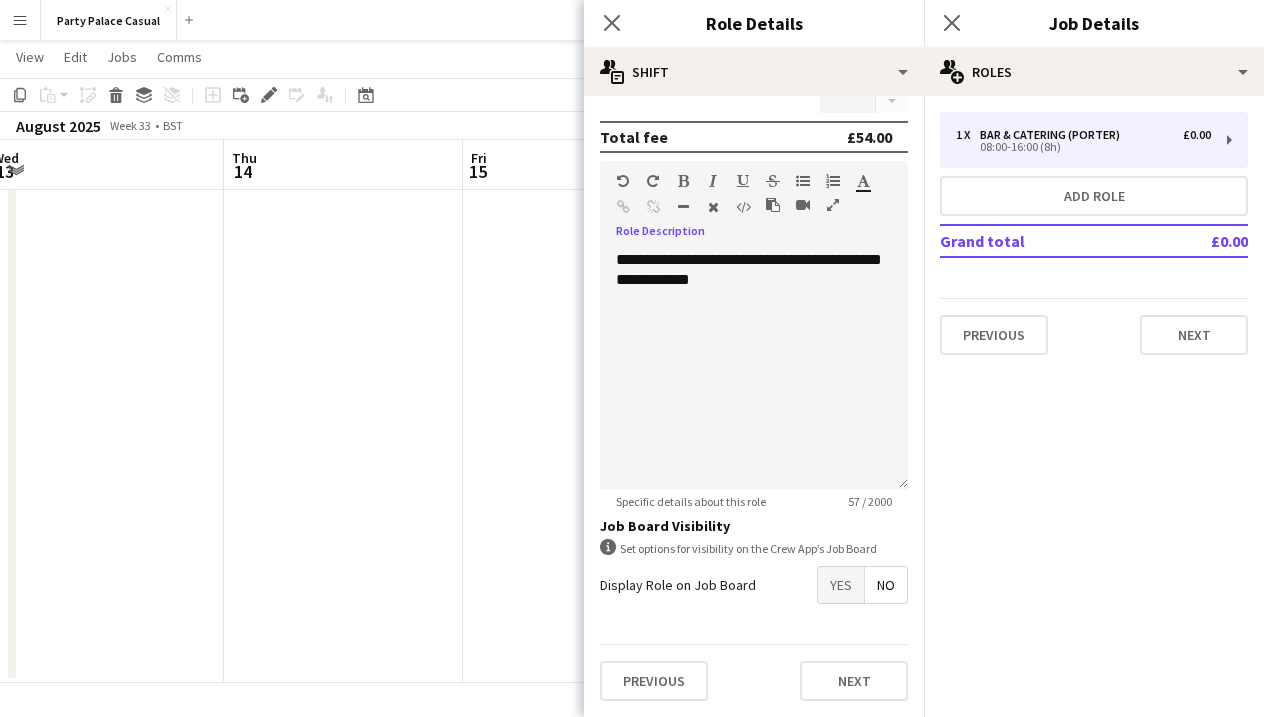 click on "Yes" at bounding box center [841, 585] 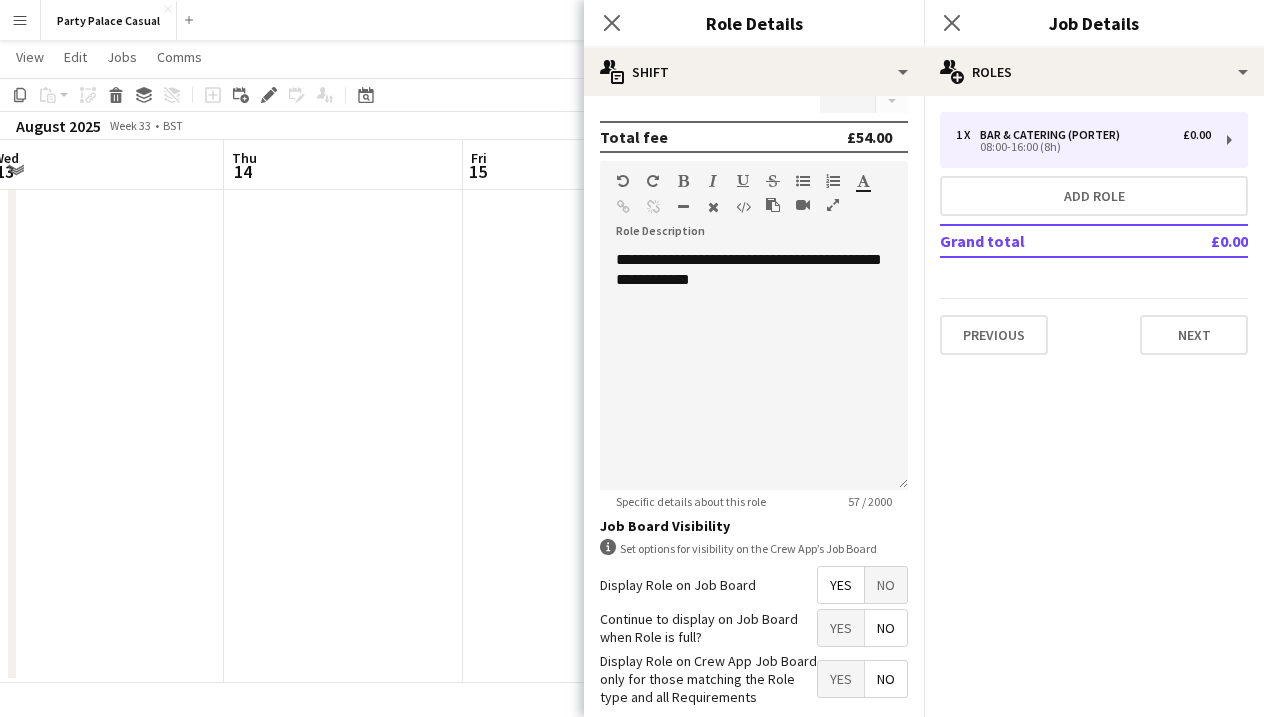 click on "No" at bounding box center (886, 628) 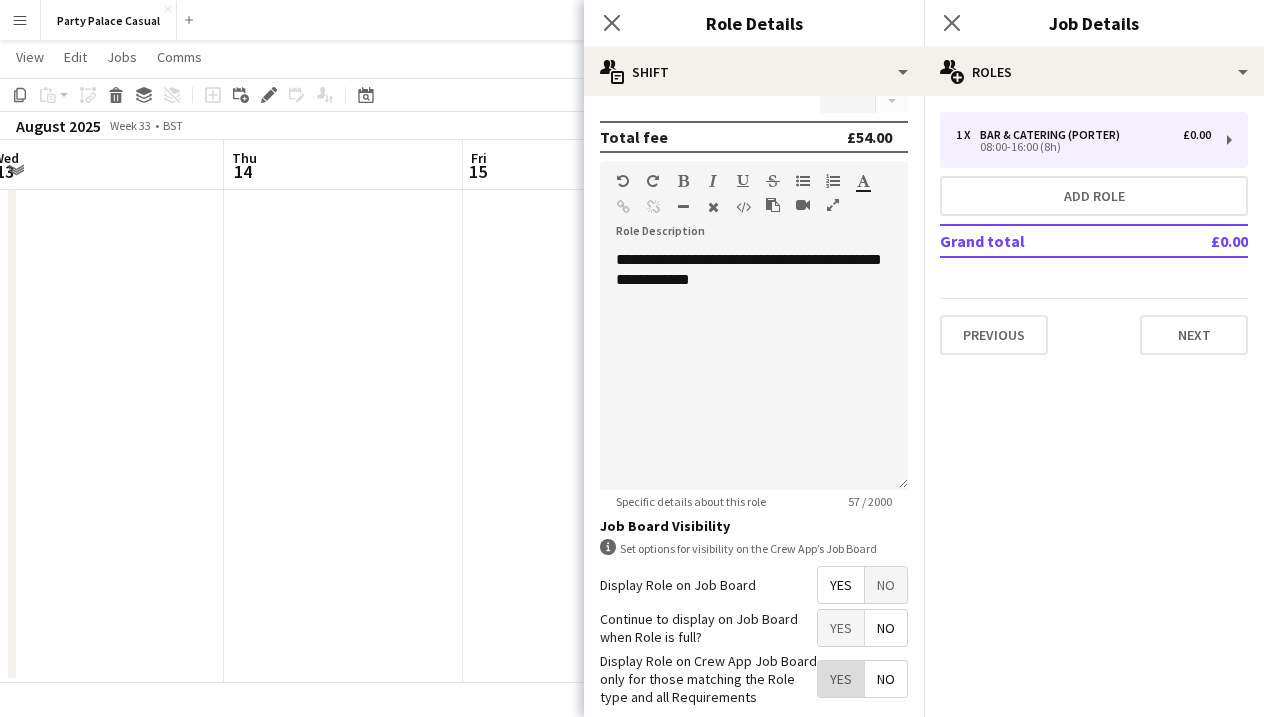 click on "Yes" at bounding box center [841, 679] 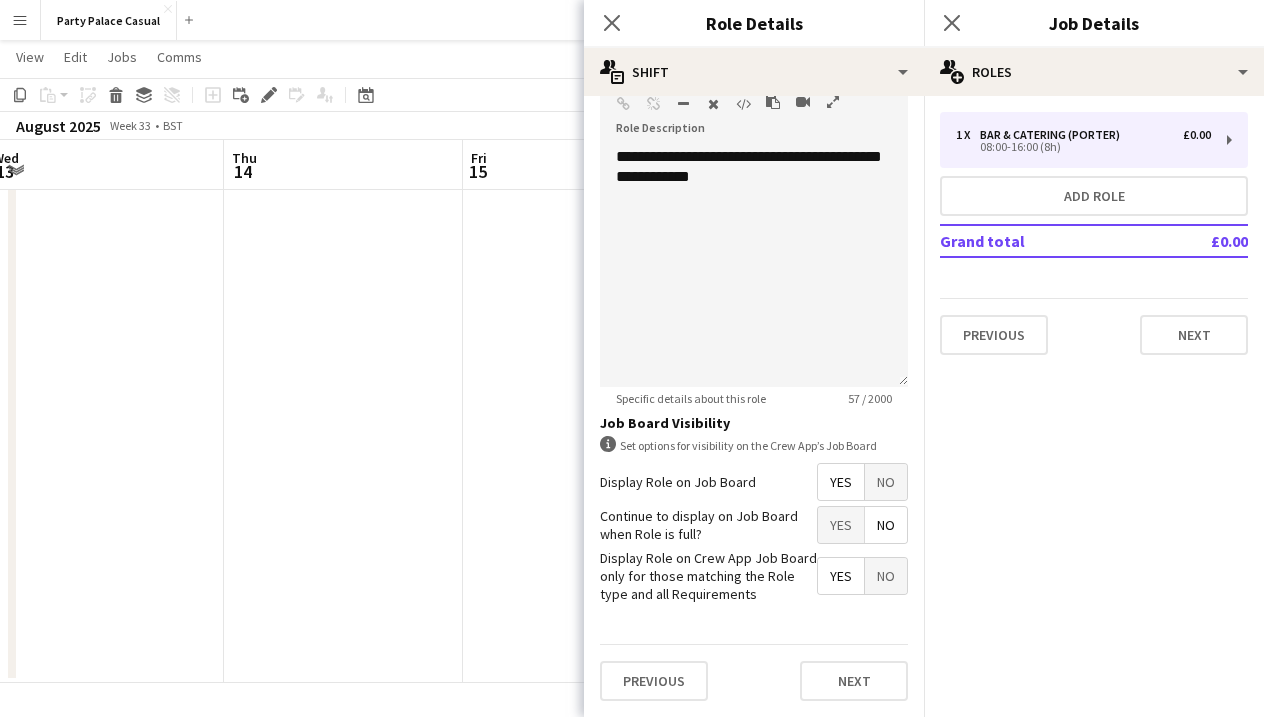 scroll, scrollTop: 579, scrollLeft: 0, axis: vertical 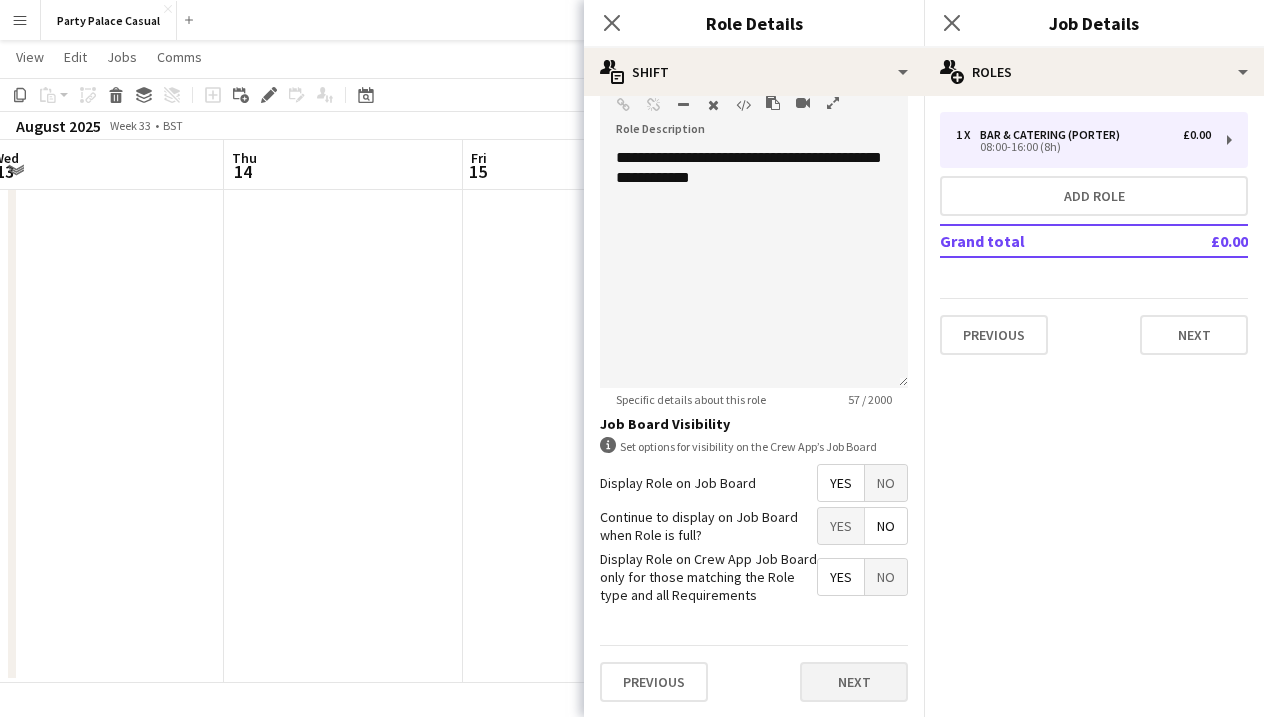 click on "Next" at bounding box center [854, 682] 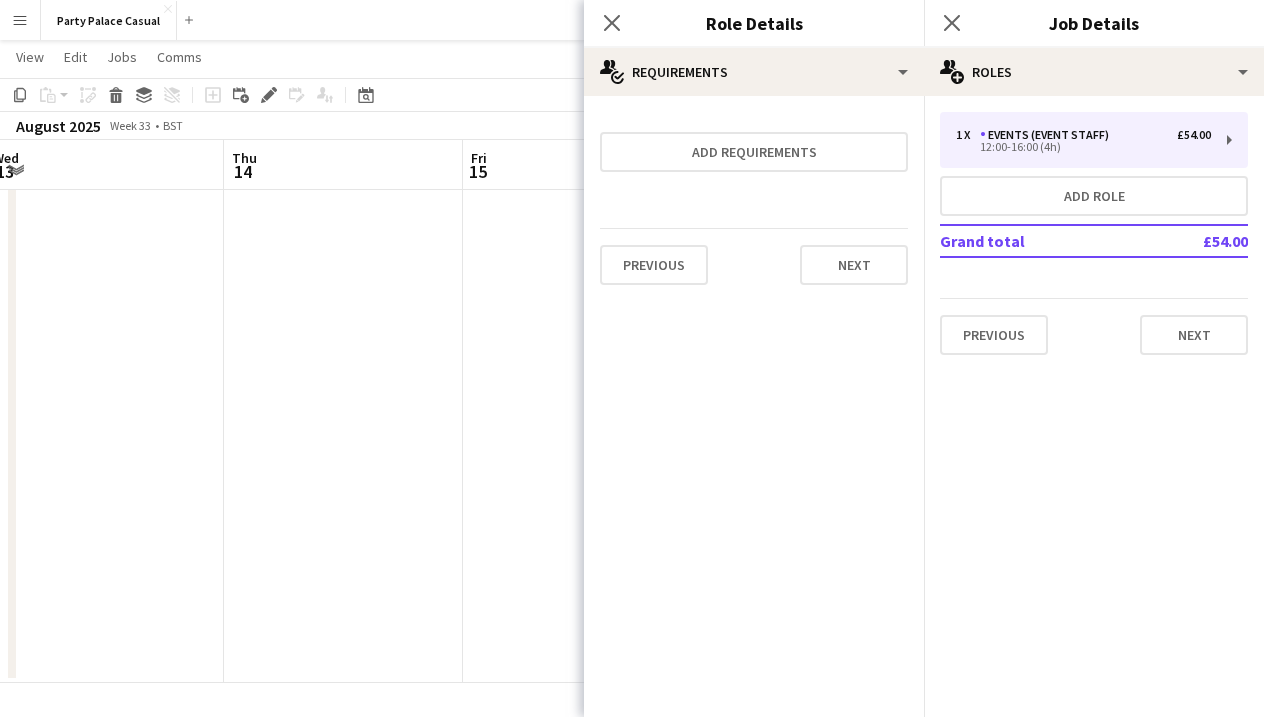 scroll, scrollTop: 0, scrollLeft: 0, axis: both 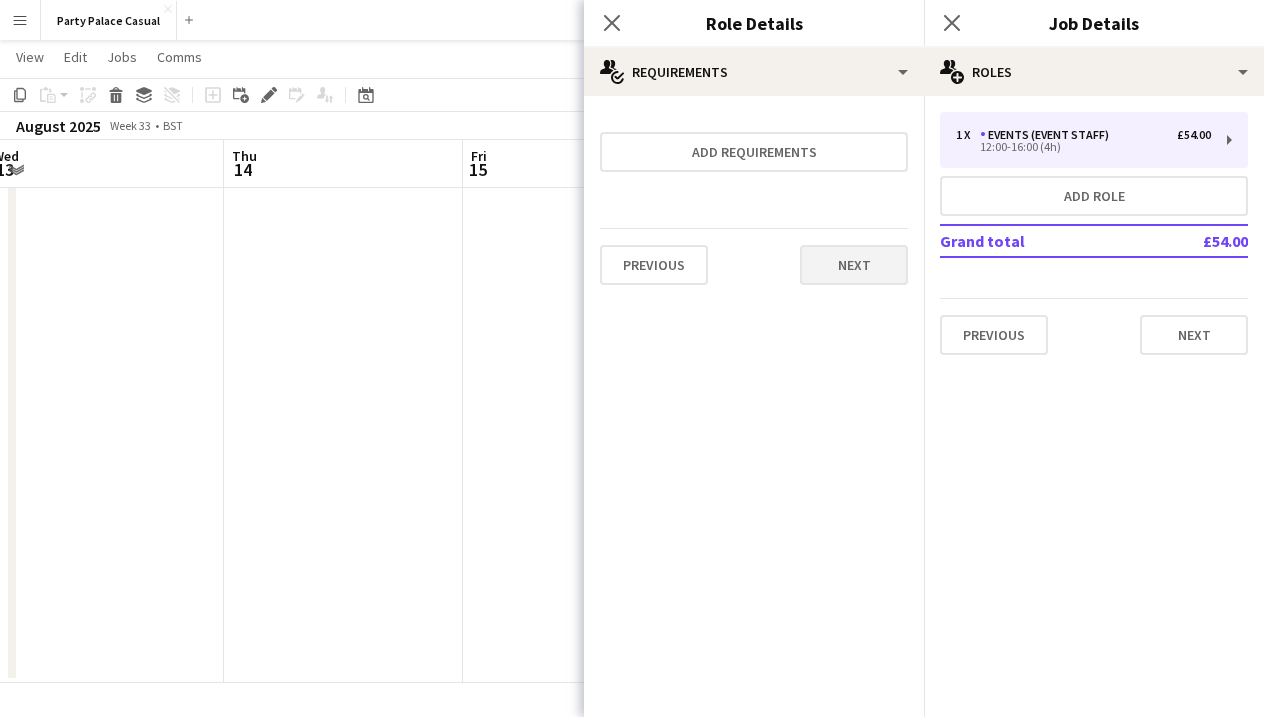 click on "Next" at bounding box center [854, 265] 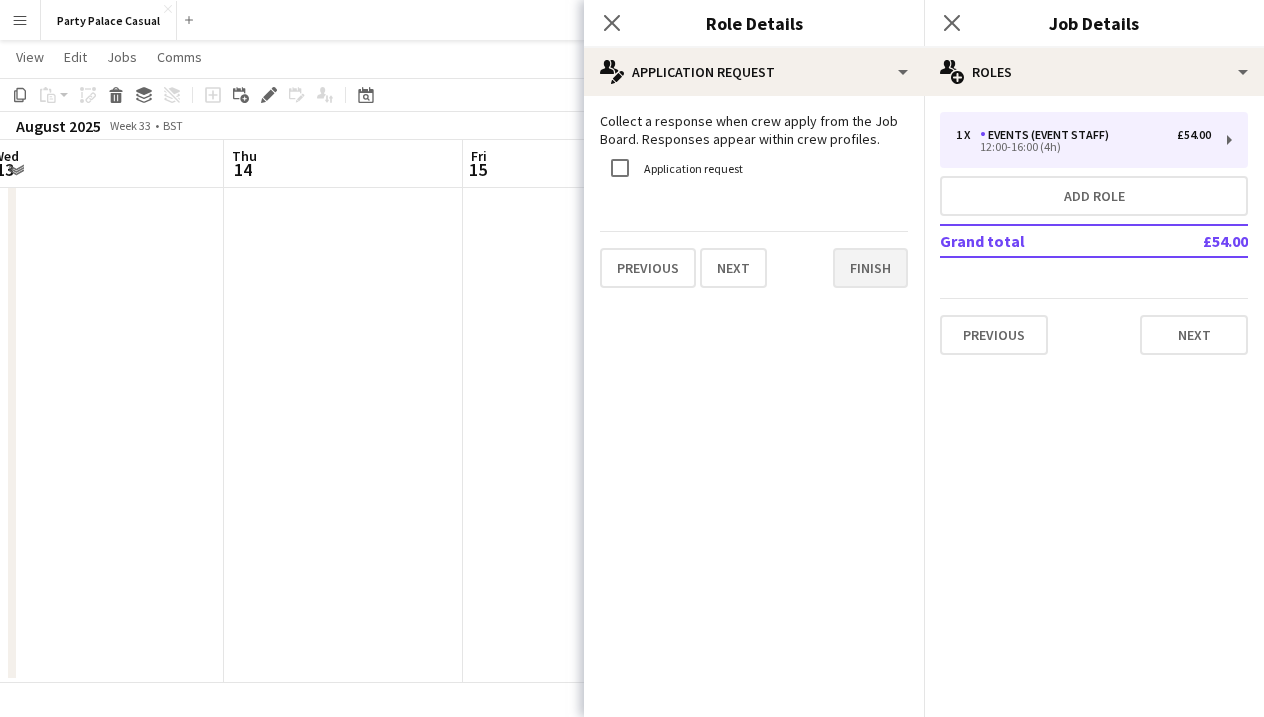 click on "Finish" at bounding box center [870, 268] 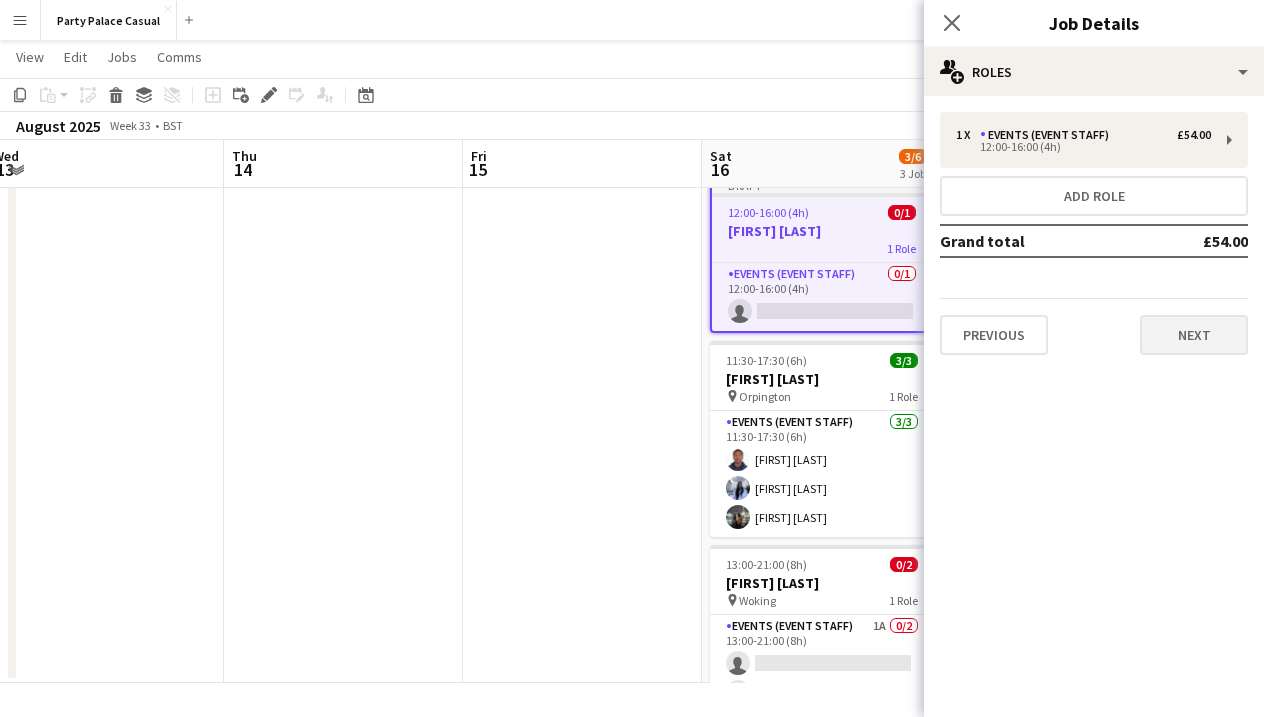 click on "Next" at bounding box center [1194, 335] 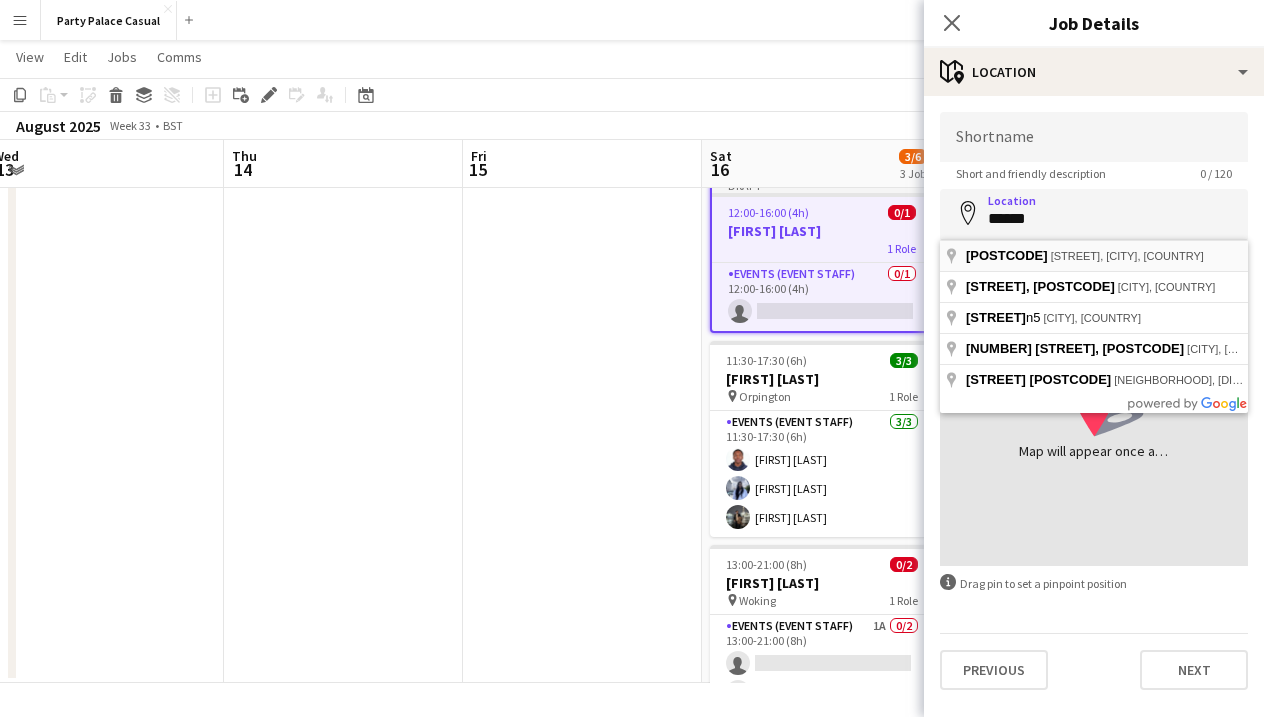 type on "**********" 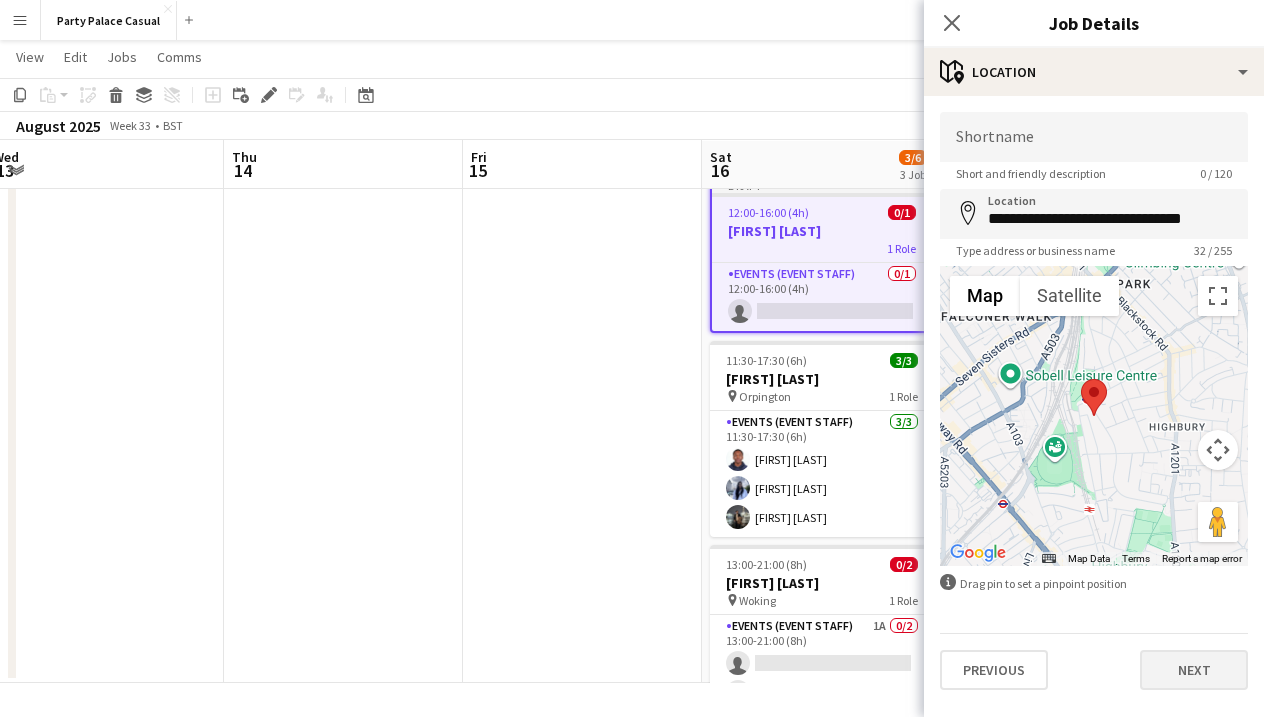 scroll, scrollTop: 57, scrollLeft: 0, axis: vertical 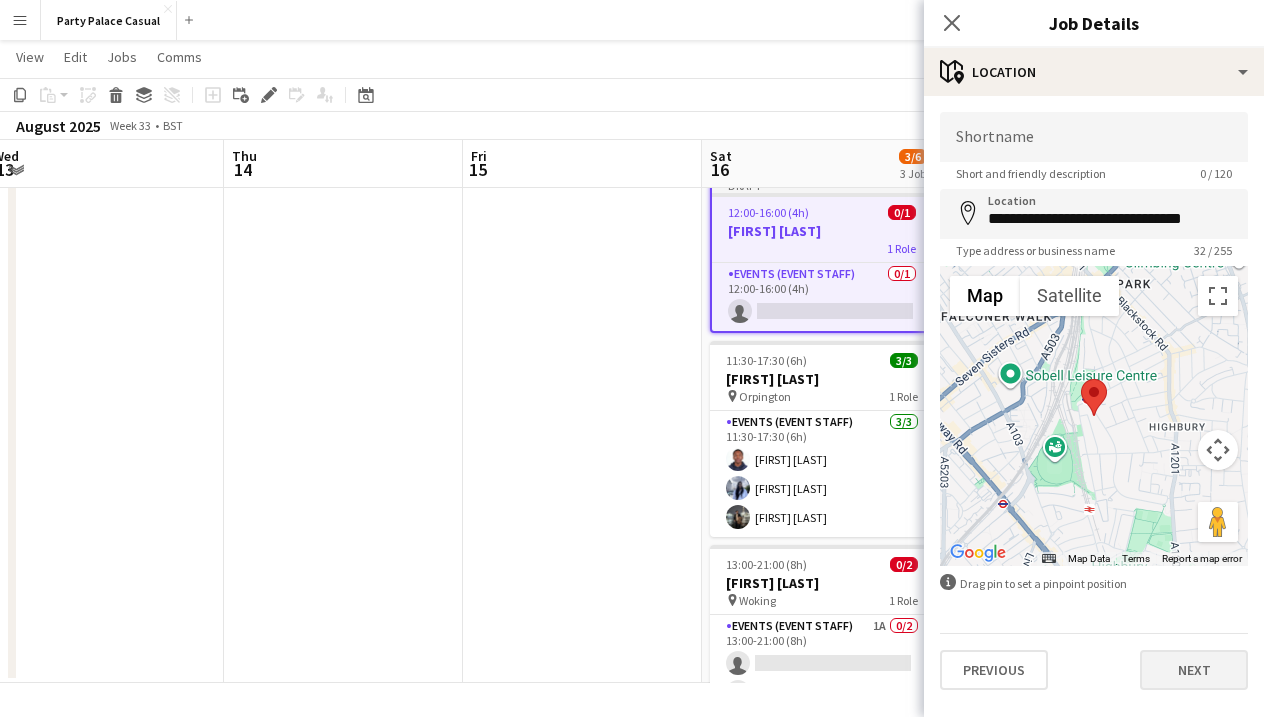 click on "Next" at bounding box center (1194, 670) 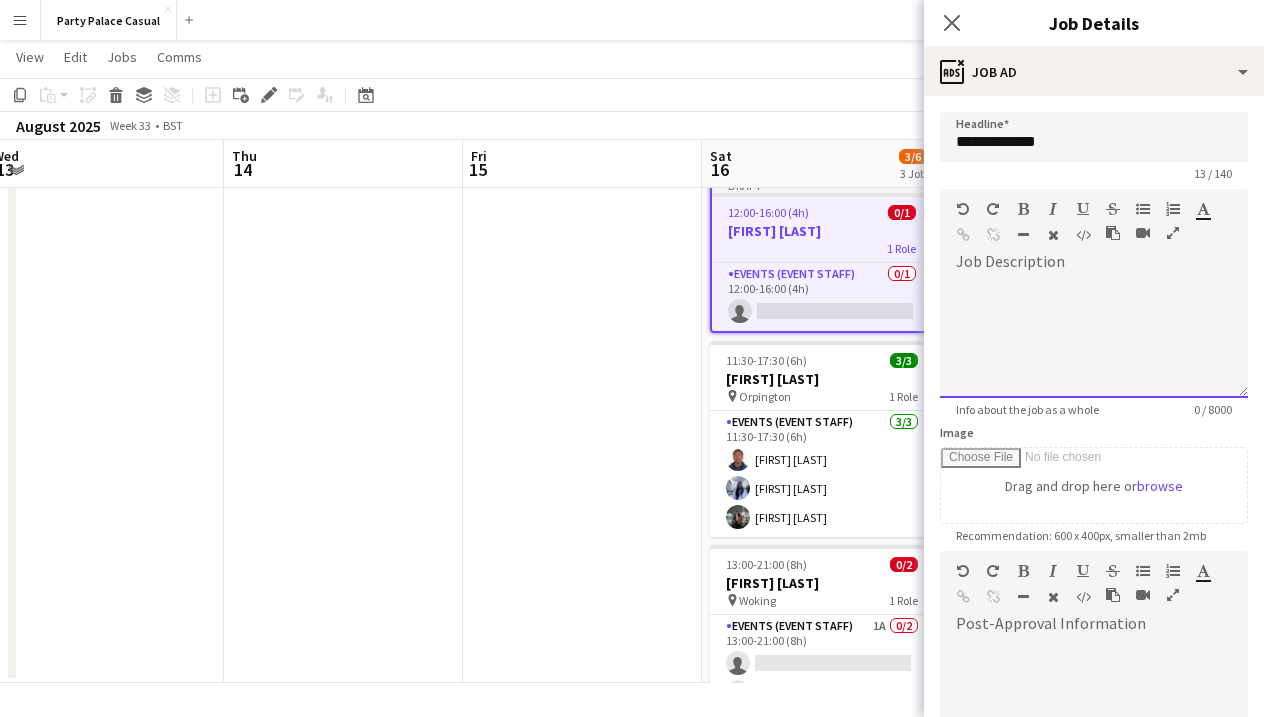 click at bounding box center (1094, 338) 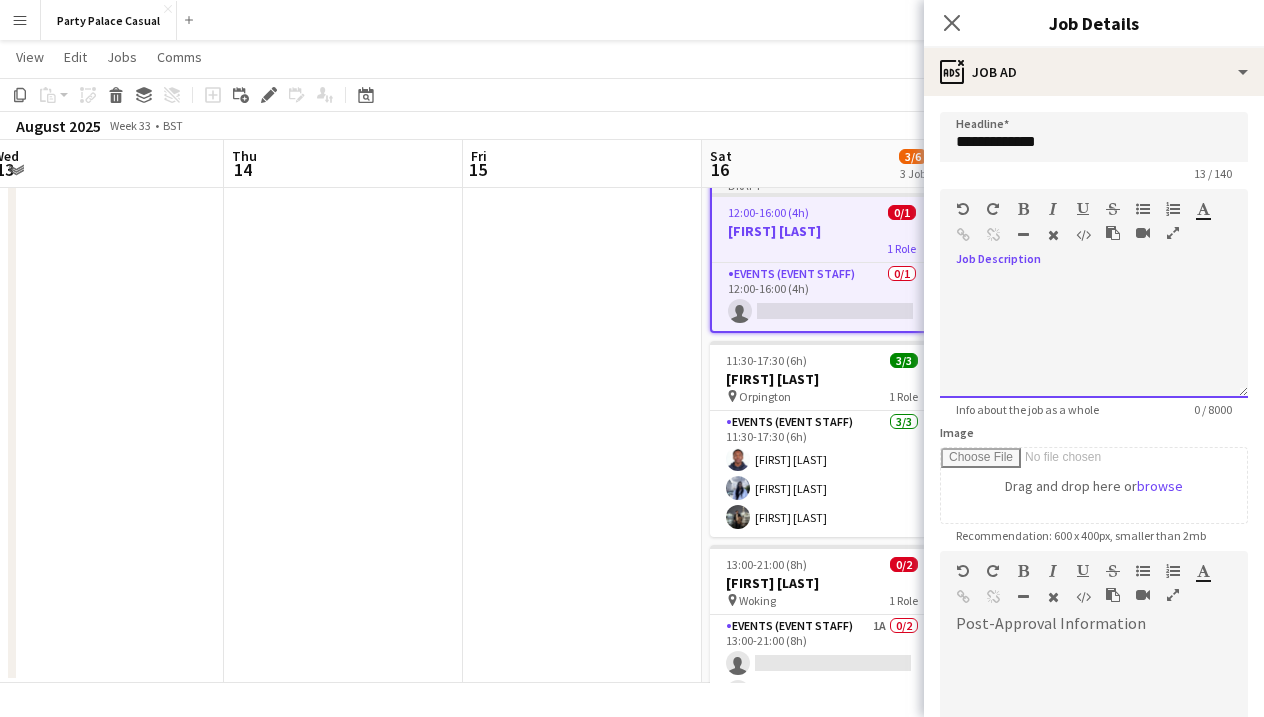 type 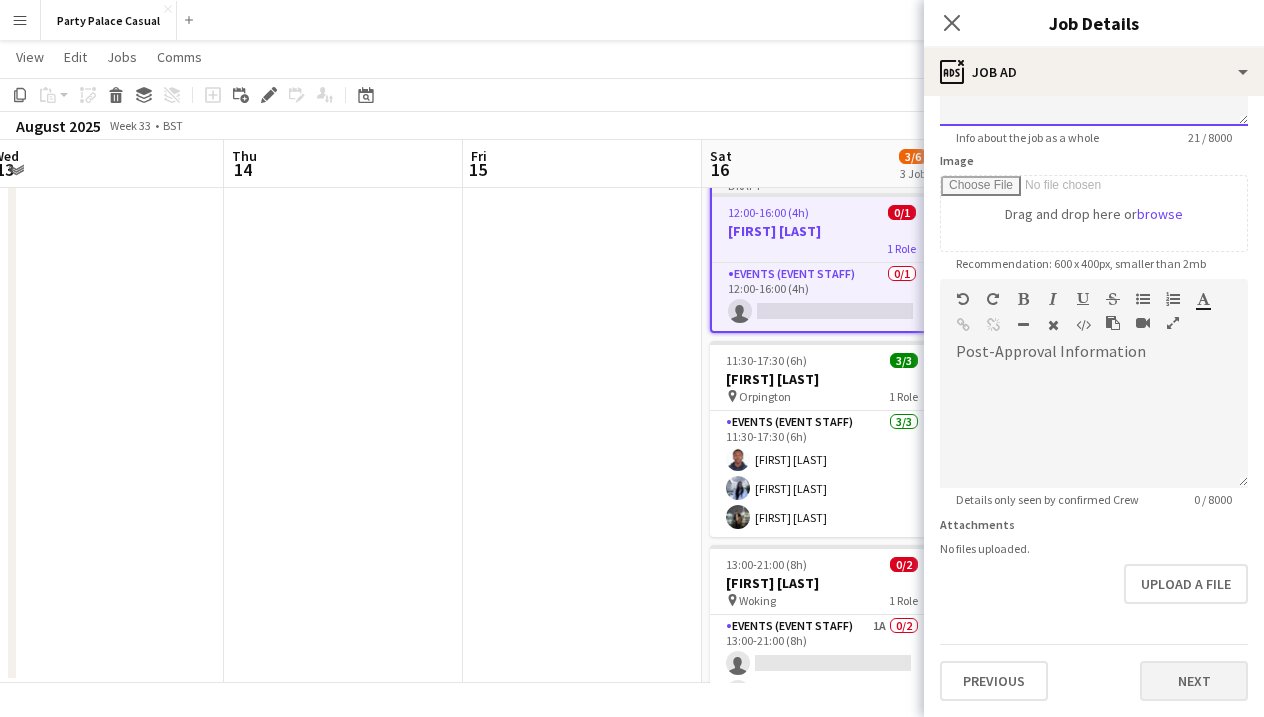 scroll, scrollTop: 272, scrollLeft: 0, axis: vertical 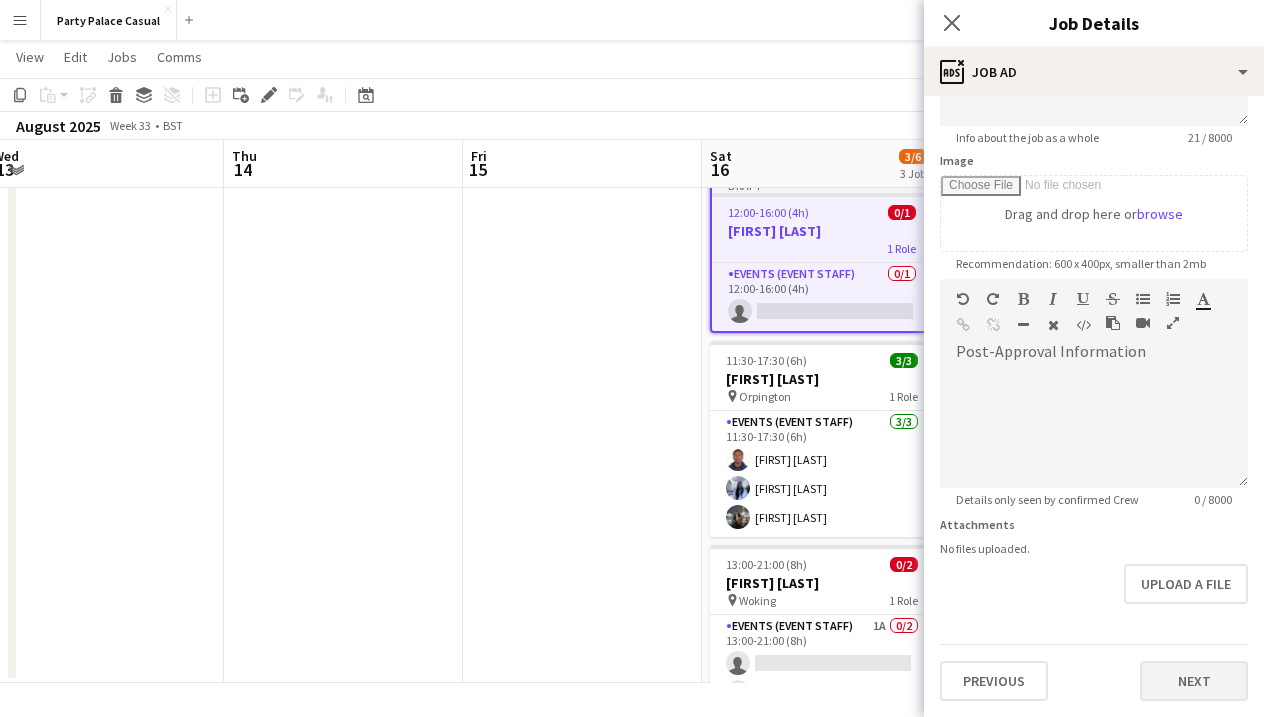 click on "Next" at bounding box center [1194, 681] 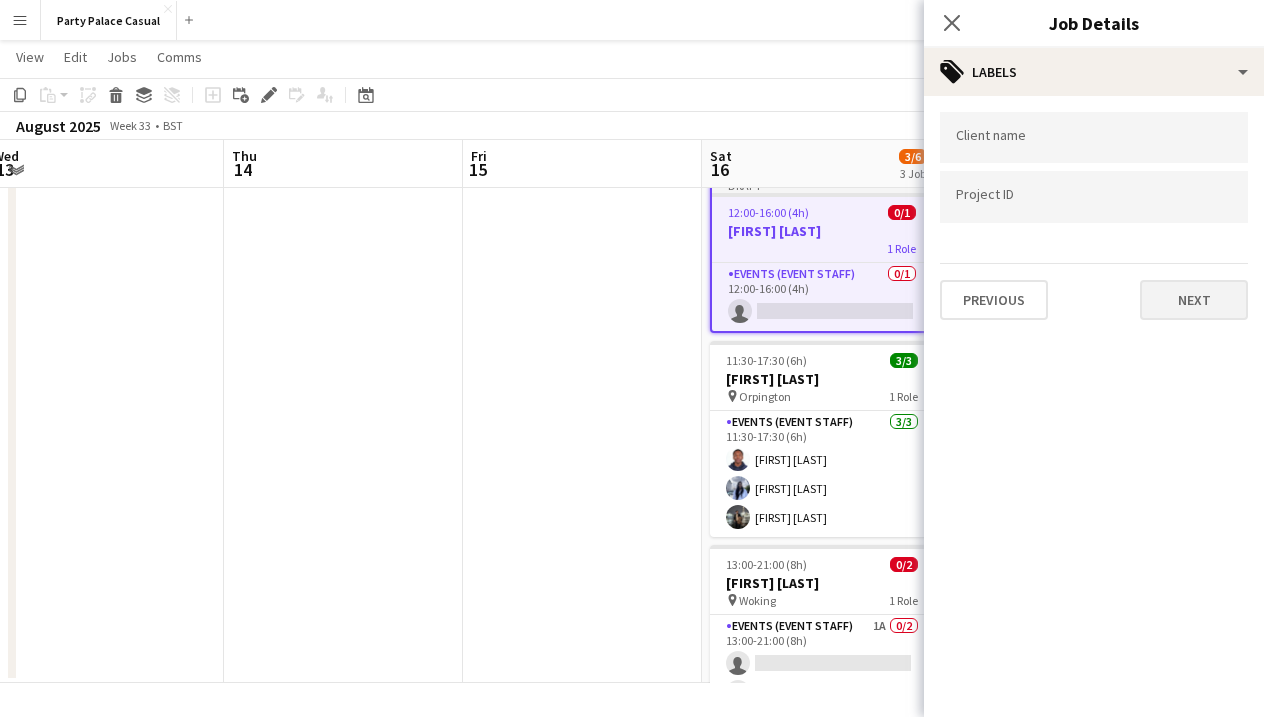 click on "Next" at bounding box center (1194, 300) 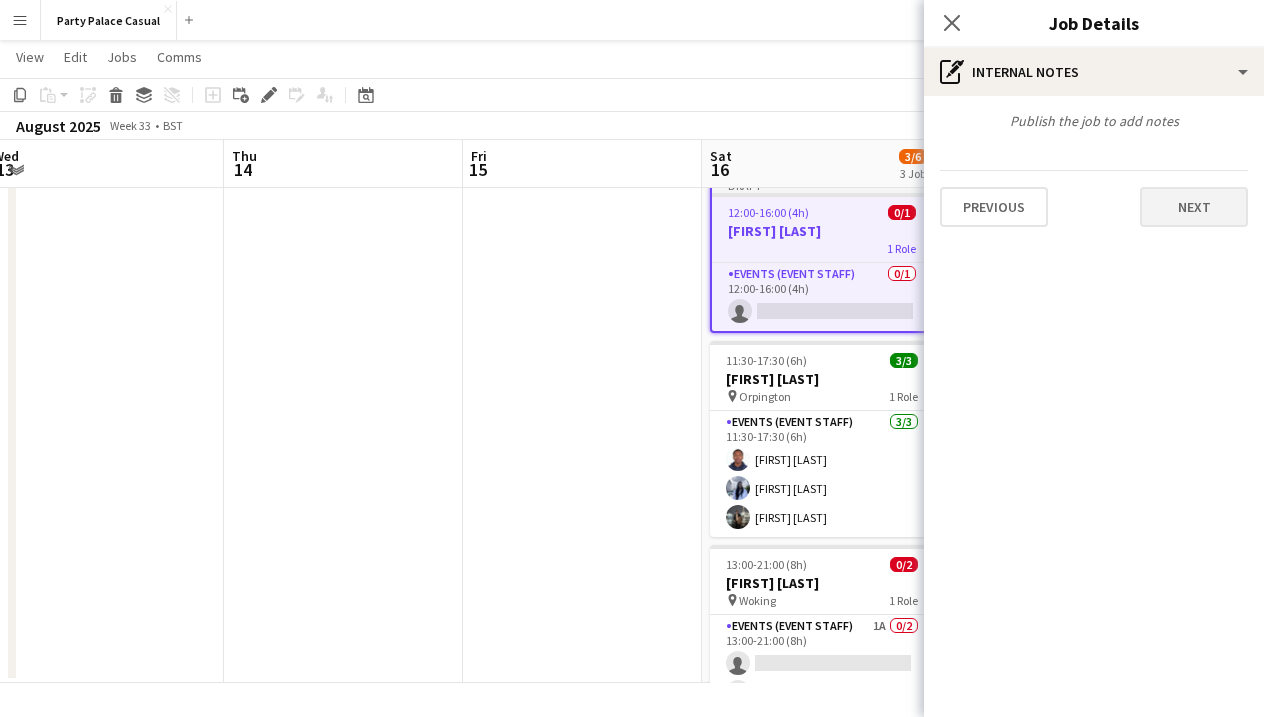 click on "Next" at bounding box center (1194, 207) 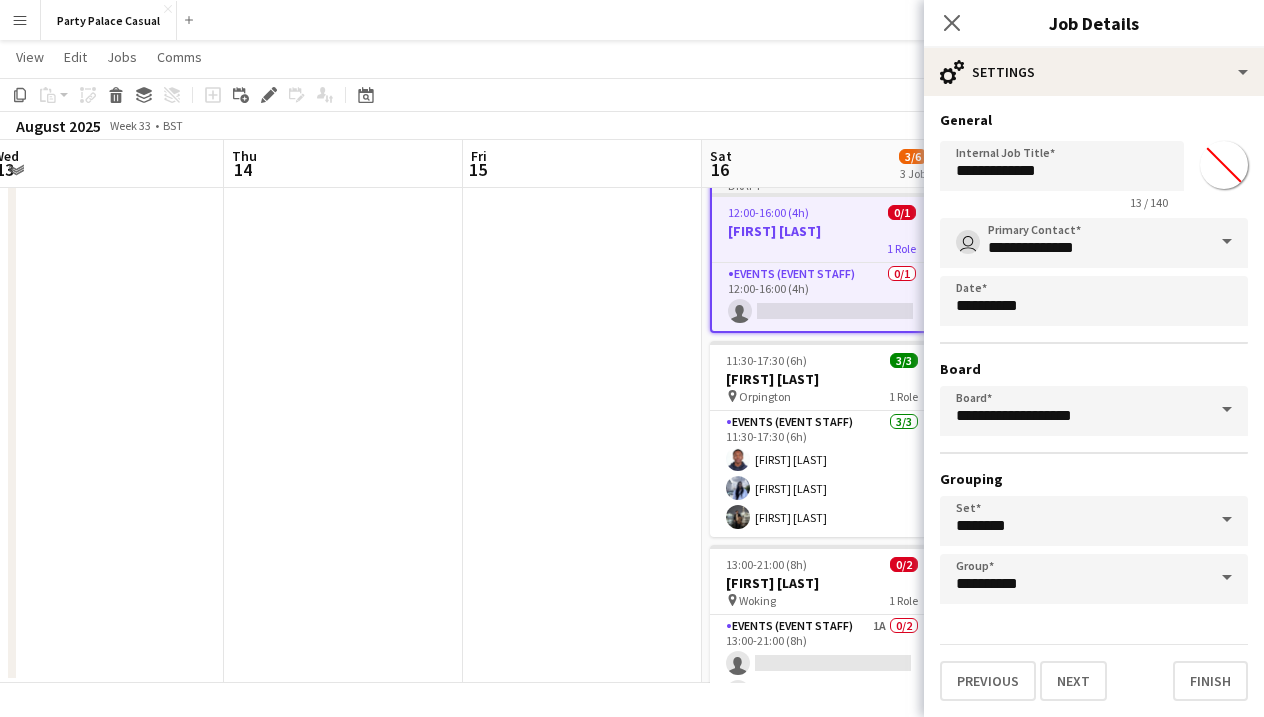 scroll, scrollTop: 1, scrollLeft: 0, axis: vertical 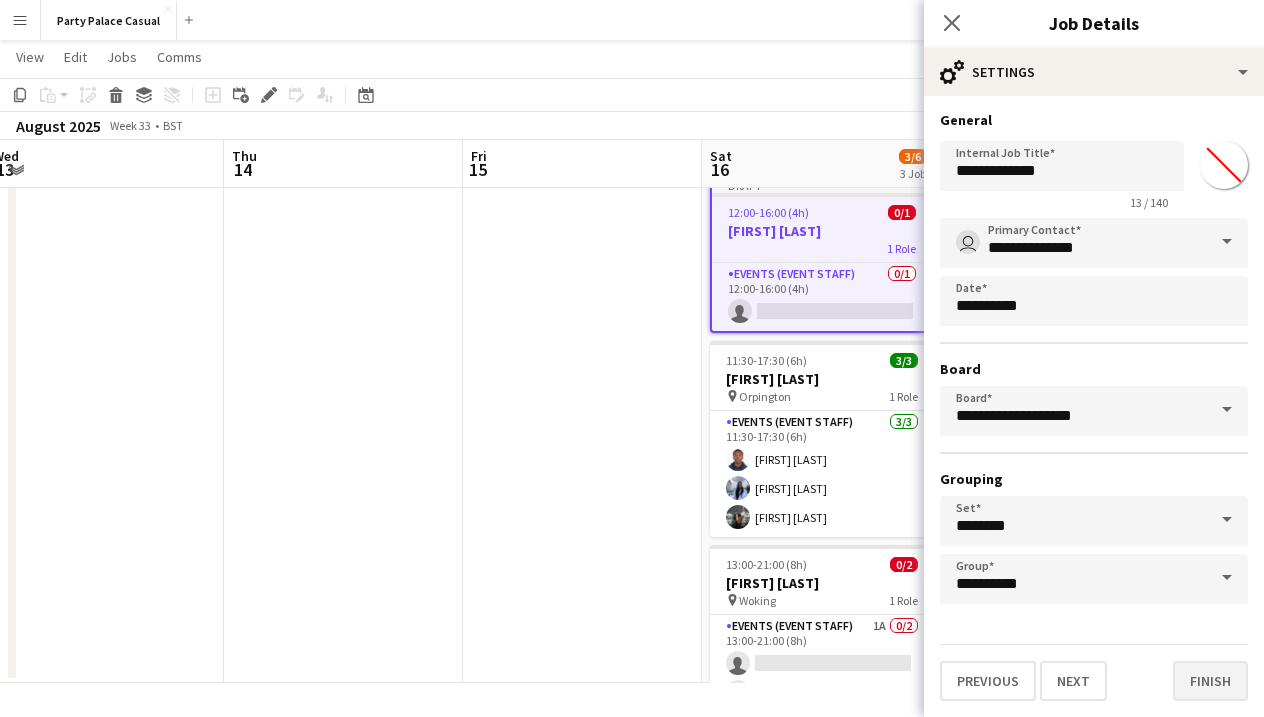 click on "Finish" at bounding box center (1210, 681) 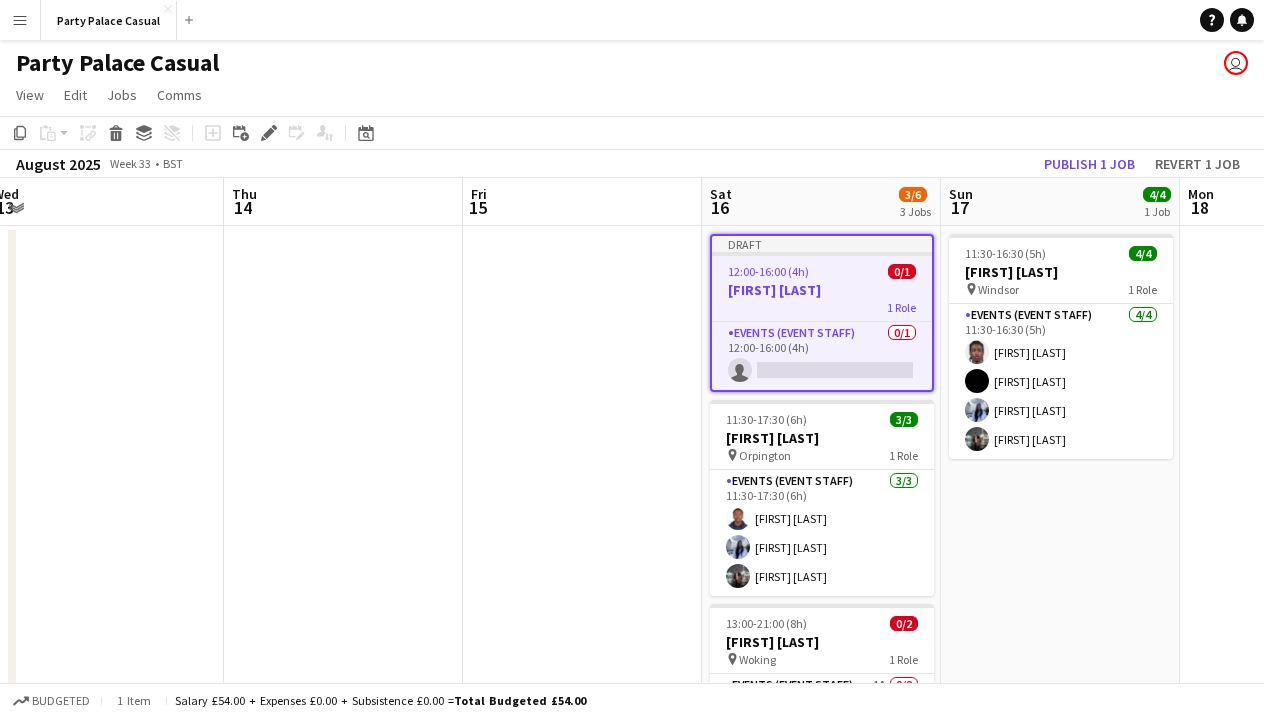 scroll, scrollTop: 0, scrollLeft: 0, axis: both 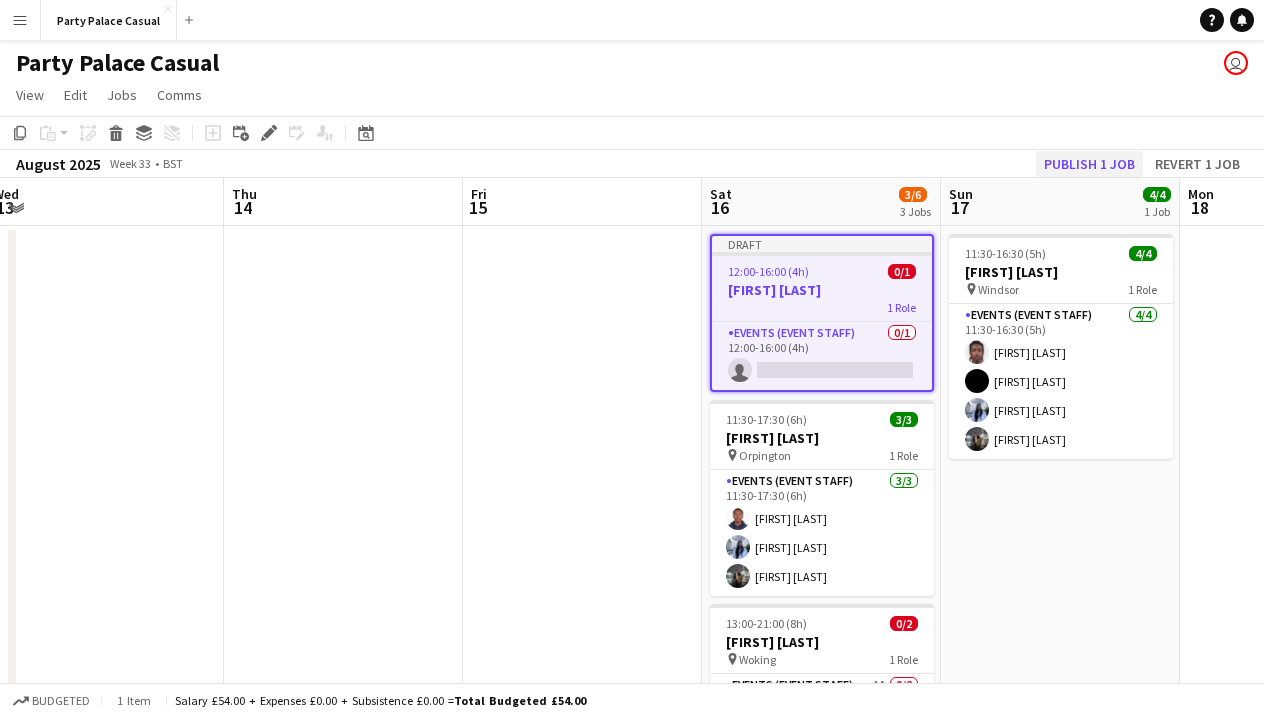 click on "Publish 1 job" 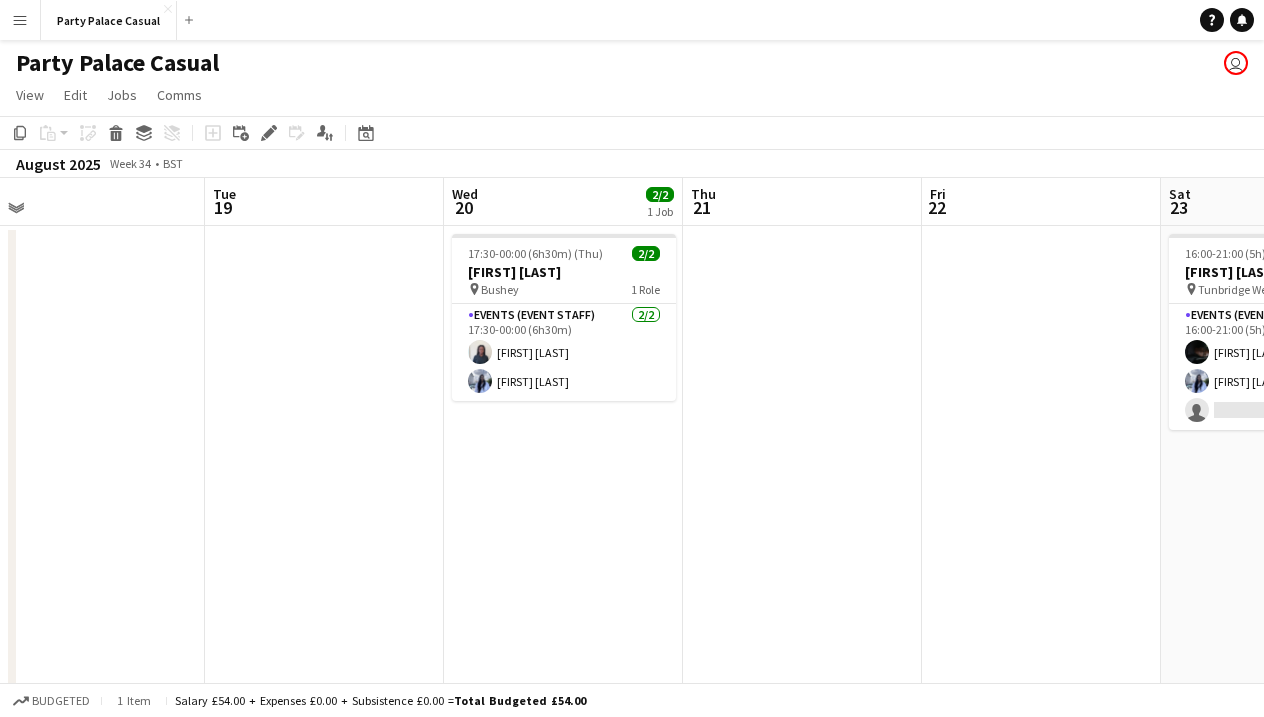 scroll, scrollTop: 0, scrollLeft: 754, axis: horizontal 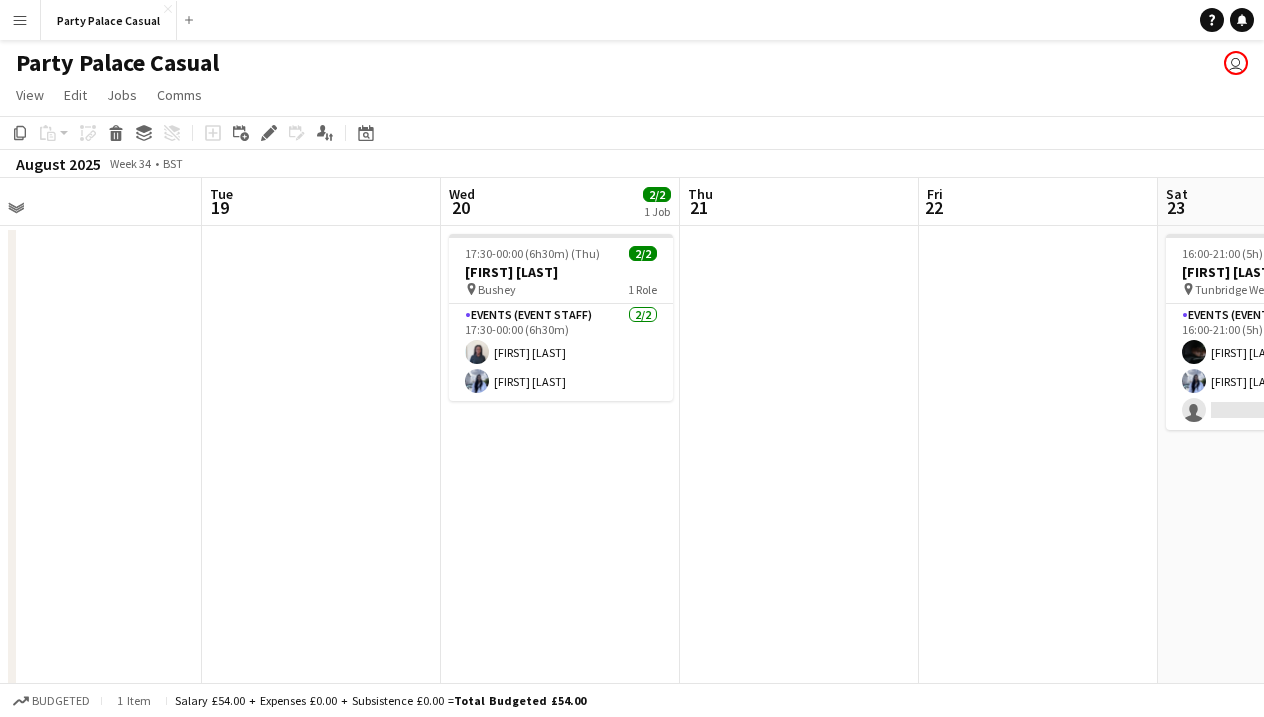 click at bounding box center (1038, 511) 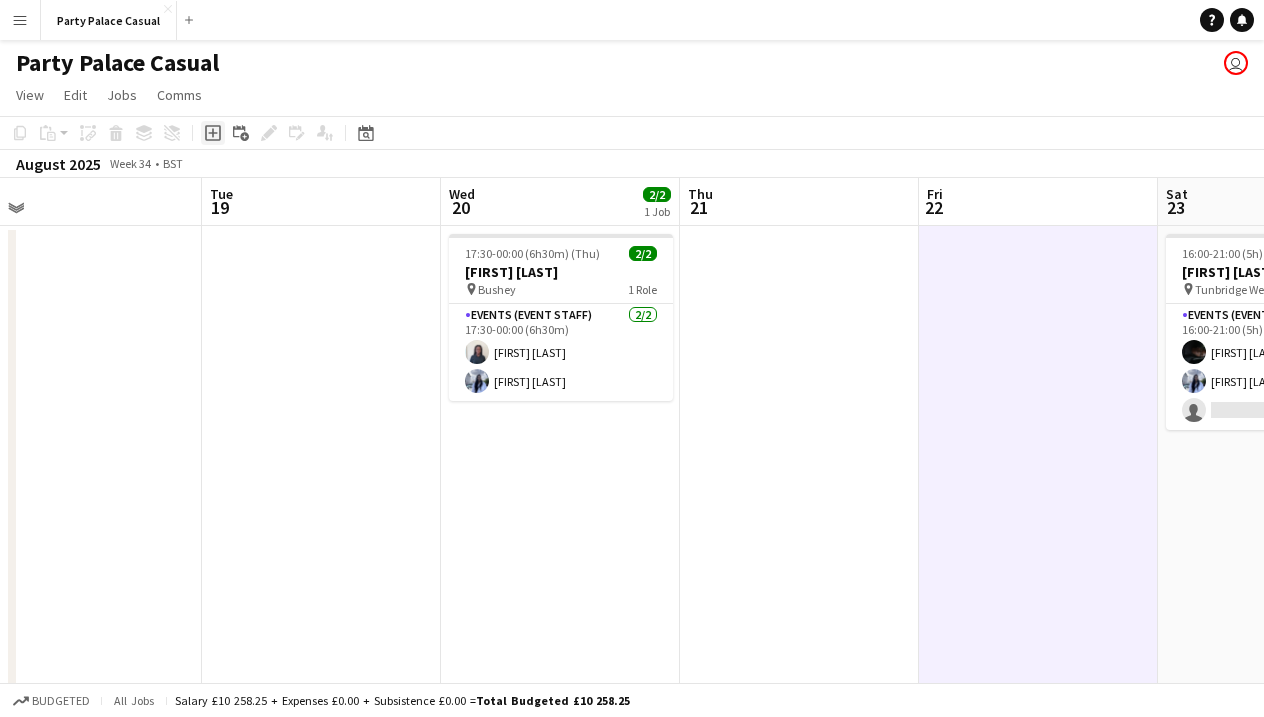 click 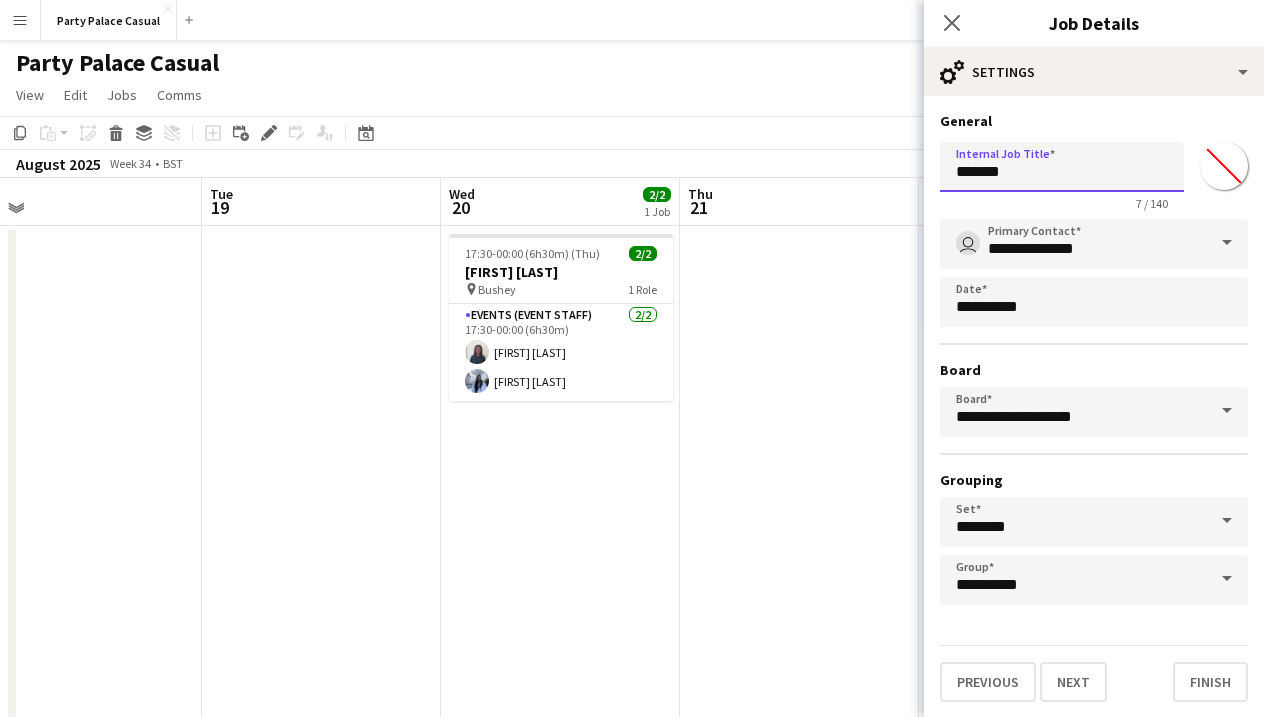 drag, startPoint x: 1028, startPoint y: 179, endPoint x: 916, endPoint y: 178, distance: 112.00446 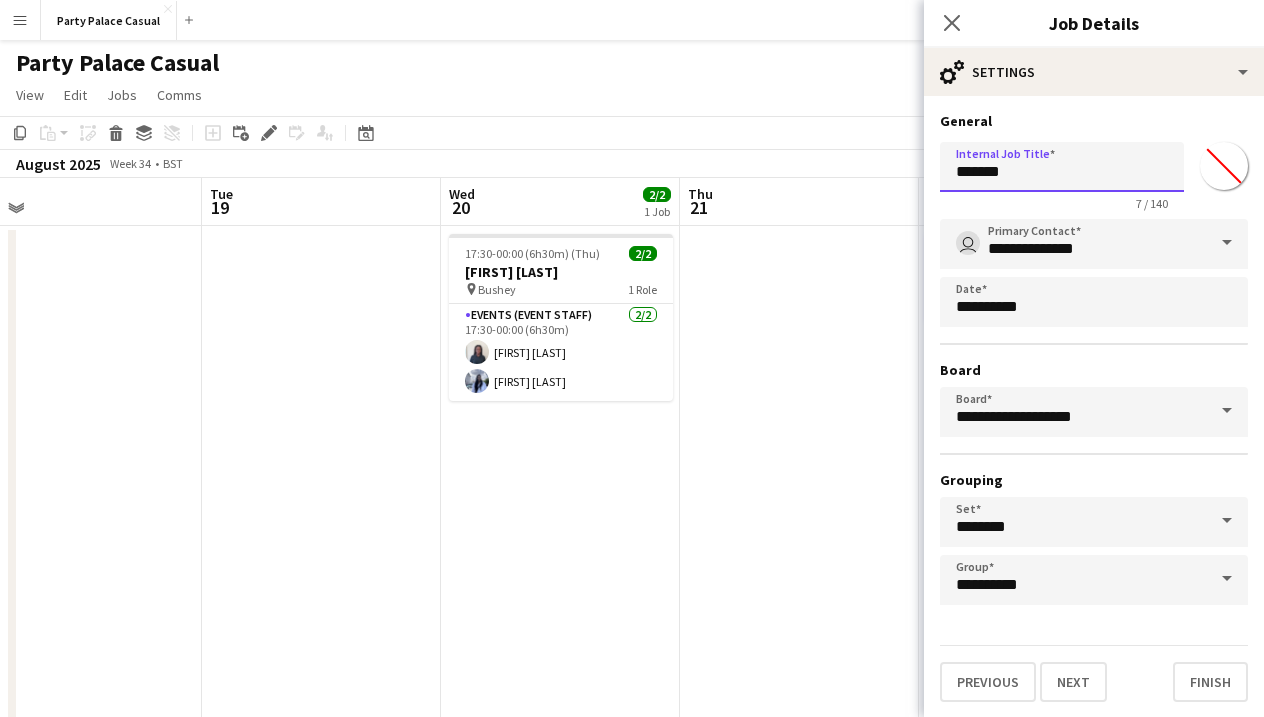 click on "Menu
Boards
Boards   Boards   All jobs   Status
Workforce
Workforce   My Workforce   Recruiting
Comms
Comms
Pay
Pay   Approvals   Payments   Reports
Platform Settings
Platform Settings   App settings   Your settings   Profiles
Training Academy
Training Academy
Knowledge Base
Knowledge Base
Product Updates
Product Updates   Log Out   Privacy   Party Palace Casual
Close
Add
Help
Notifications
Party Palace Casual
user
View  Day view expanded Day view collapsed Month view Date picker Jump to today Copy" at bounding box center (632, 415) 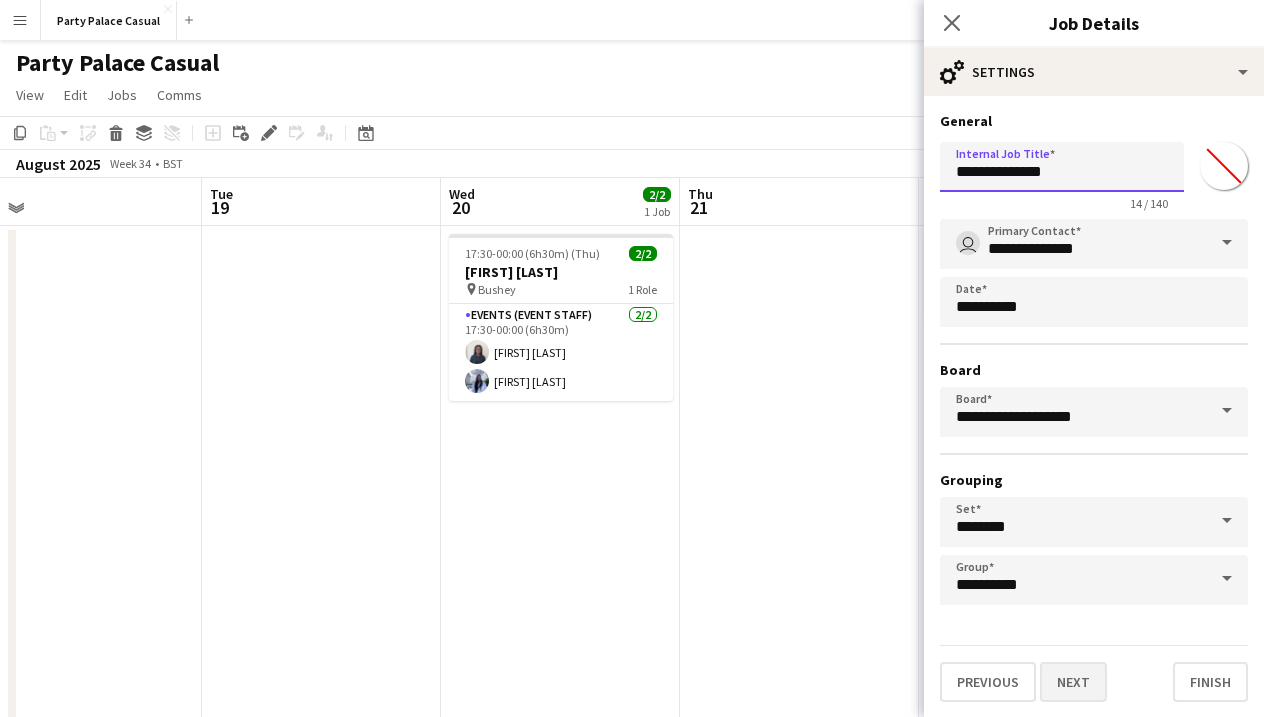 type on "**********" 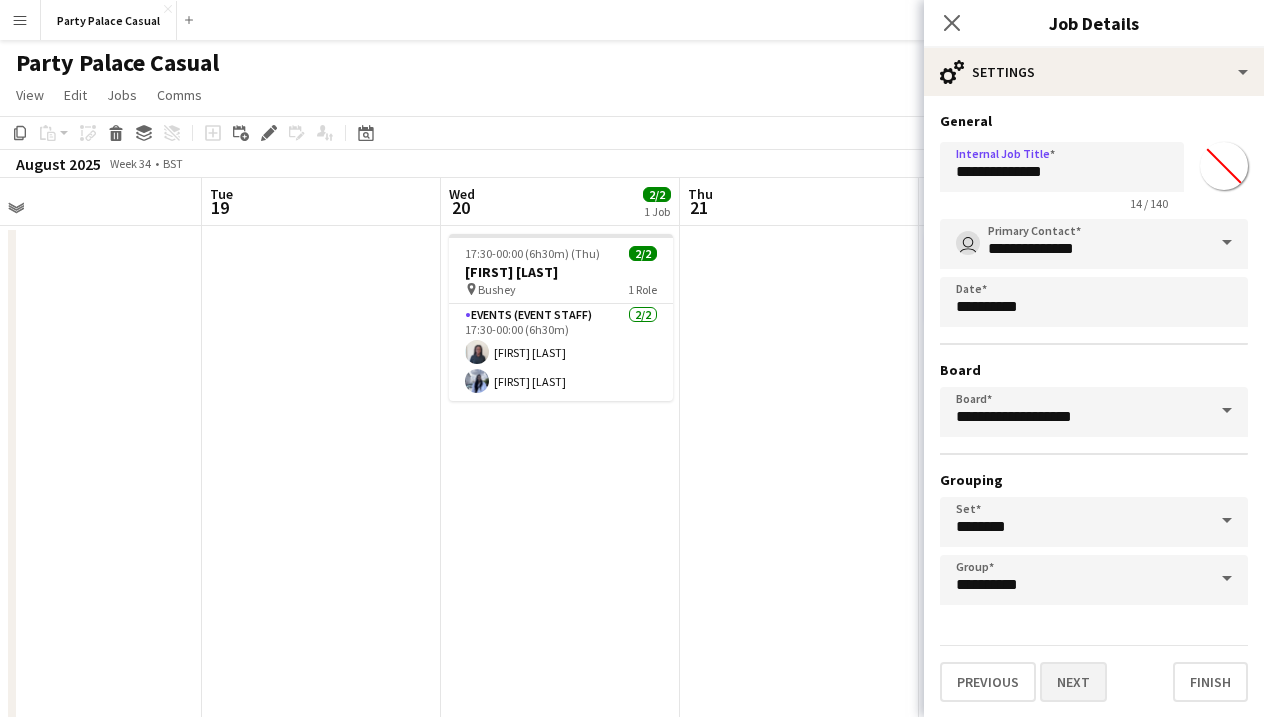 click on "Next" at bounding box center [1073, 682] 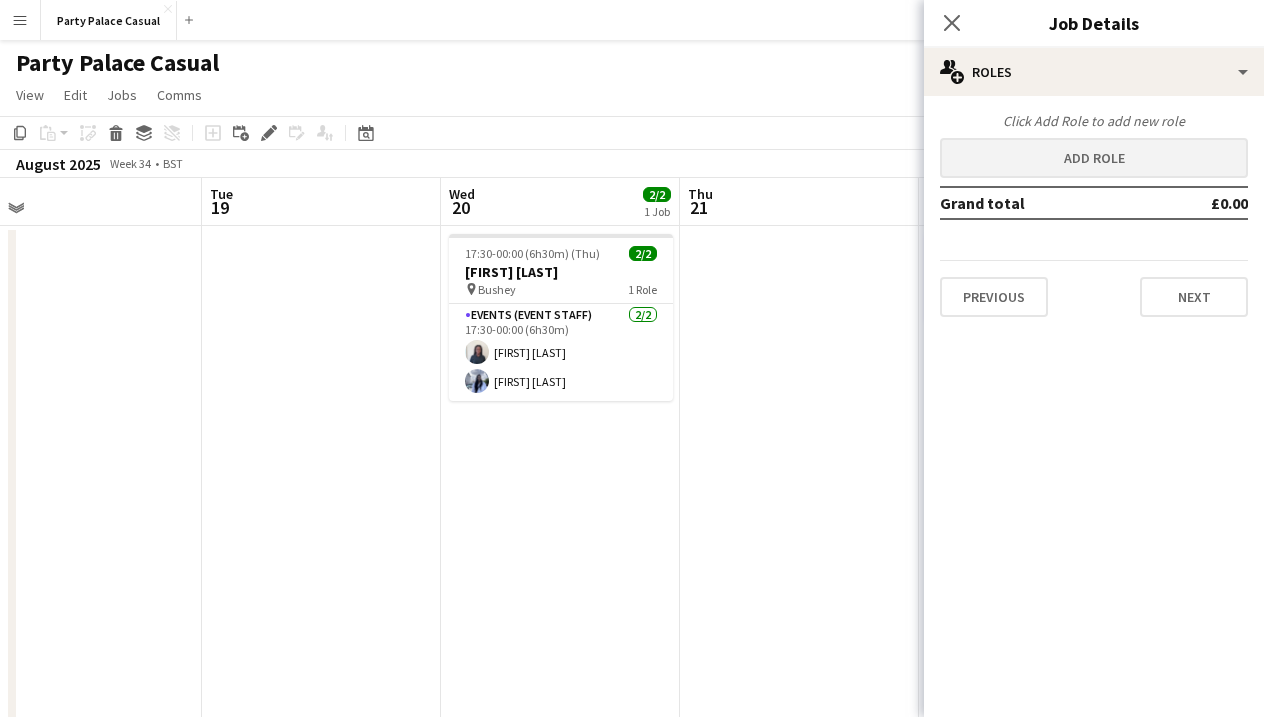 click on "Add role" at bounding box center (1094, 158) 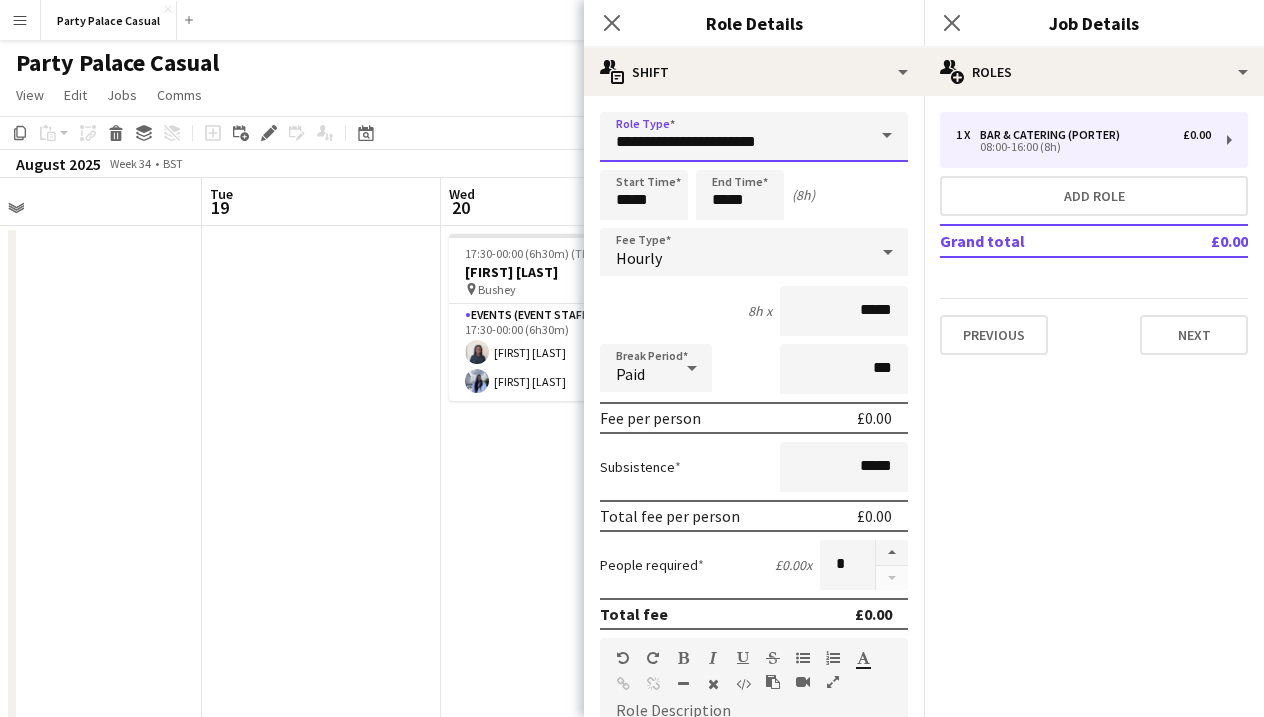 click on "**********" at bounding box center [754, 137] 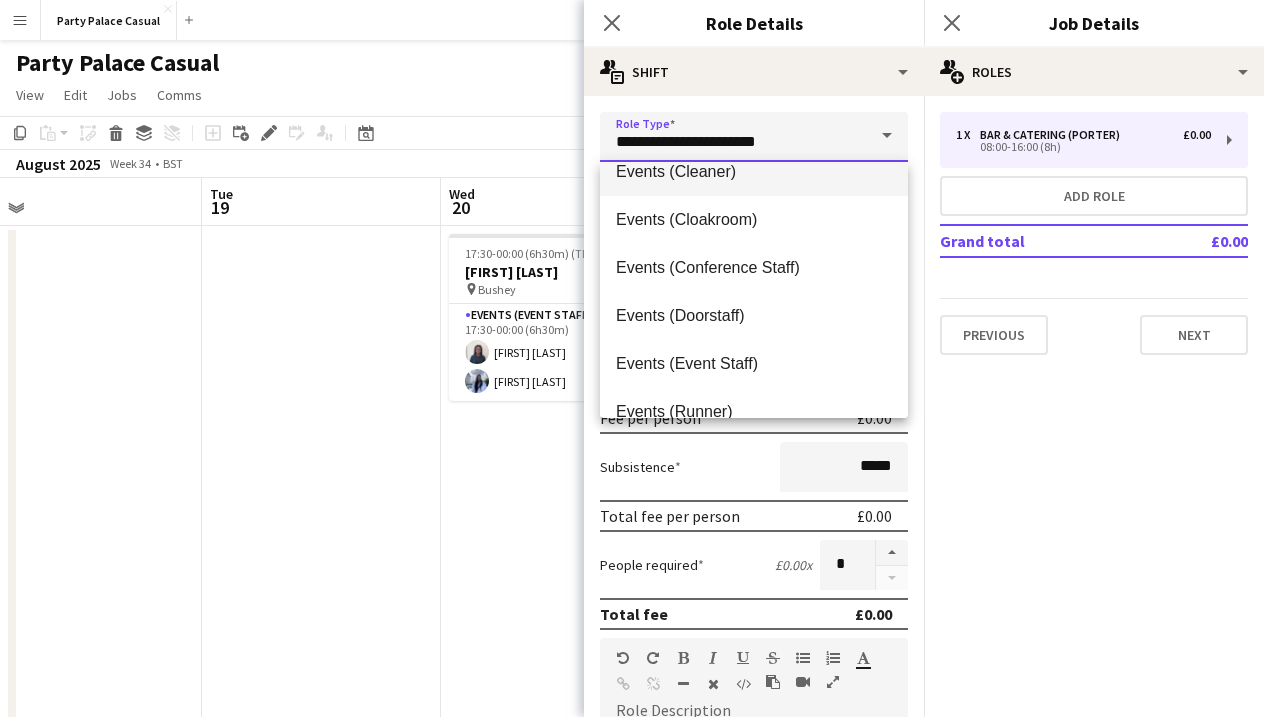 scroll, scrollTop: 149, scrollLeft: 0, axis: vertical 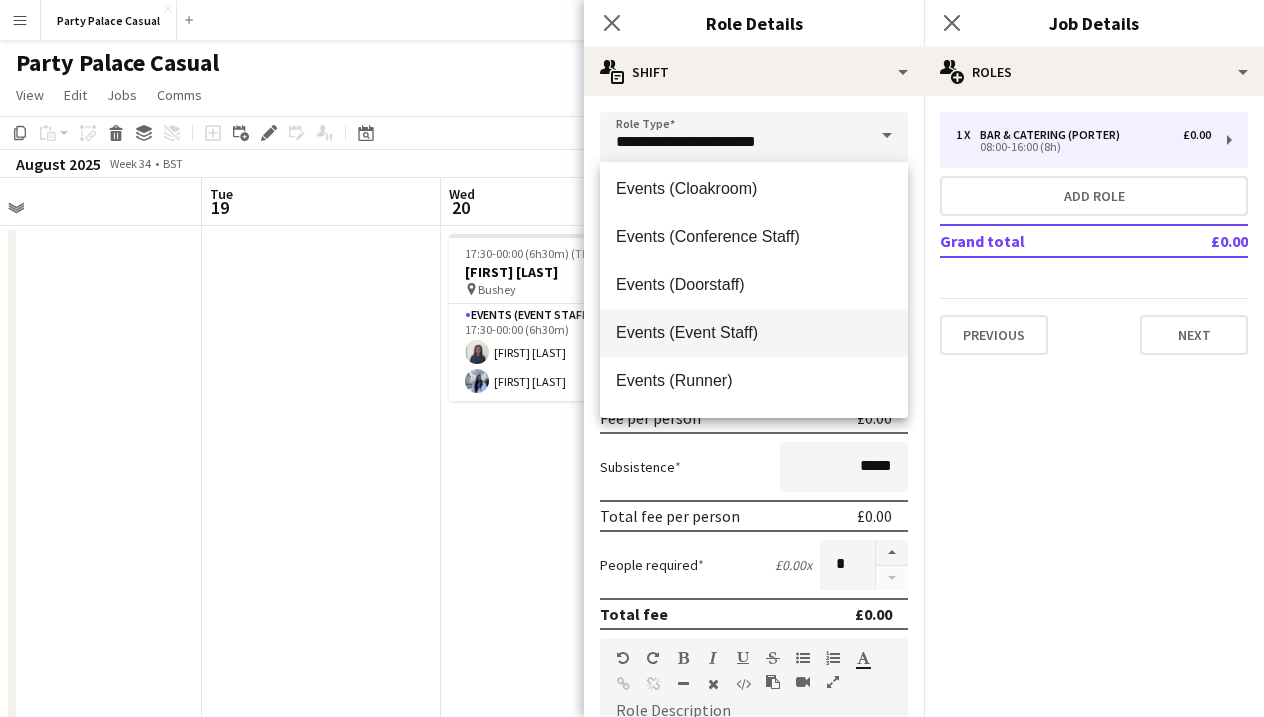 drag, startPoint x: 791, startPoint y: 301, endPoint x: 782, endPoint y: 327, distance: 27.513634 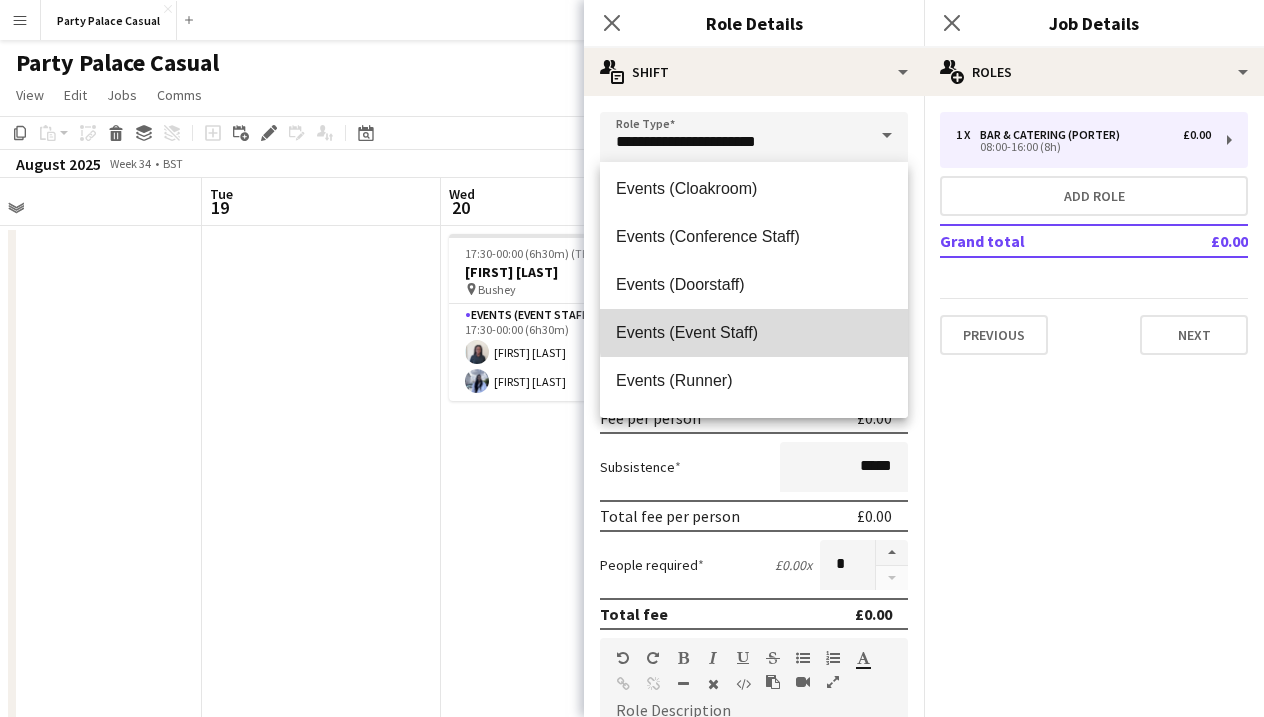 click on "Events (Event Staff)" at bounding box center [754, 332] 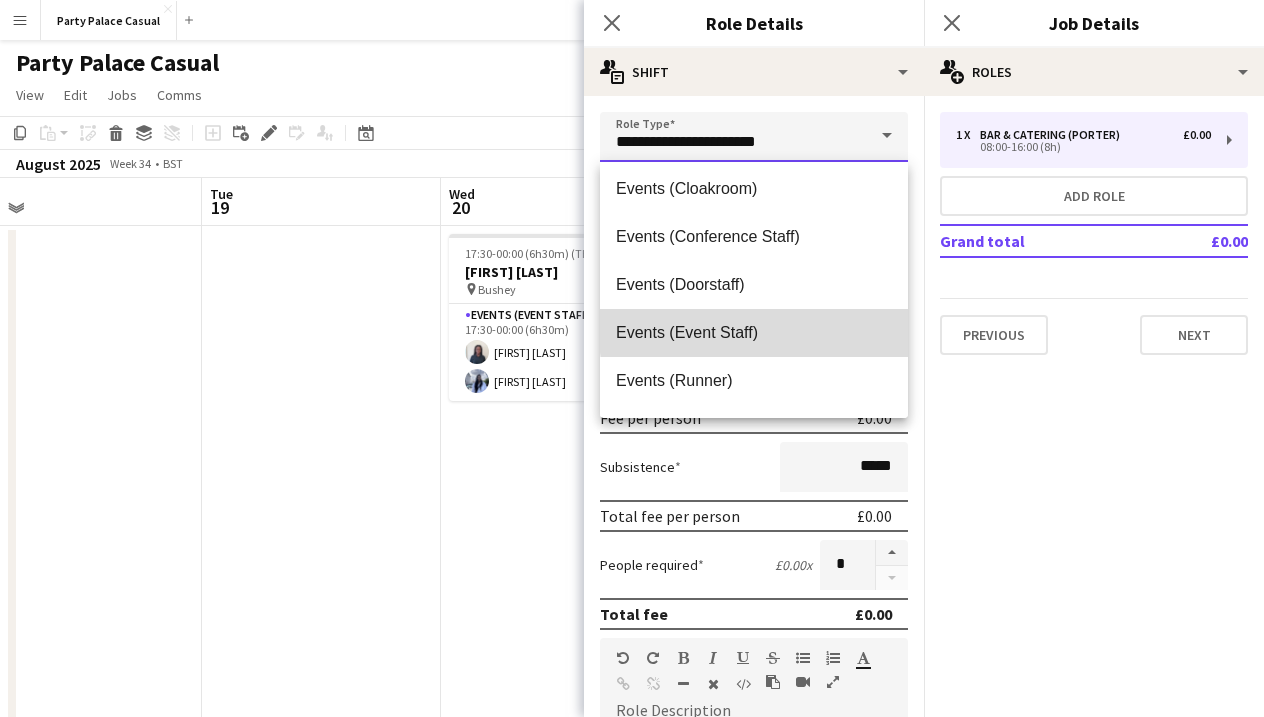 type on "**********" 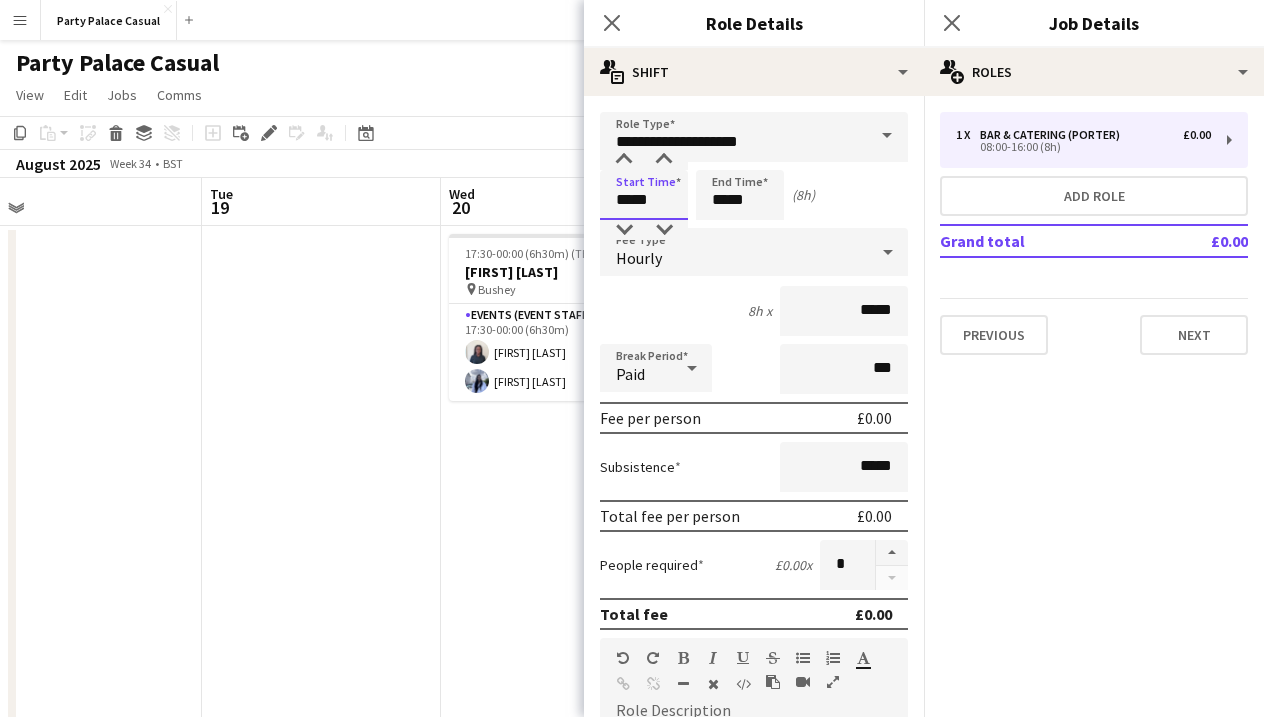 drag, startPoint x: 630, startPoint y: 201, endPoint x: 592, endPoint y: 203, distance: 38.052597 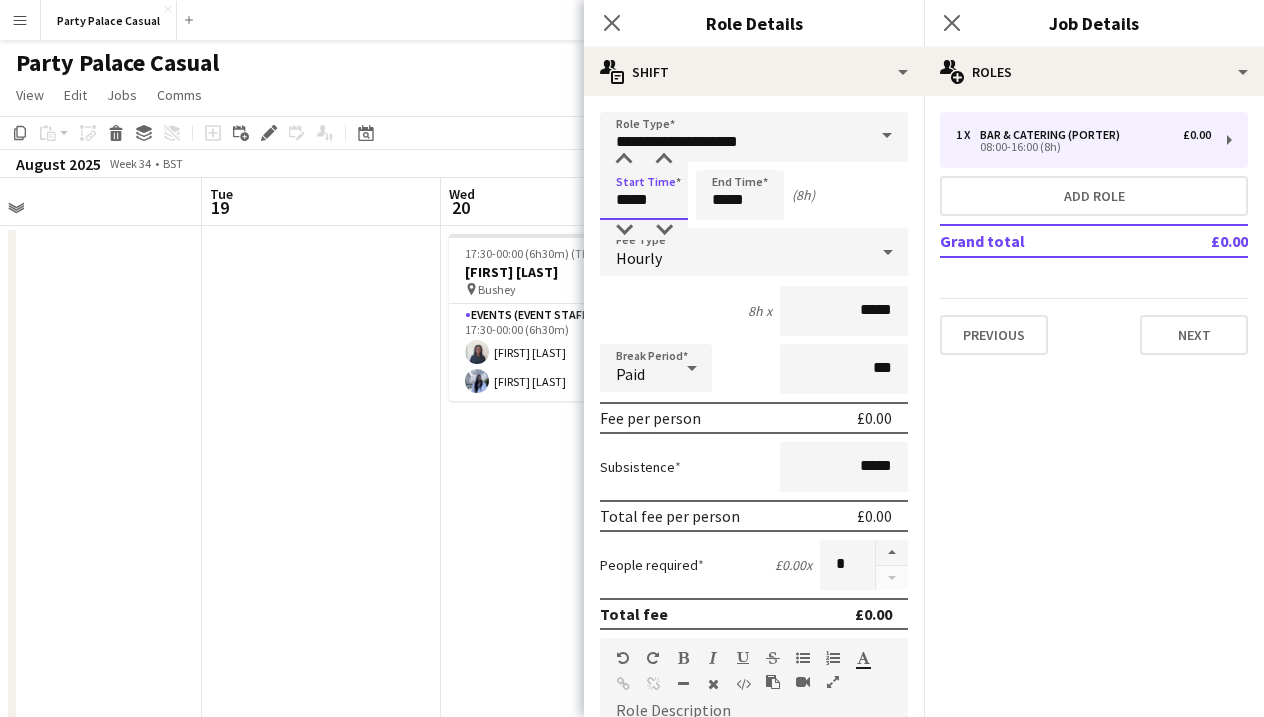click on "**********" at bounding box center [754, 653] 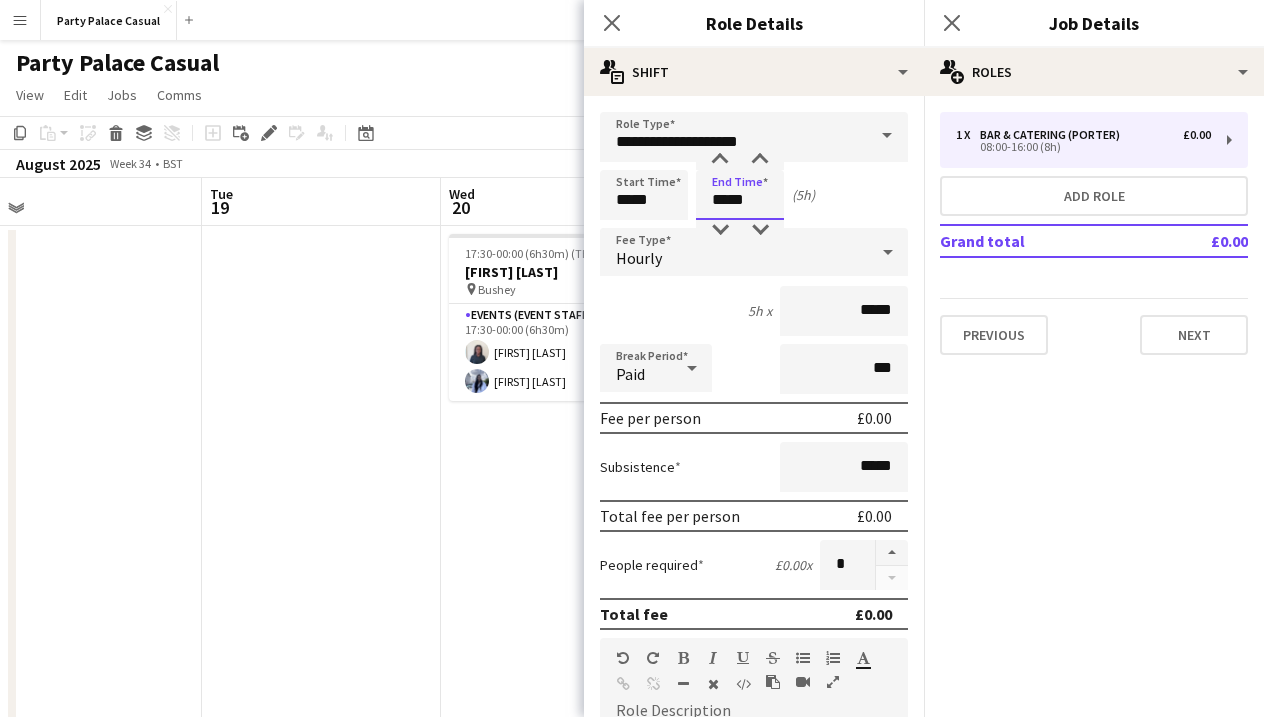 click on "*****" at bounding box center (740, 195) 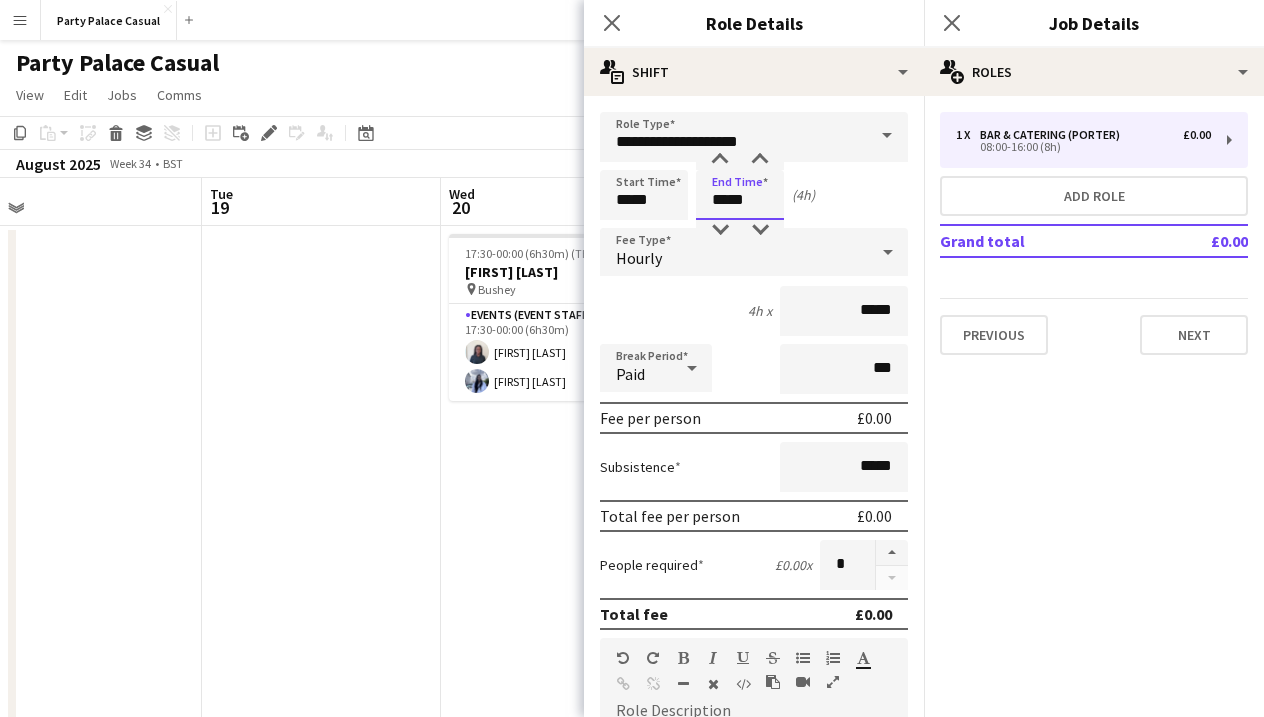 type on "*****" 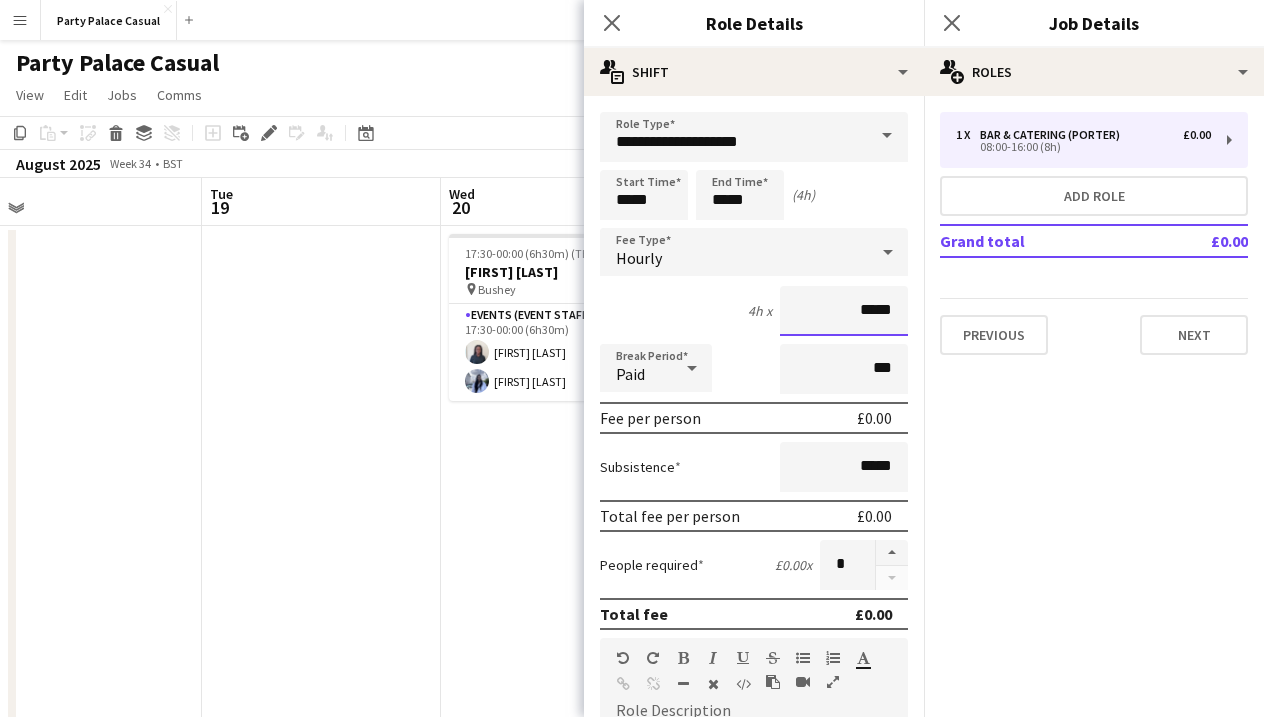 click on "*****" at bounding box center [844, 311] 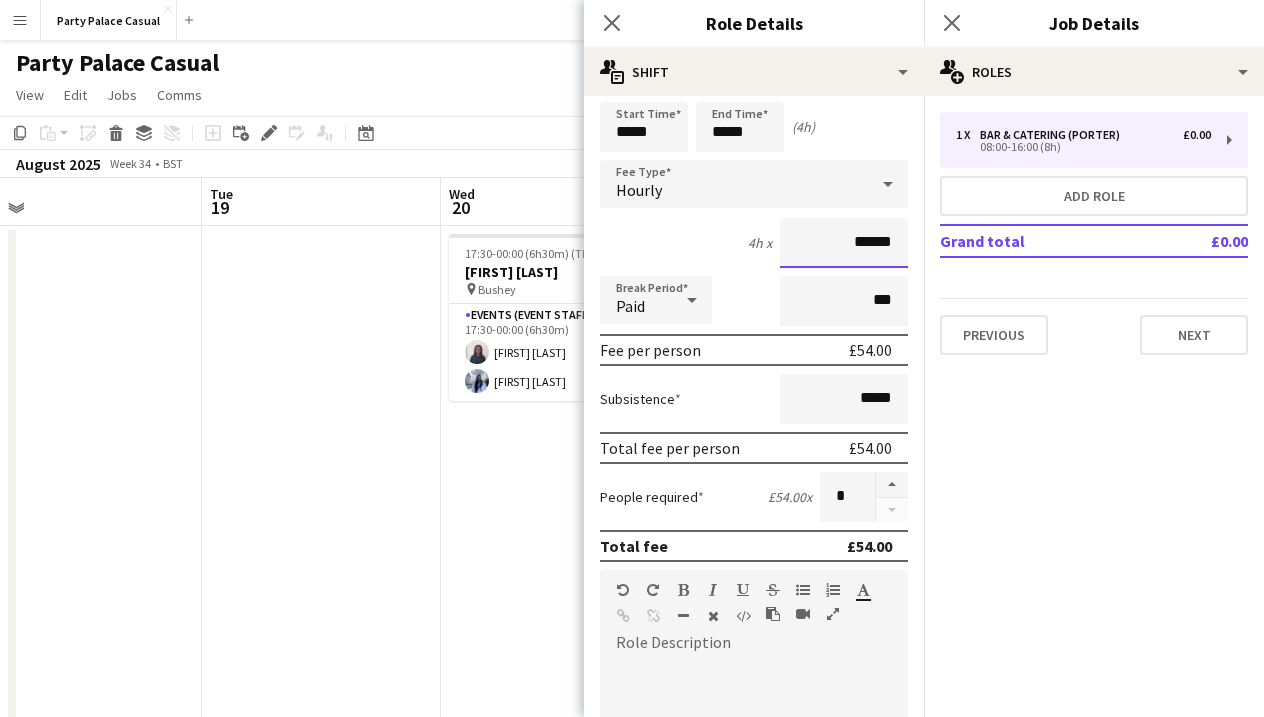 scroll, scrollTop: 106, scrollLeft: 0, axis: vertical 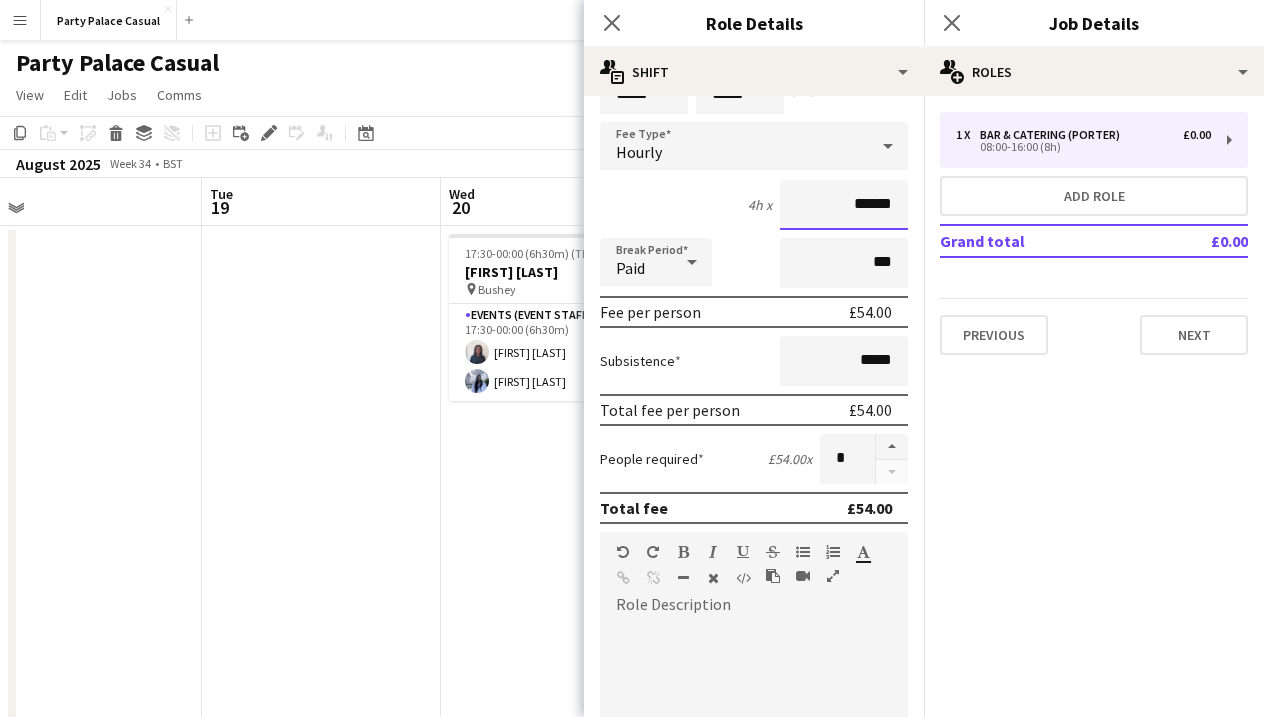 type on "******" 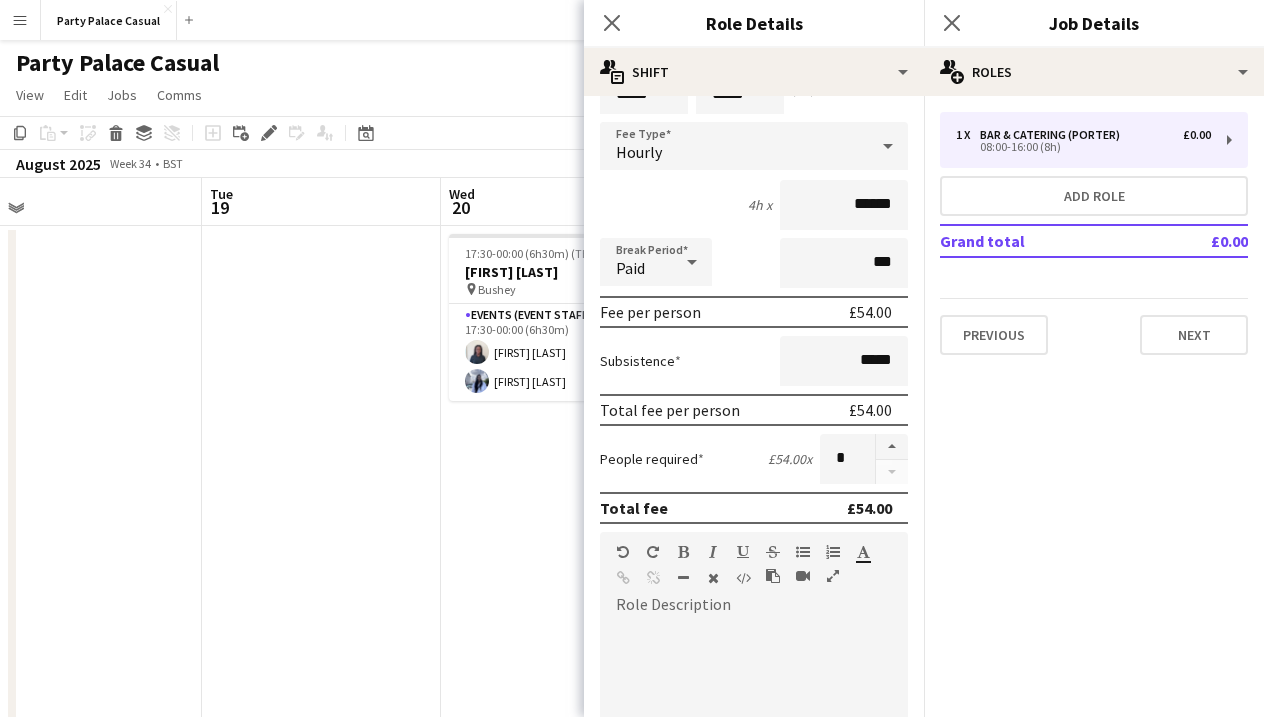 click at bounding box center (754, 734) 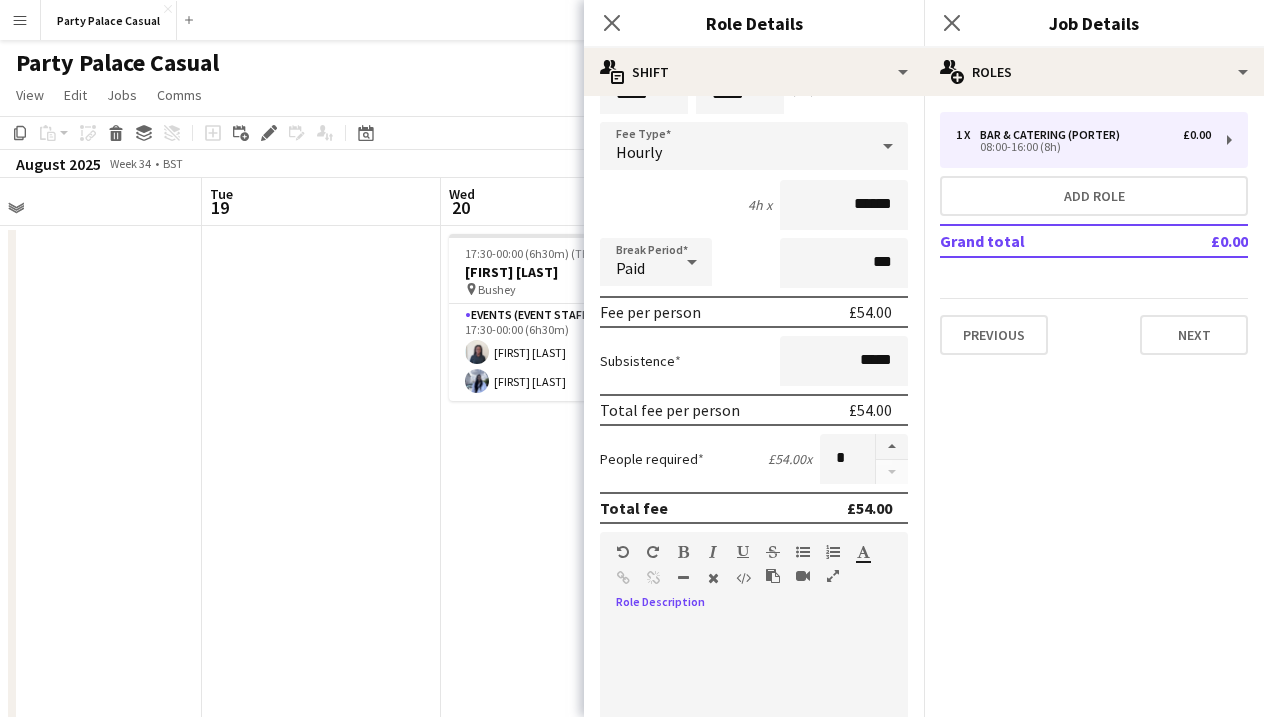 type 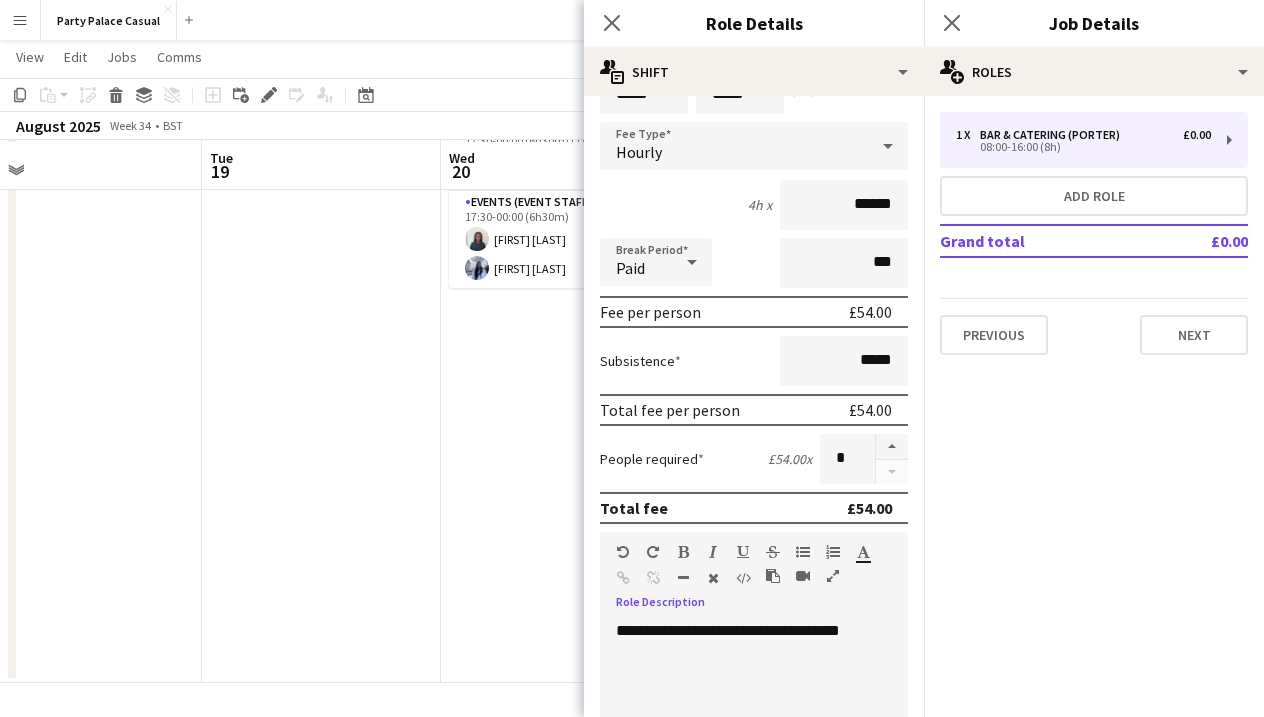 scroll, scrollTop: 113, scrollLeft: 0, axis: vertical 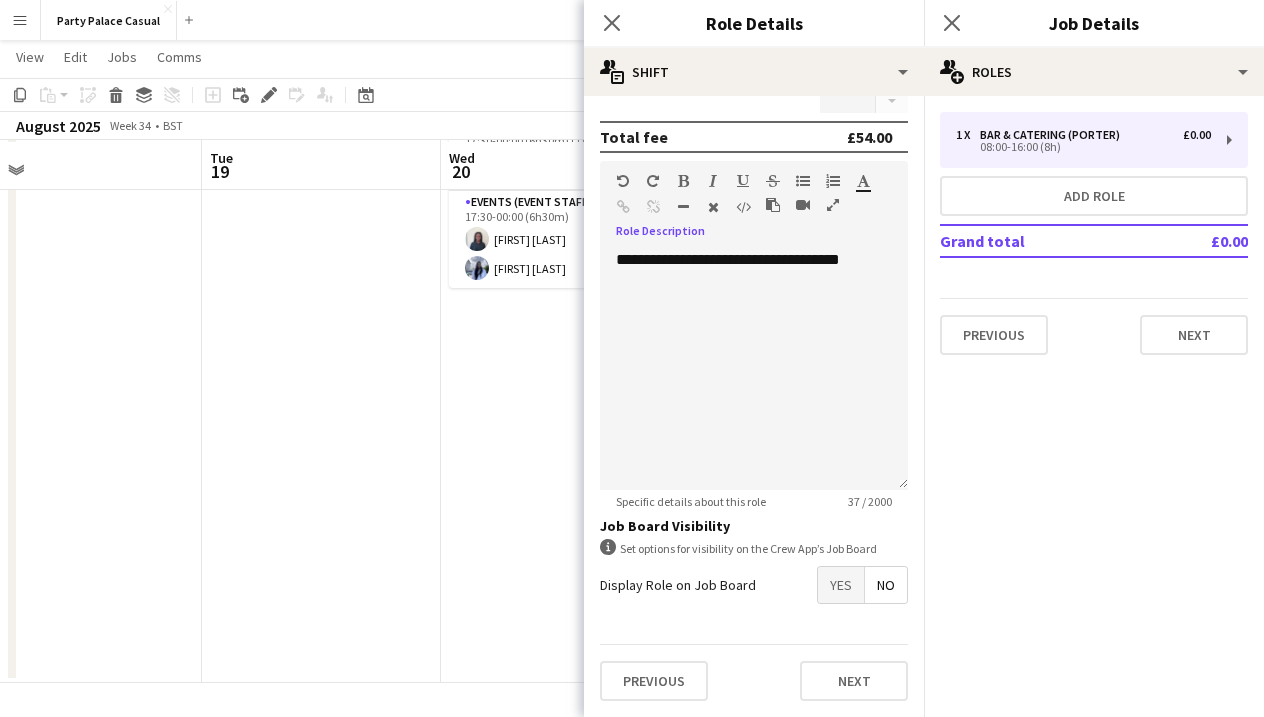 click on "Yes" at bounding box center (841, 585) 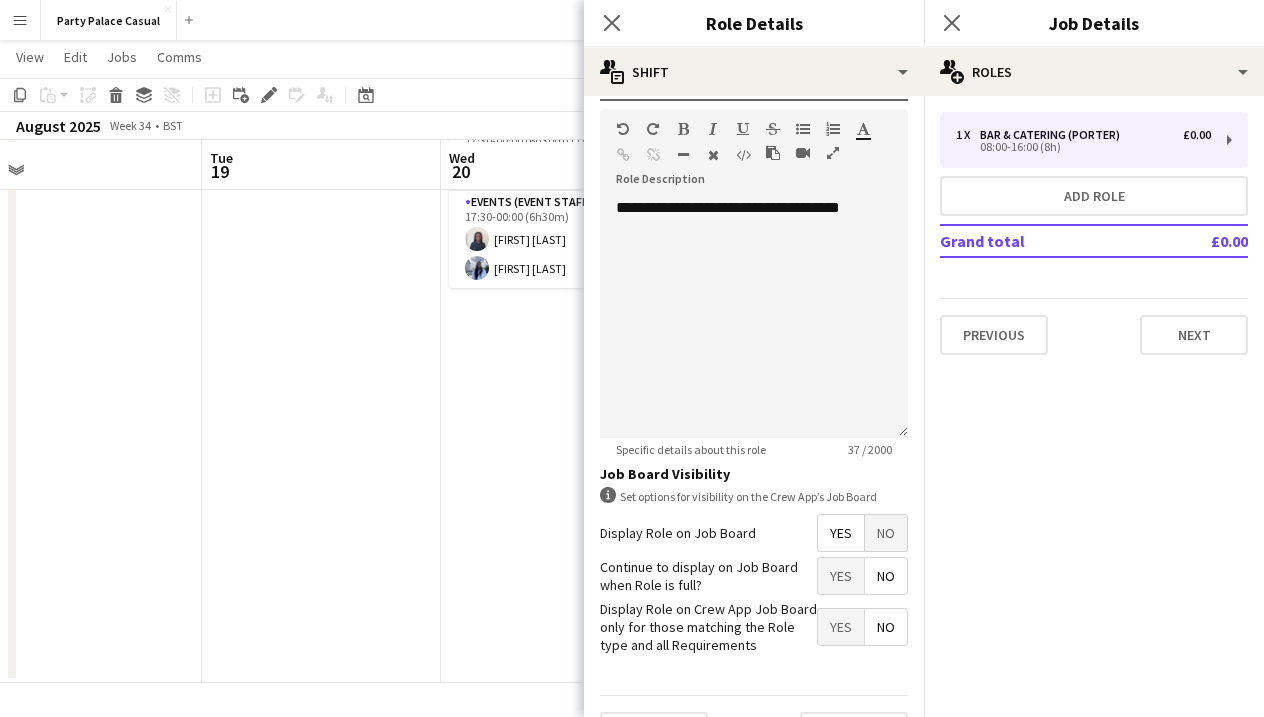 scroll, scrollTop: 564, scrollLeft: 0, axis: vertical 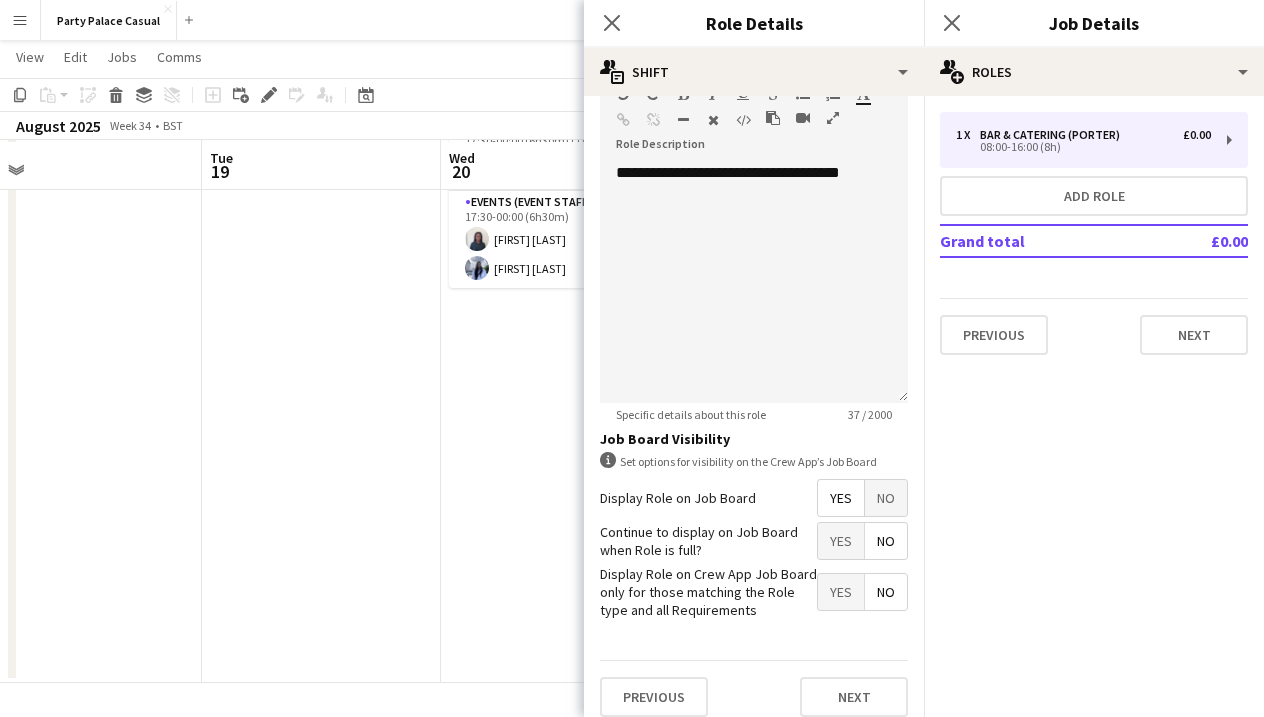 click on "No" at bounding box center [886, 541] 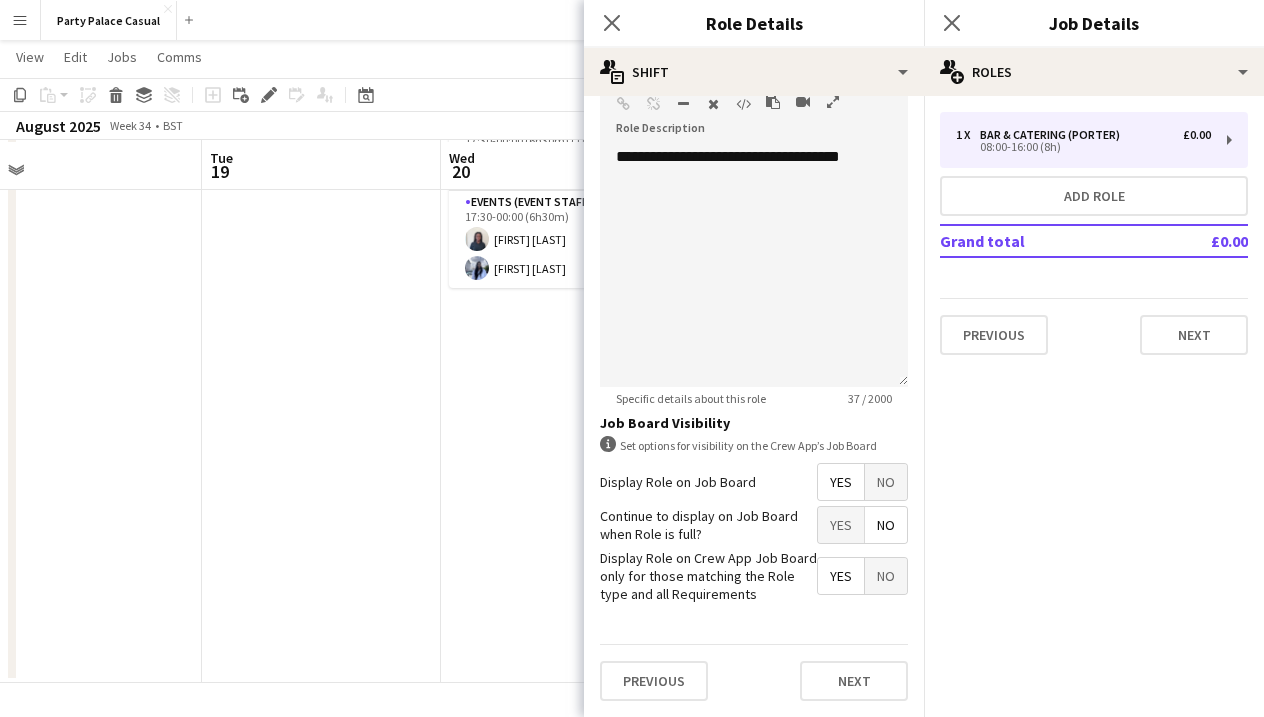 scroll, scrollTop: 579, scrollLeft: 0, axis: vertical 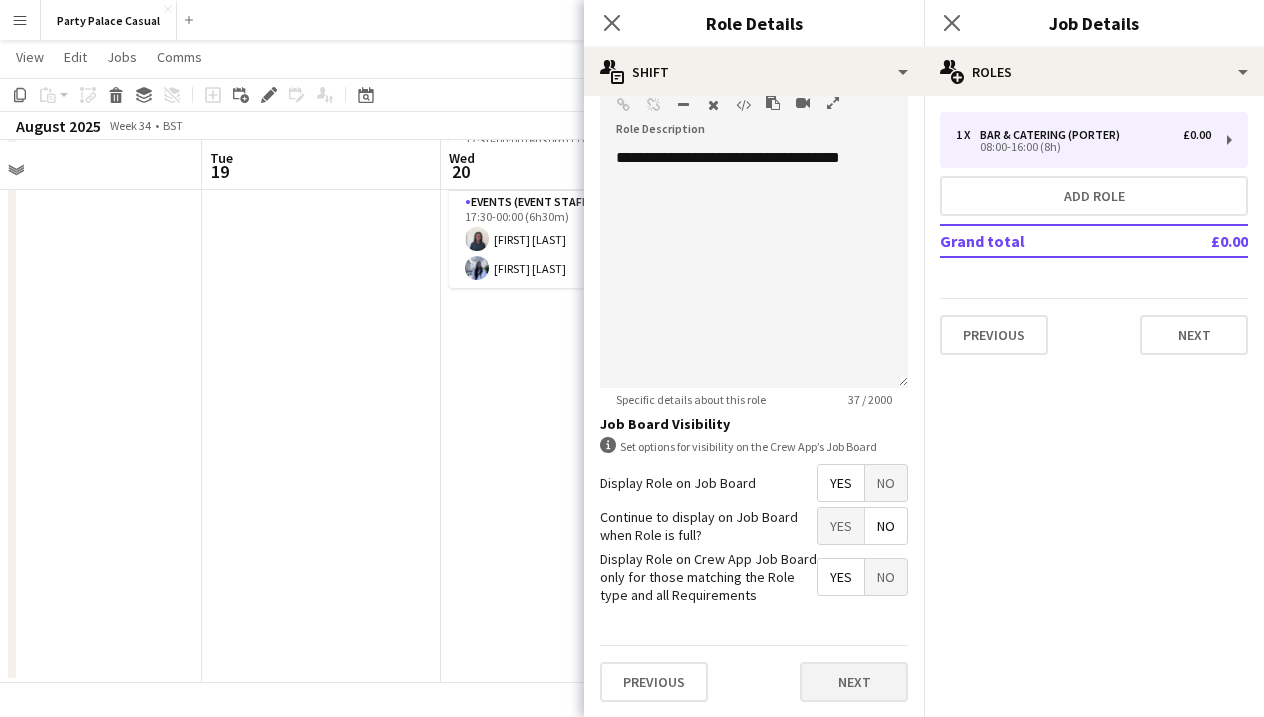 click on "Next" at bounding box center [854, 682] 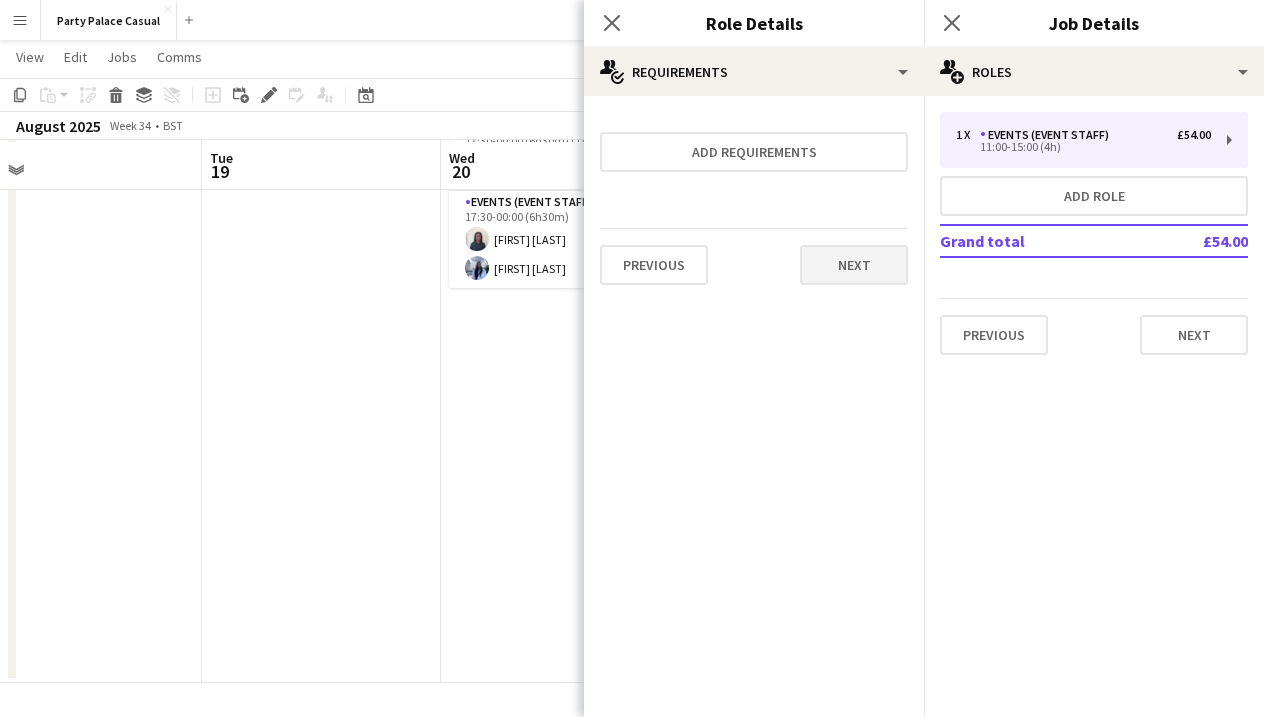 click on "Next" at bounding box center (854, 265) 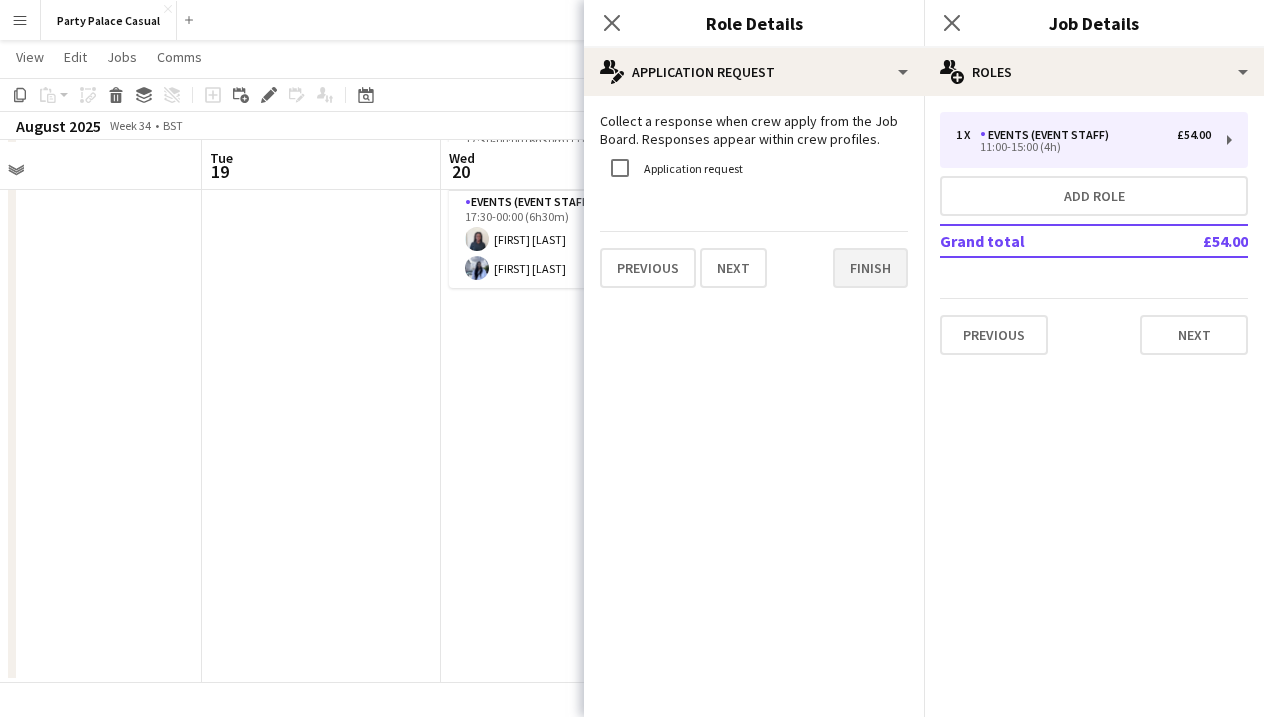 click on "Finish" at bounding box center (870, 268) 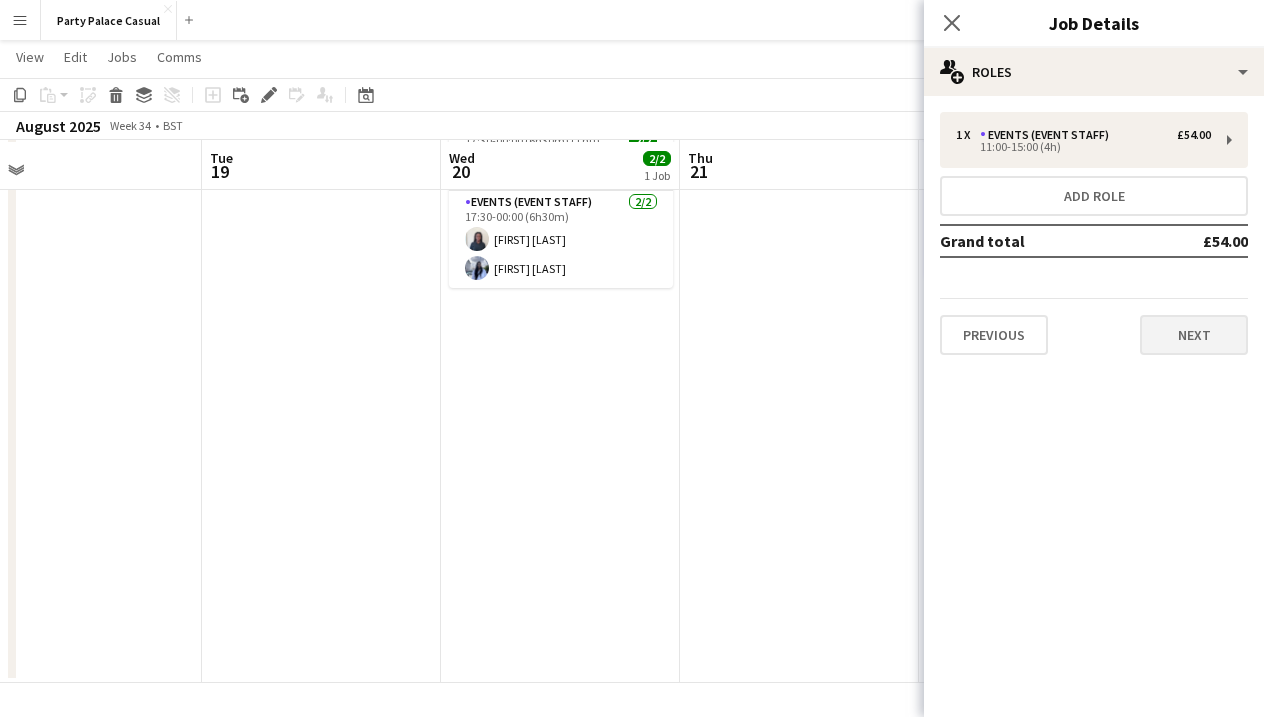 click on "Next" at bounding box center [1194, 335] 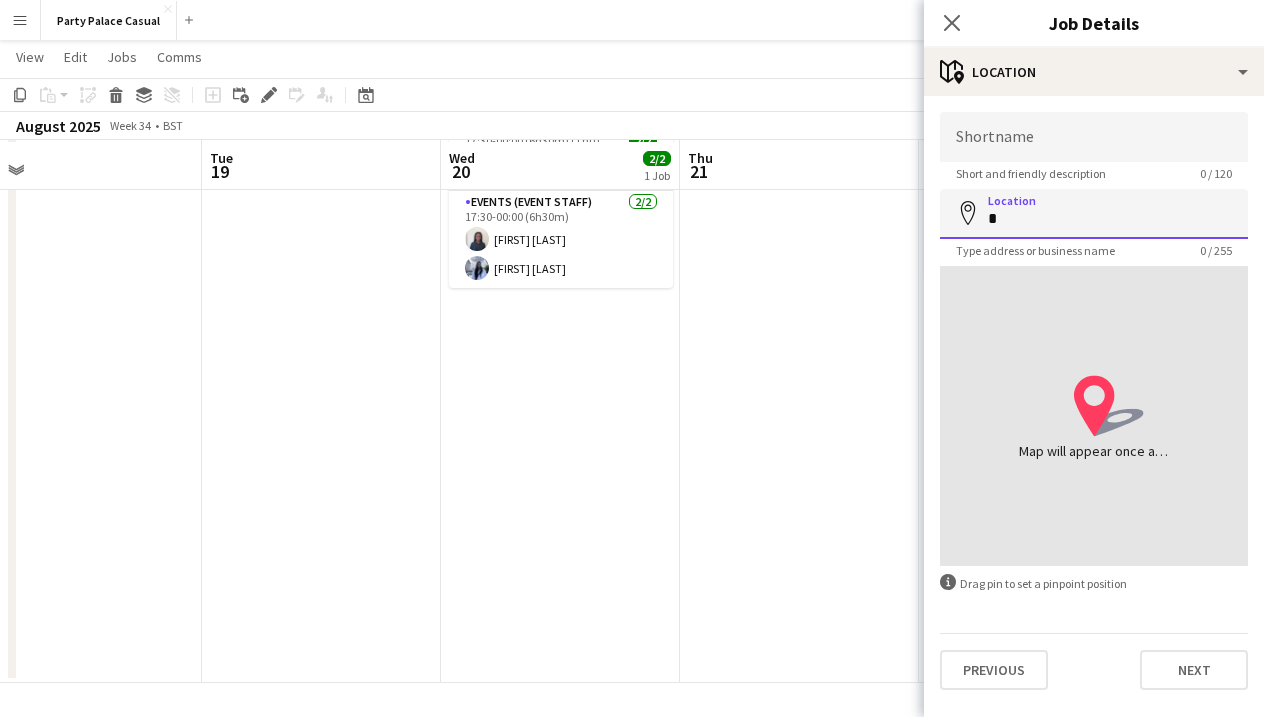 scroll, scrollTop: 111, scrollLeft: 0, axis: vertical 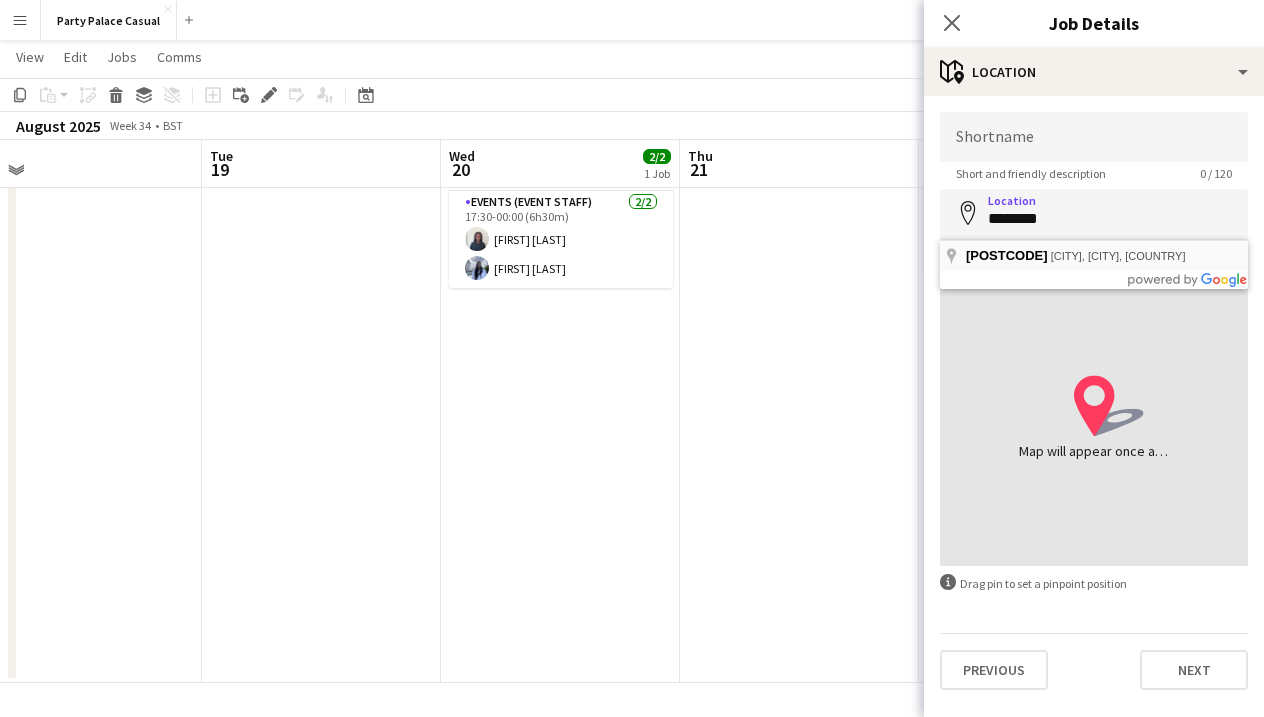 type on "**********" 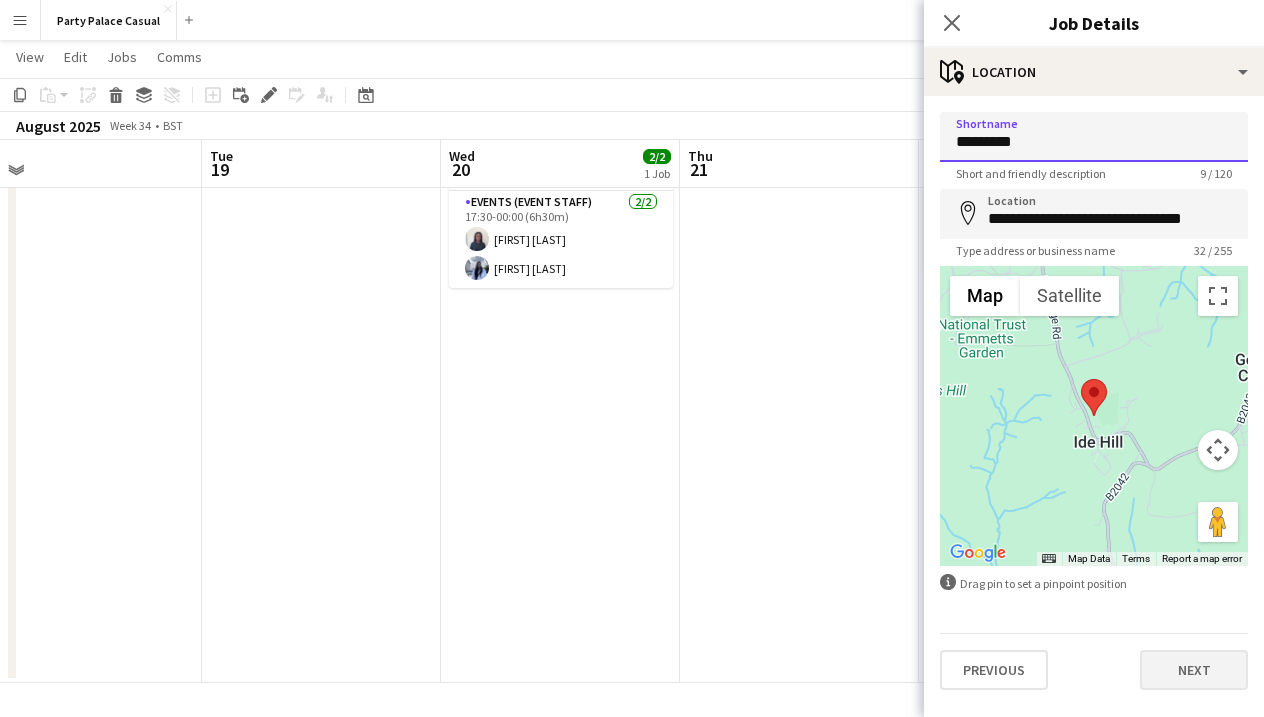 type on "*********" 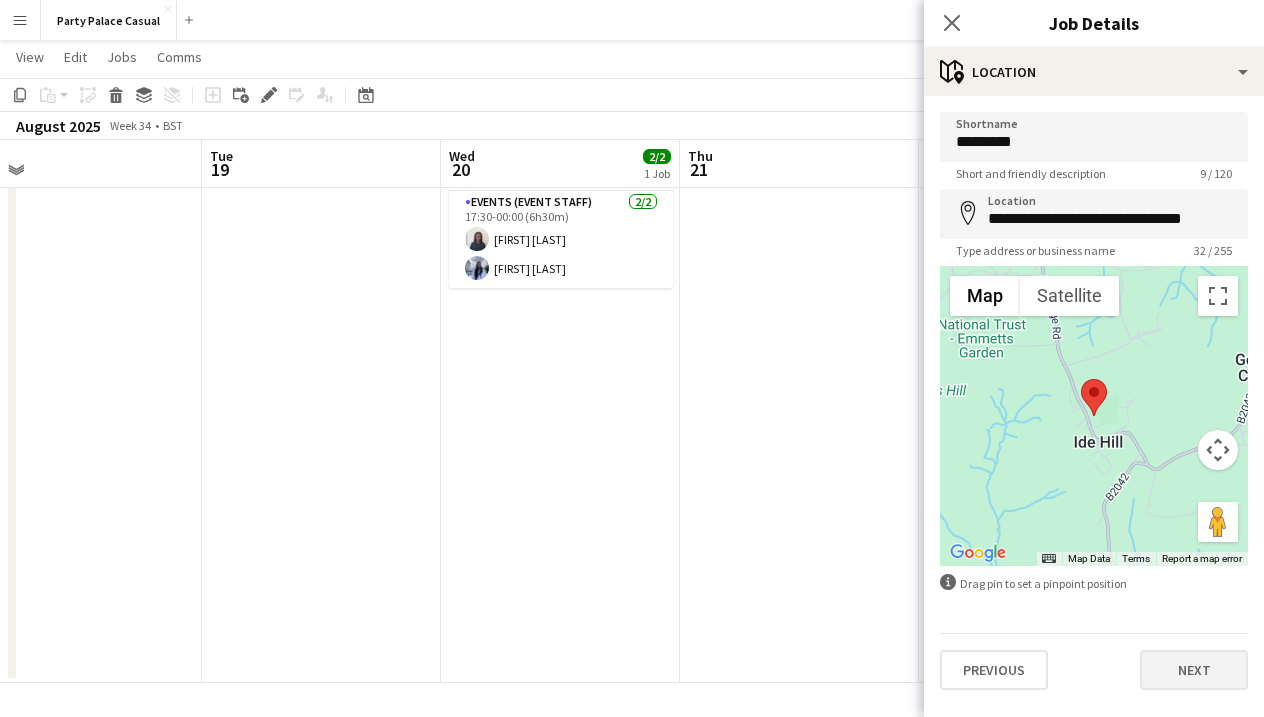 click on "Next" at bounding box center [1194, 670] 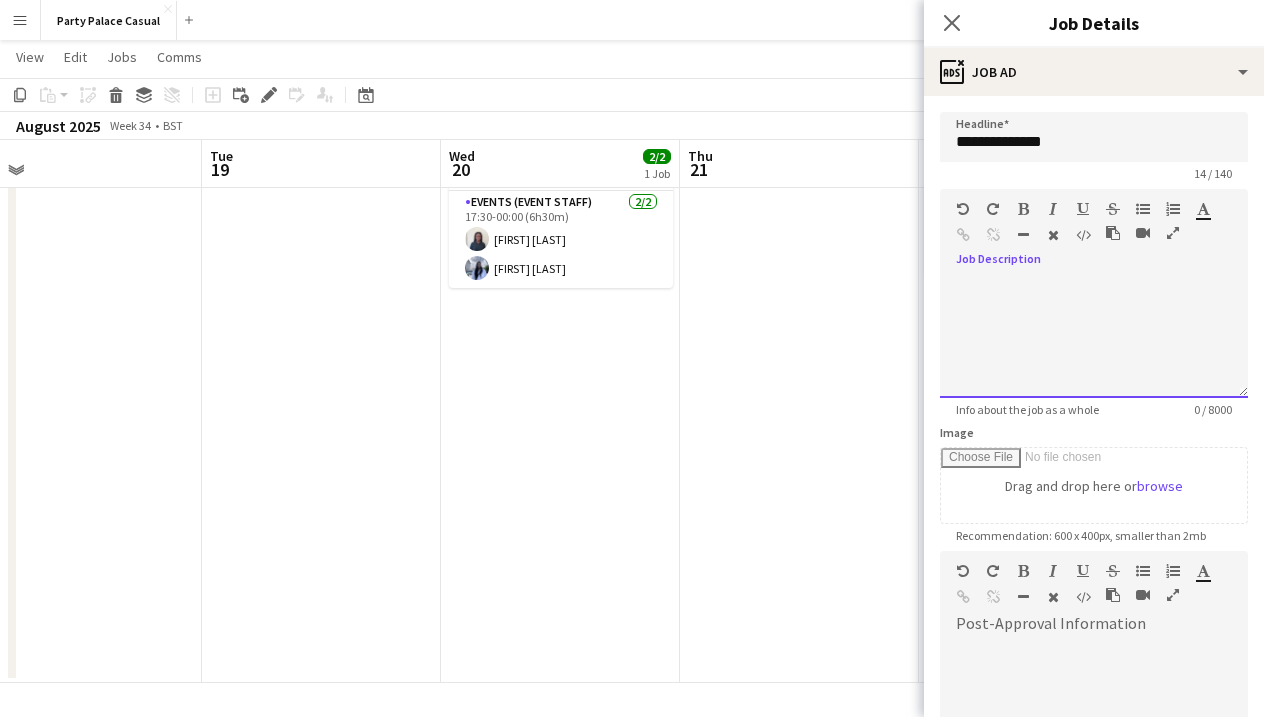 click at bounding box center (1094, 338) 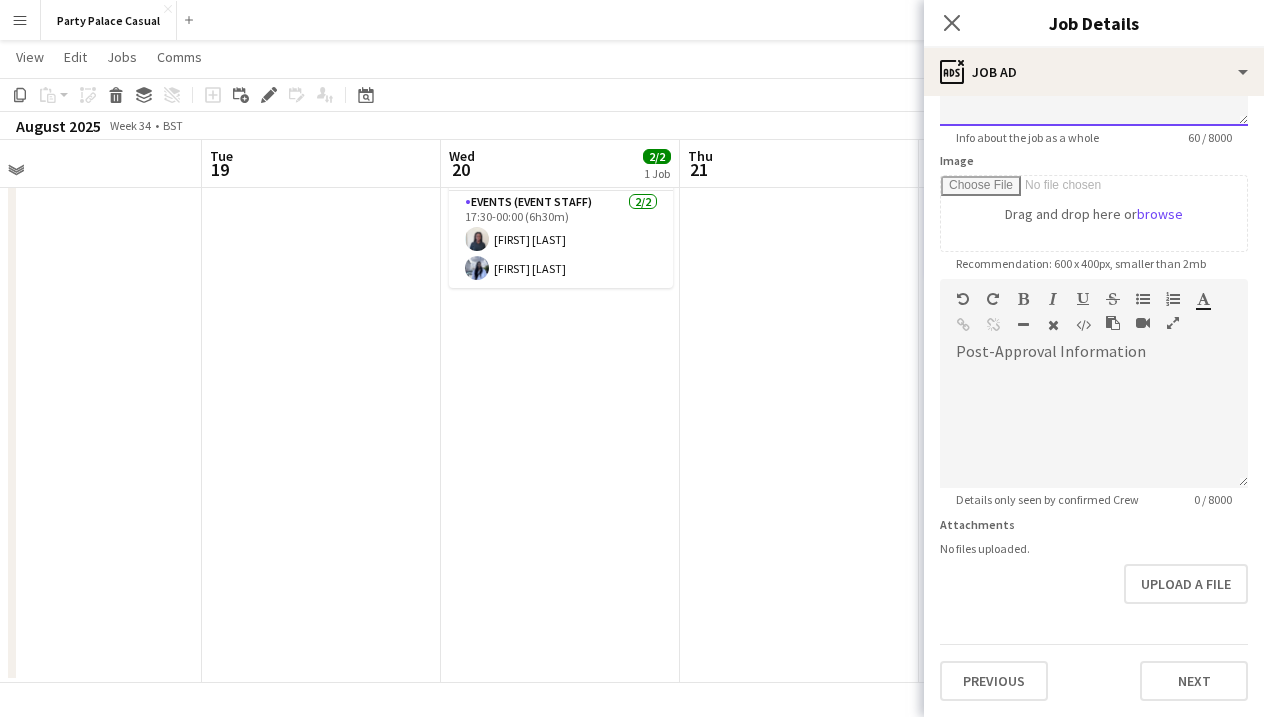 scroll, scrollTop: 272, scrollLeft: 0, axis: vertical 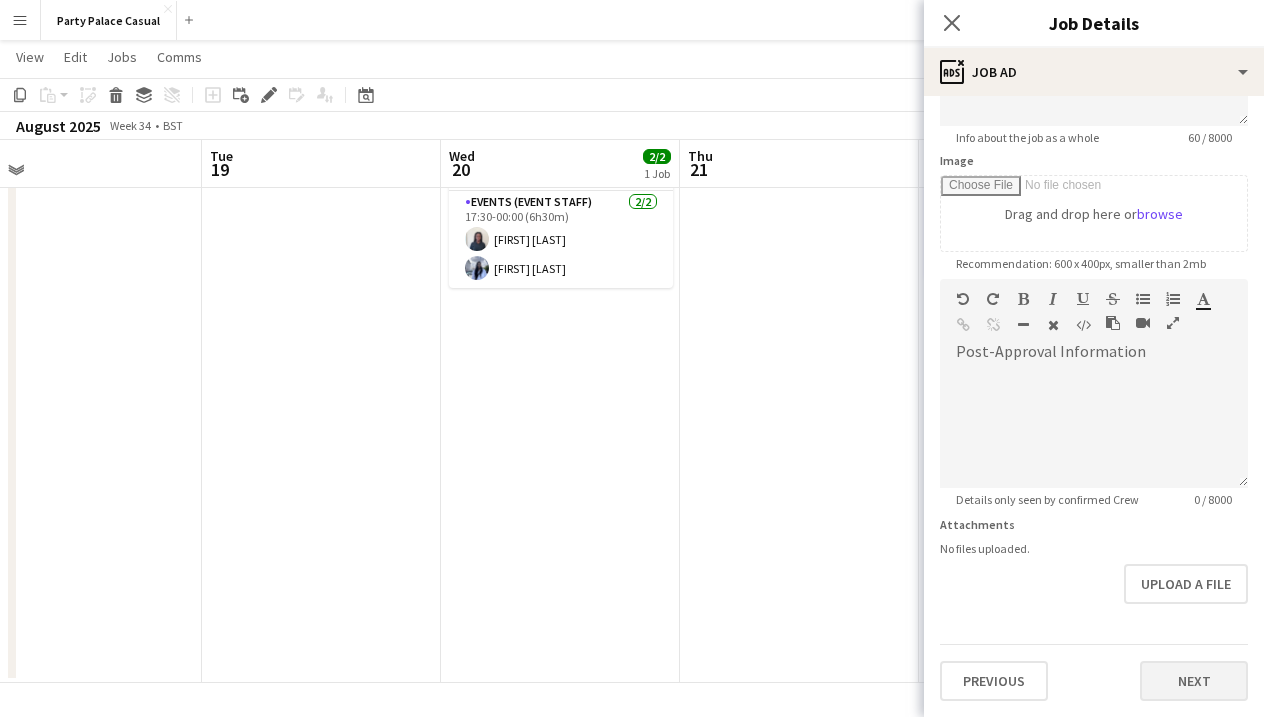click on "Next" at bounding box center (1194, 681) 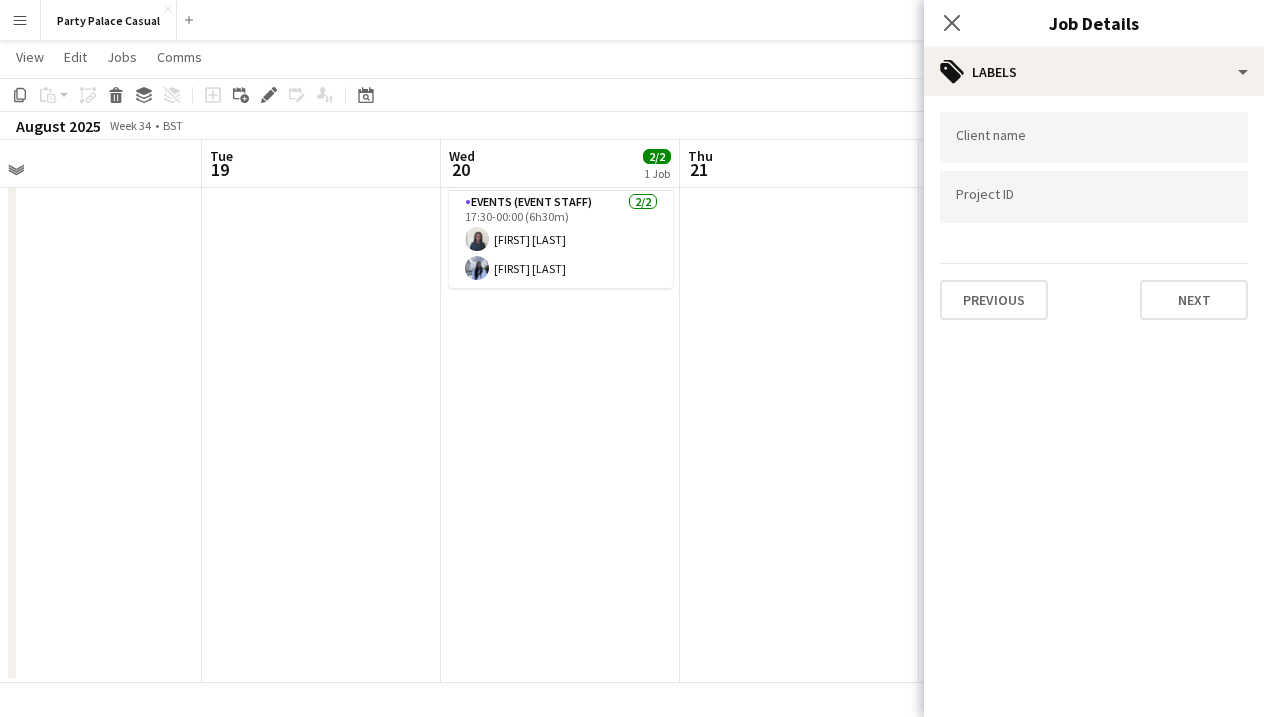 type on "*******" 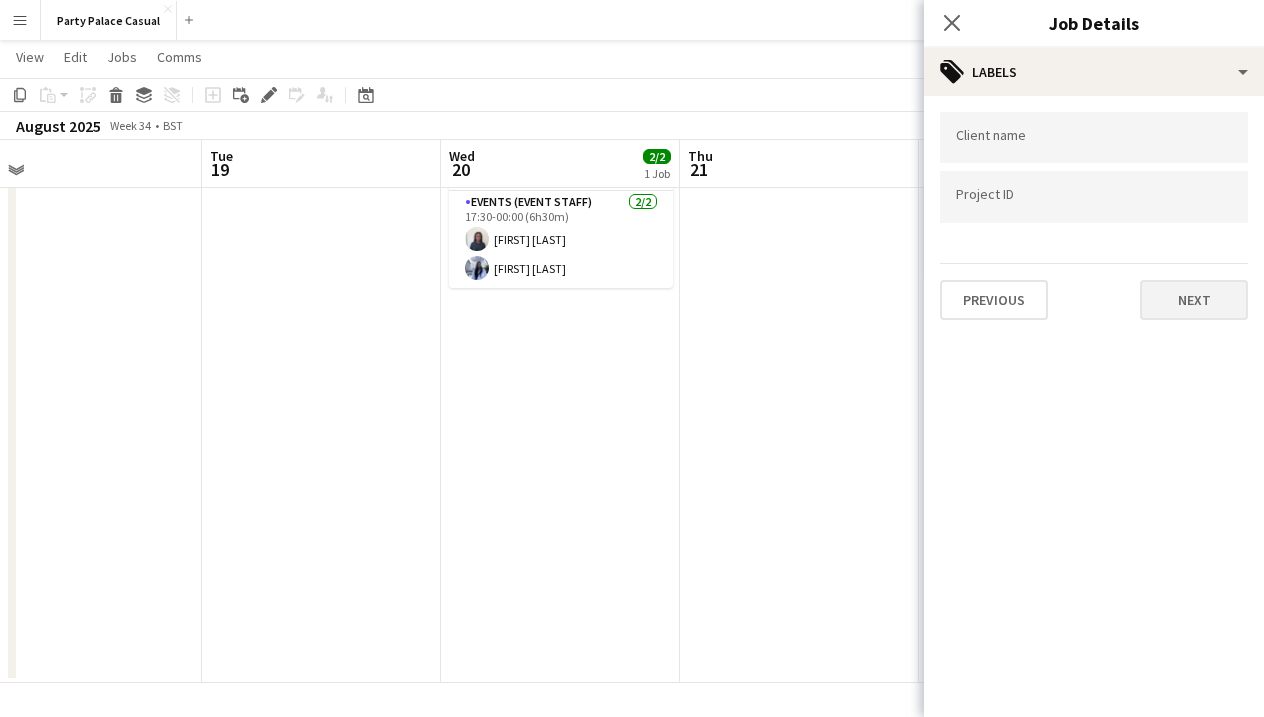 click on "Next" at bounding box center (1194, 300) 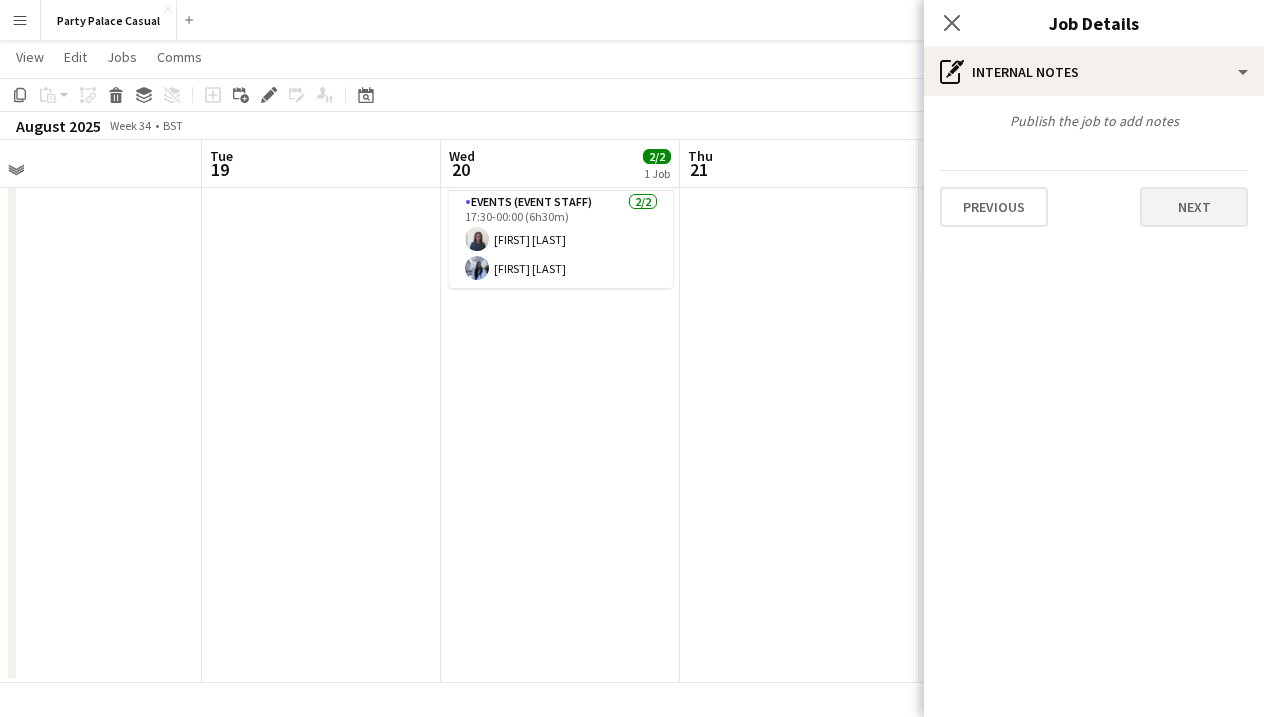 click on "Next" at bounding box center [1194, 207] 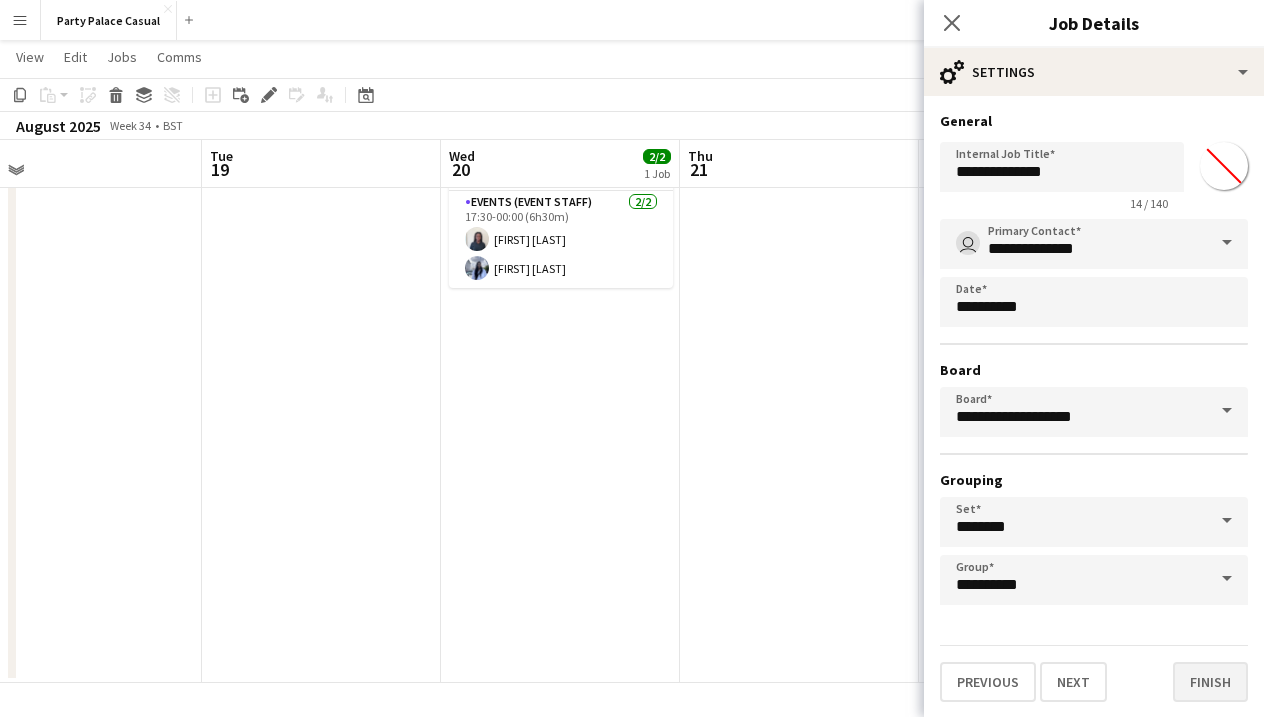 click on "Finish" at bounding box center (1210, 682) 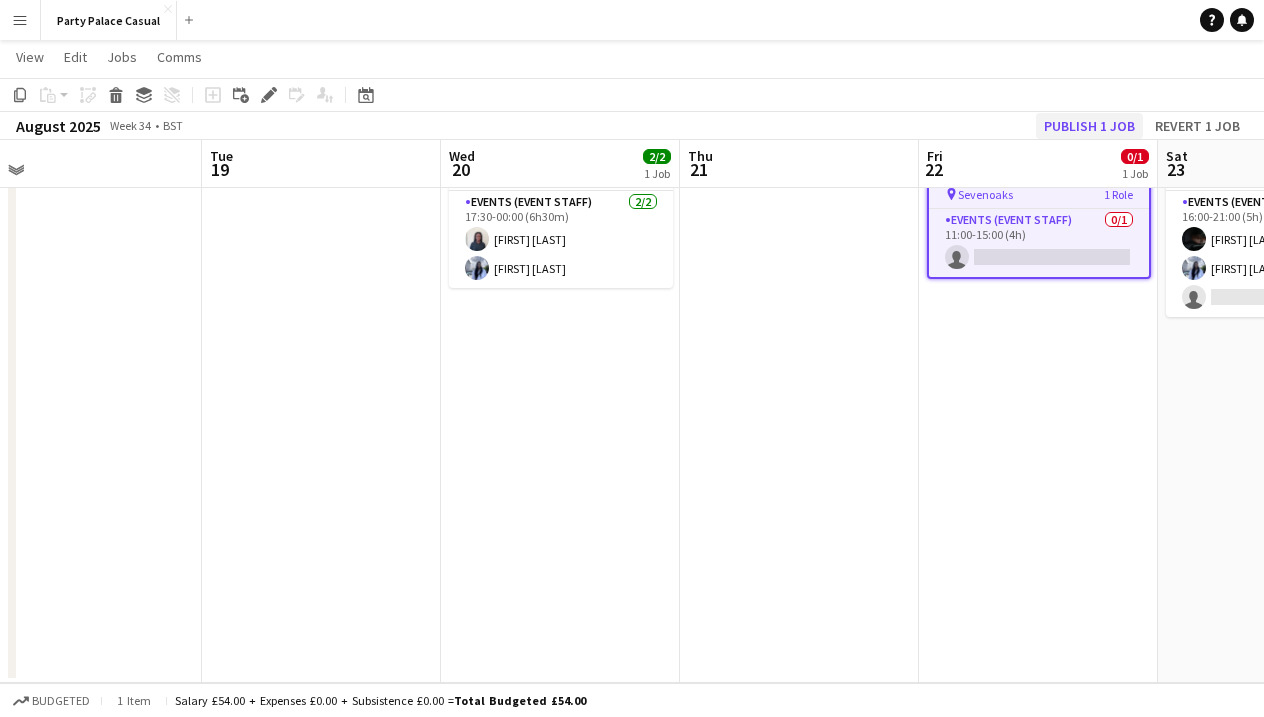 click on "Publish 1 job" 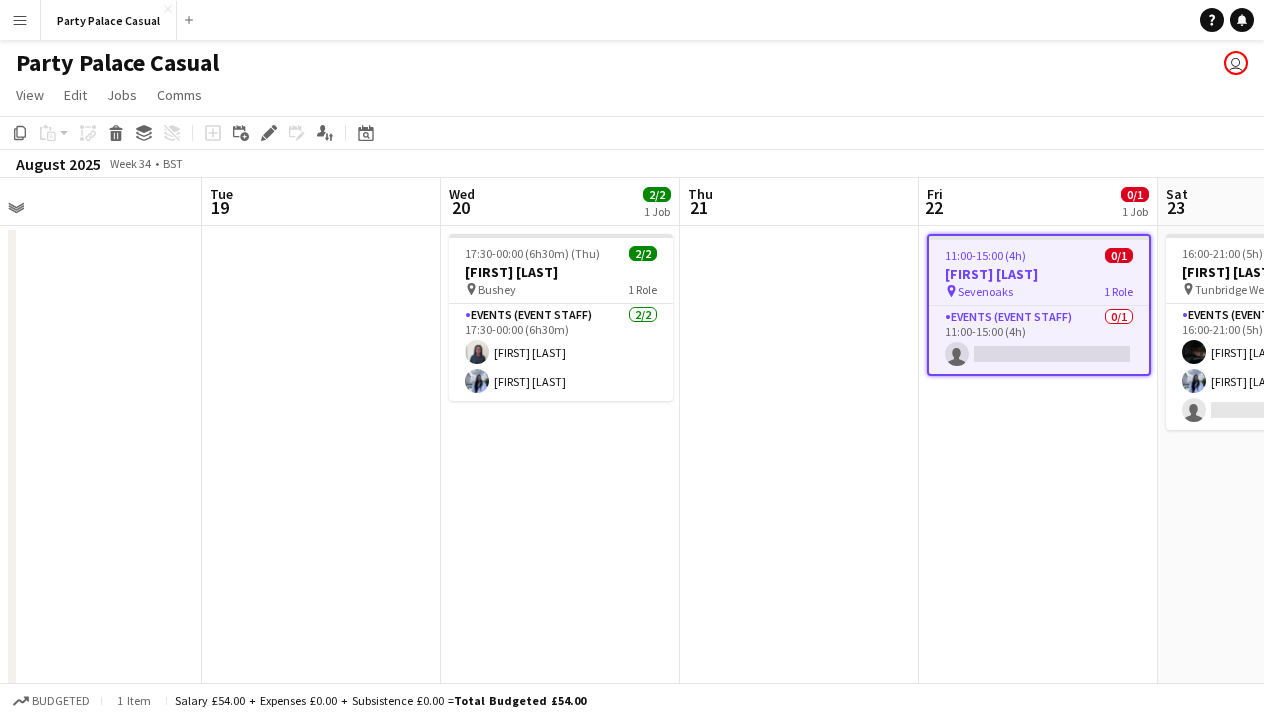 scroll, scrollTop: 0, scrollLeft: 0, axis: both 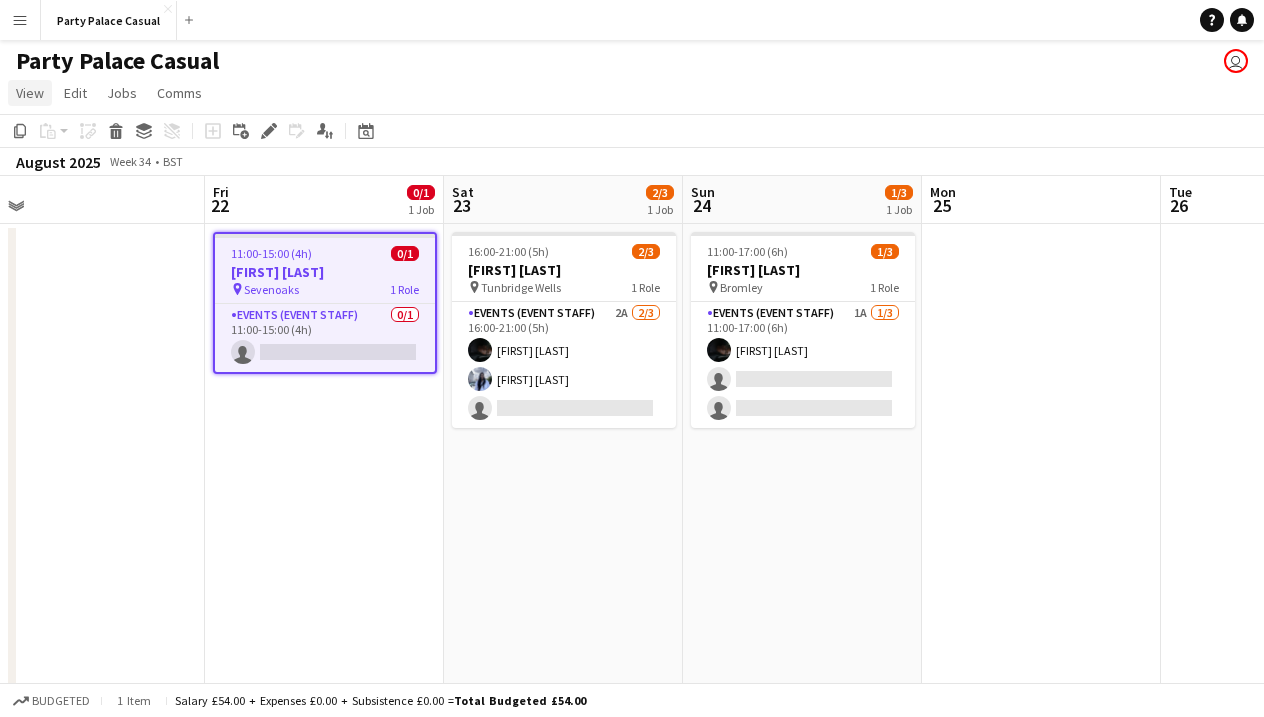 click on "View" 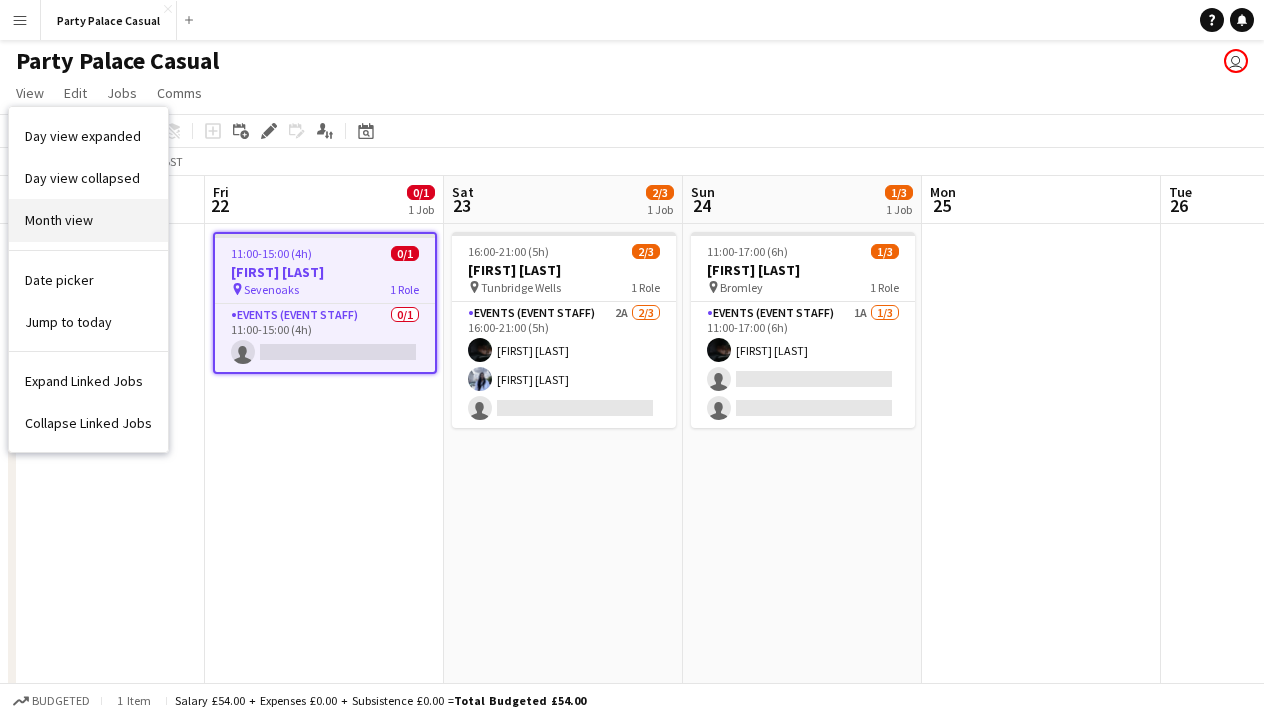 click on "Month view" at bounding box center [59, 220] 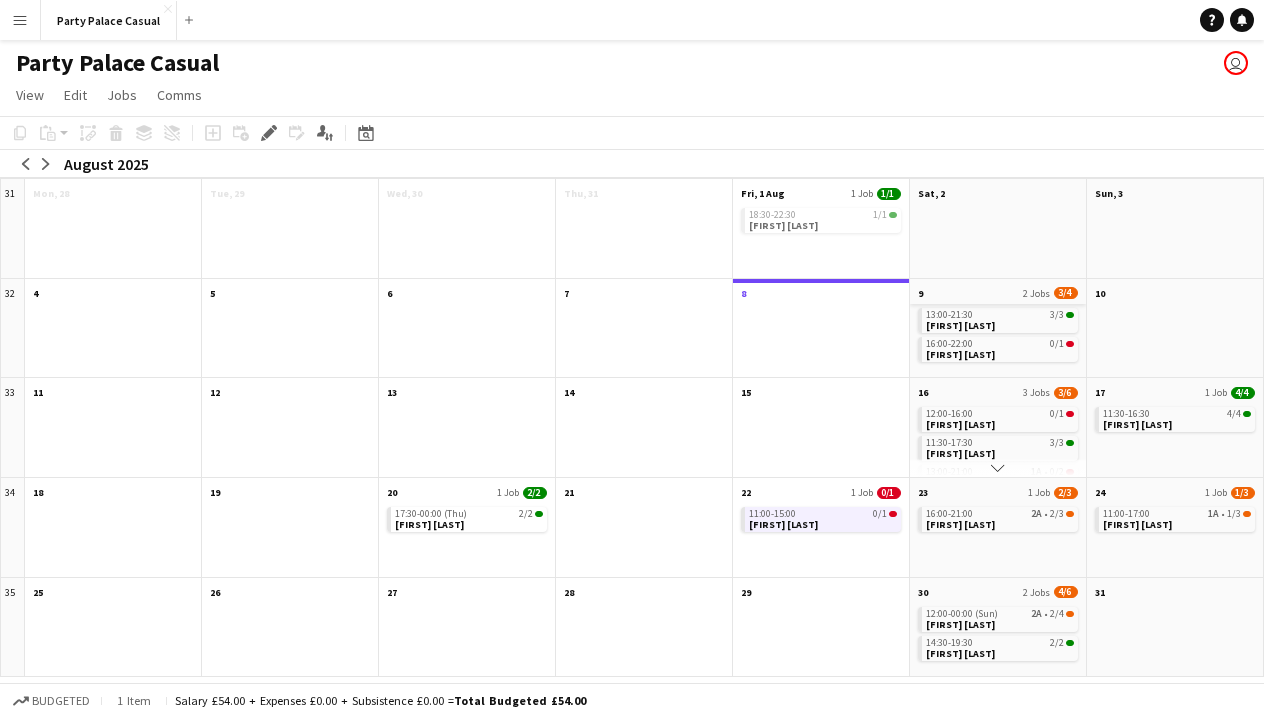 scroll, scrollTop: 0, scrollLeft: 0, axis: both 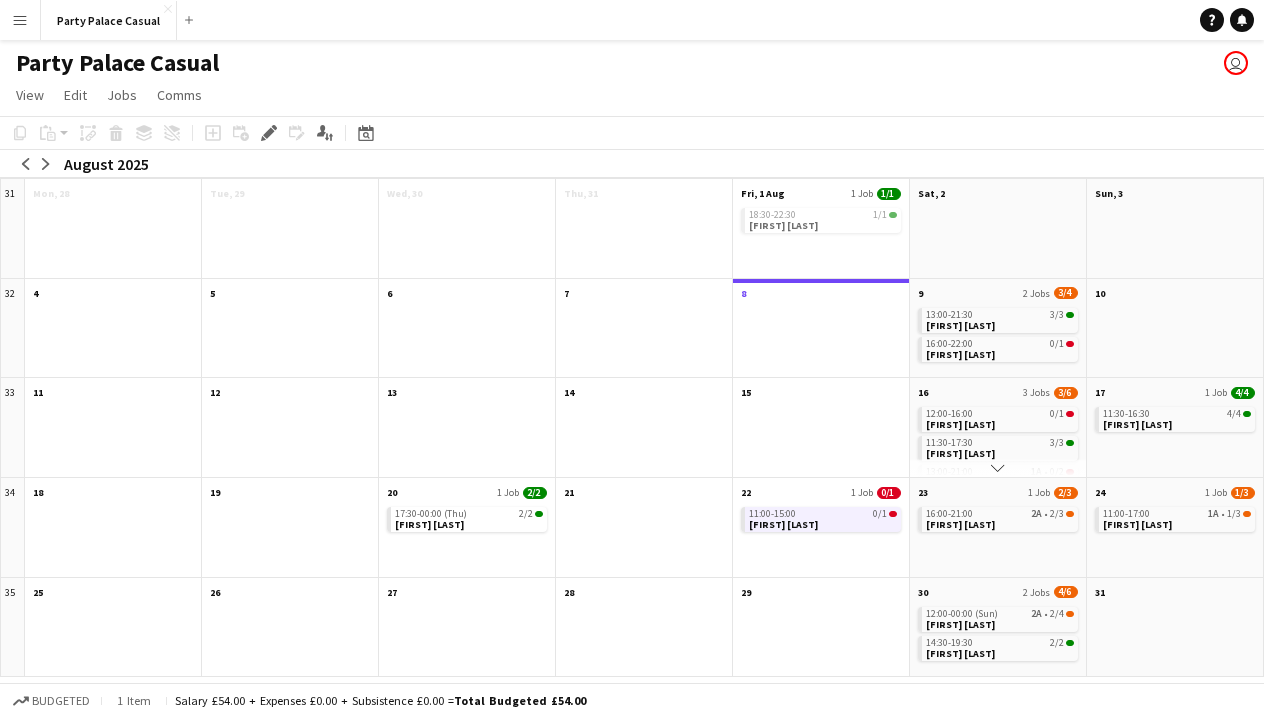 click on "Scroll down" 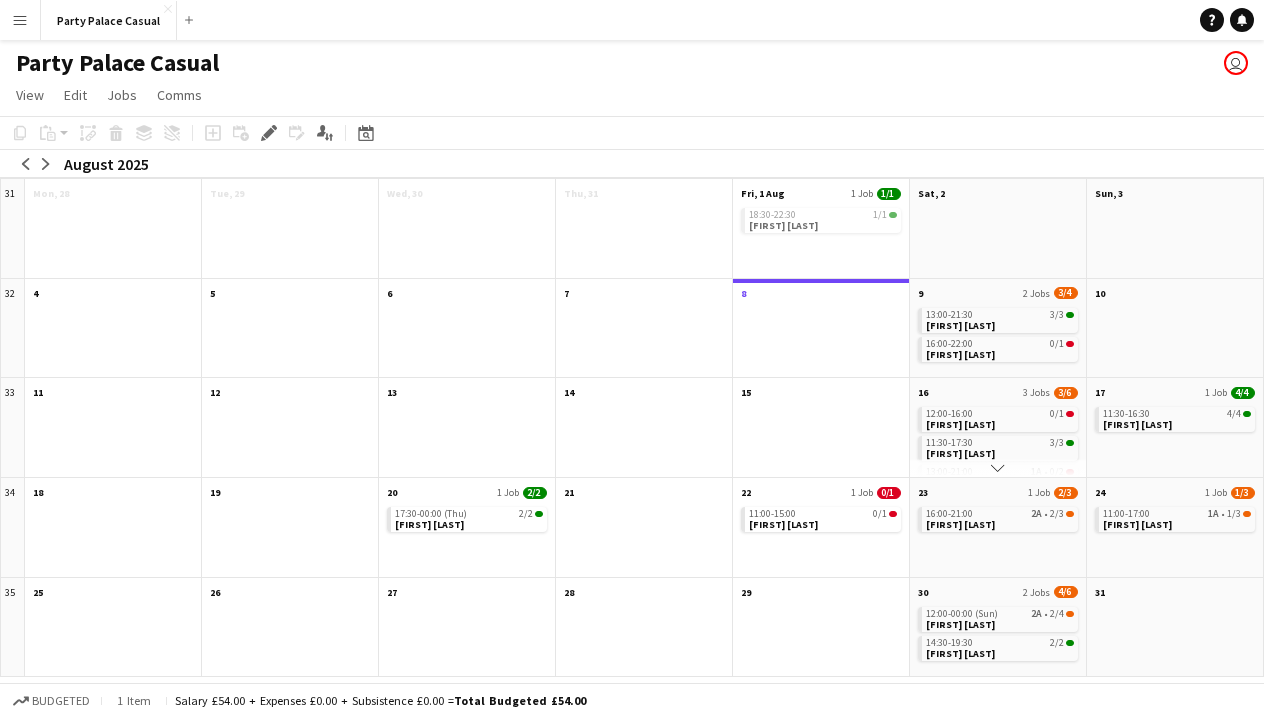 scroll, scrollTop: 35, scrollLeft: 0, axis: vertical 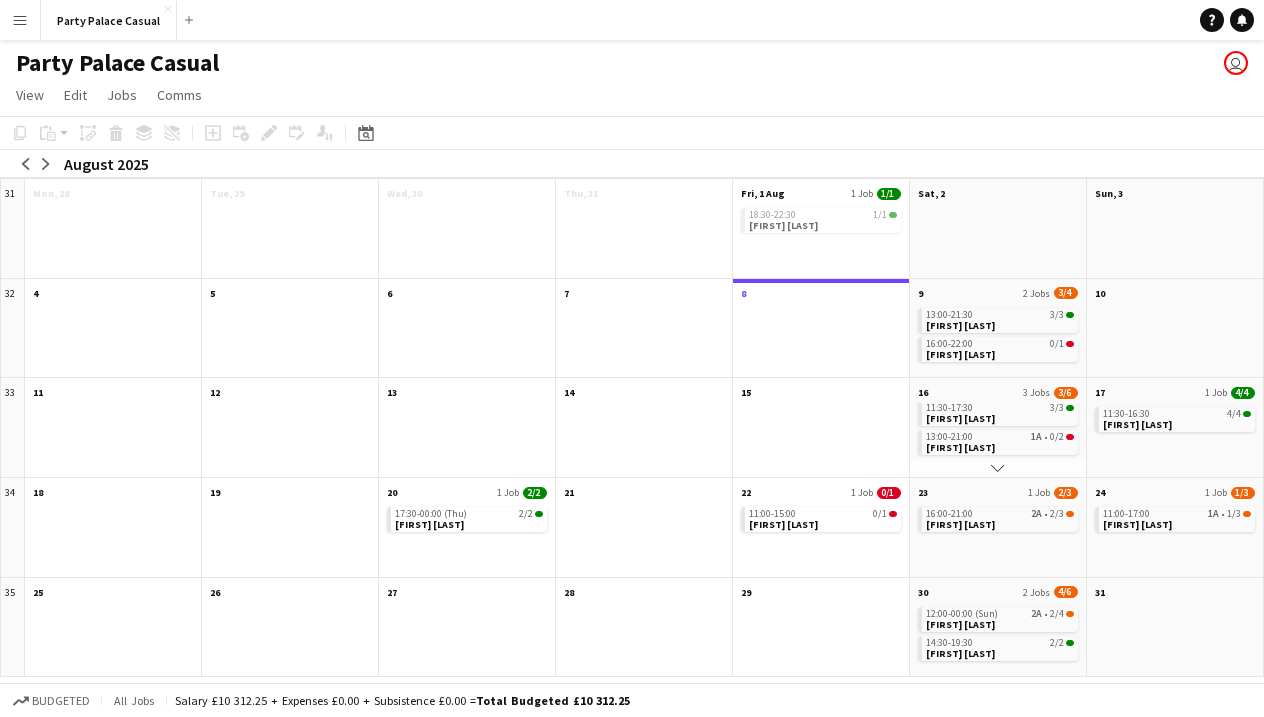 click on "Scroll down" 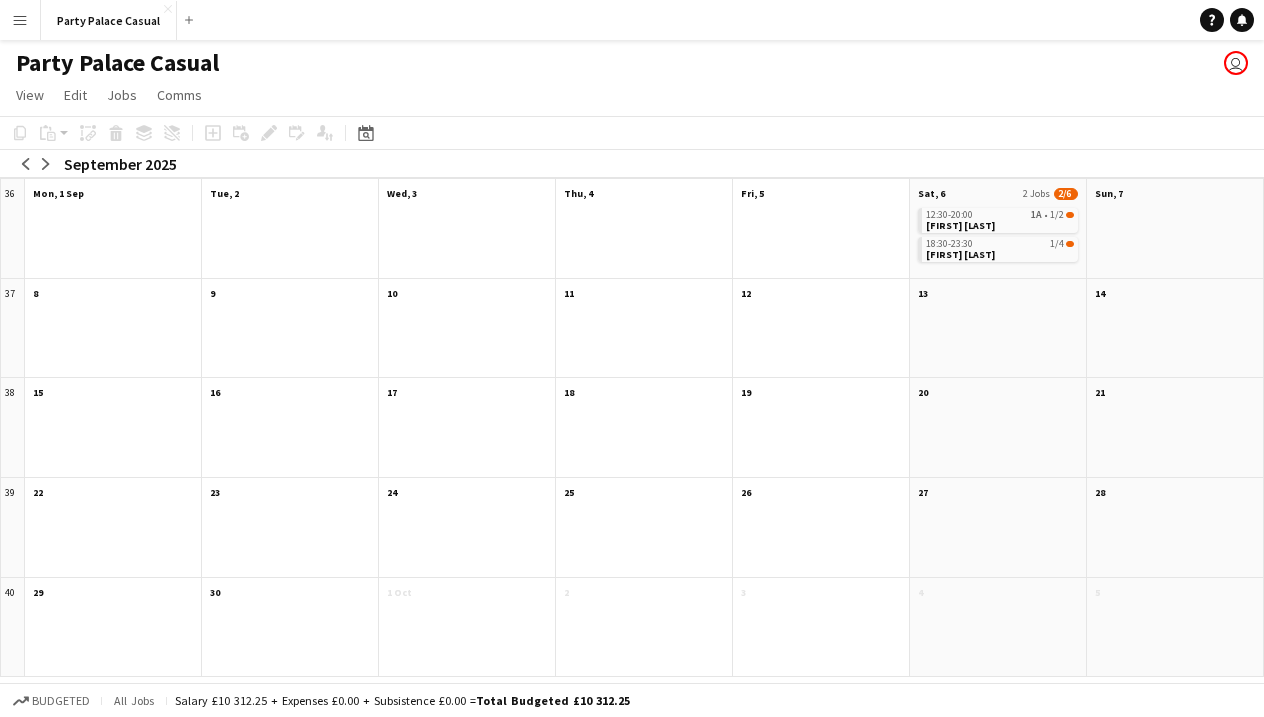 scroll, scrollTop: 0, scrollLeft: 0, axis: both 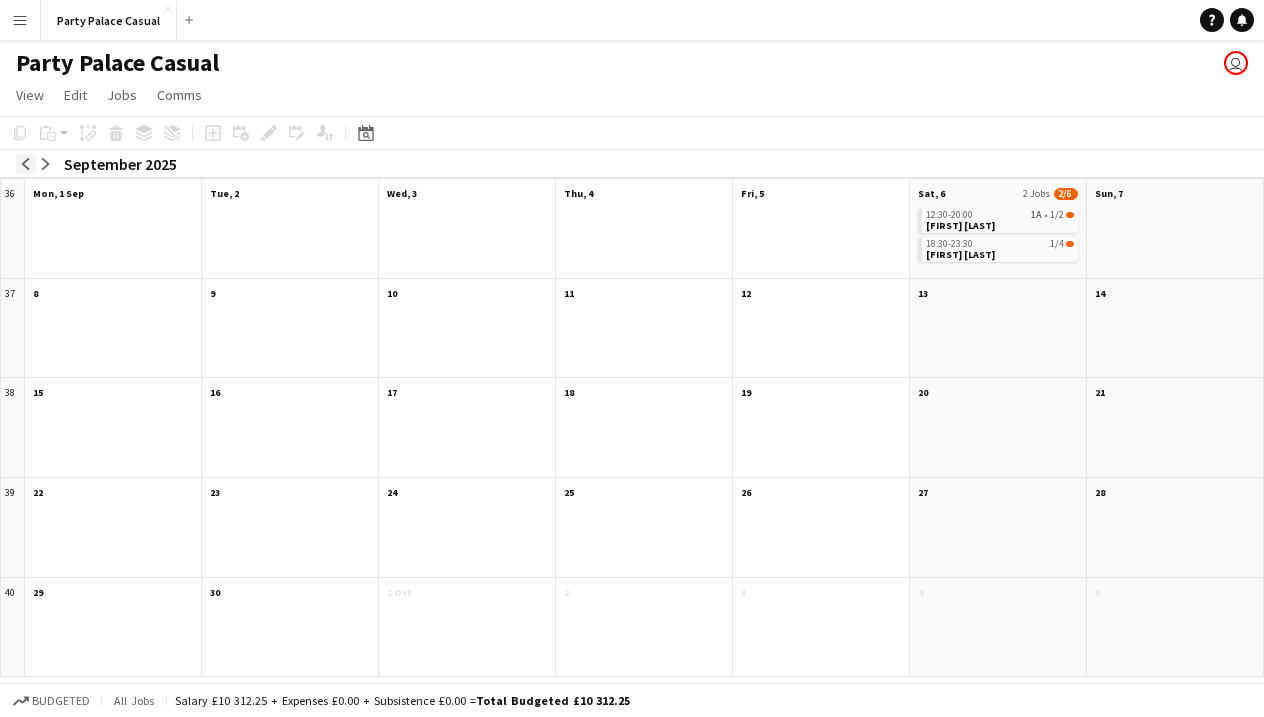 click on "arrow-left" 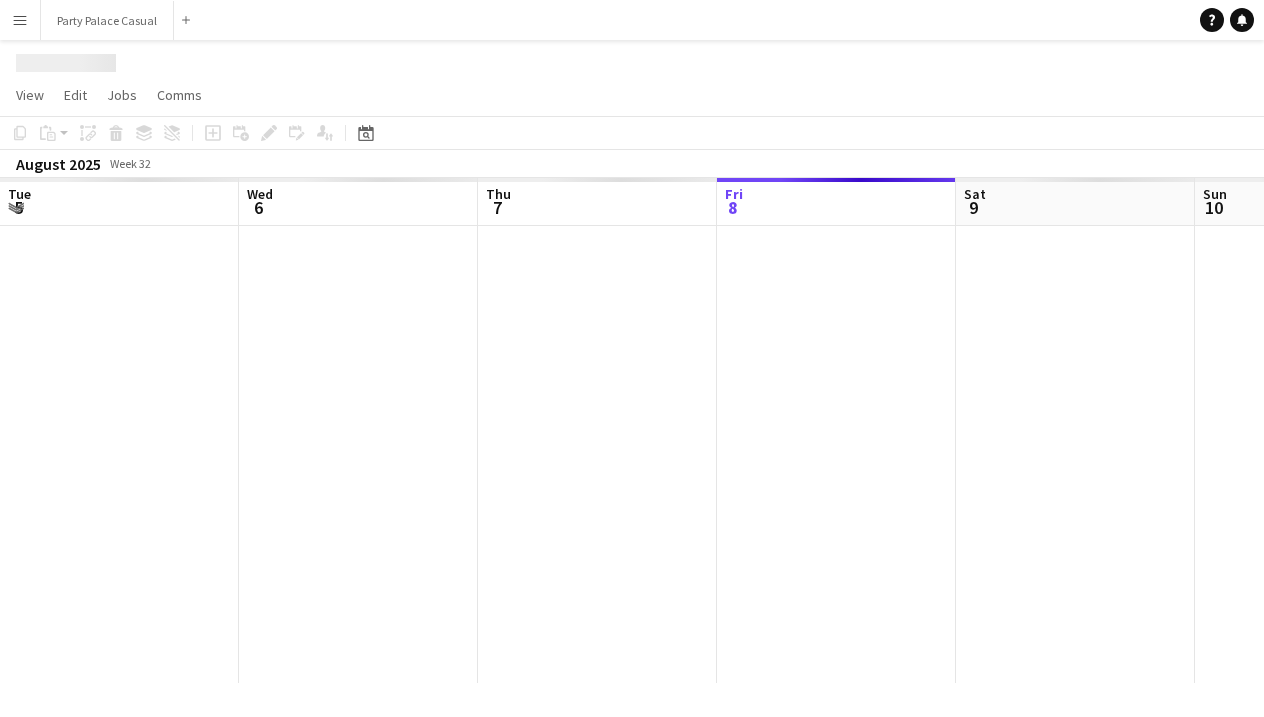 scroll, scrollTop: 0, scrollLeft: 0, axis: both 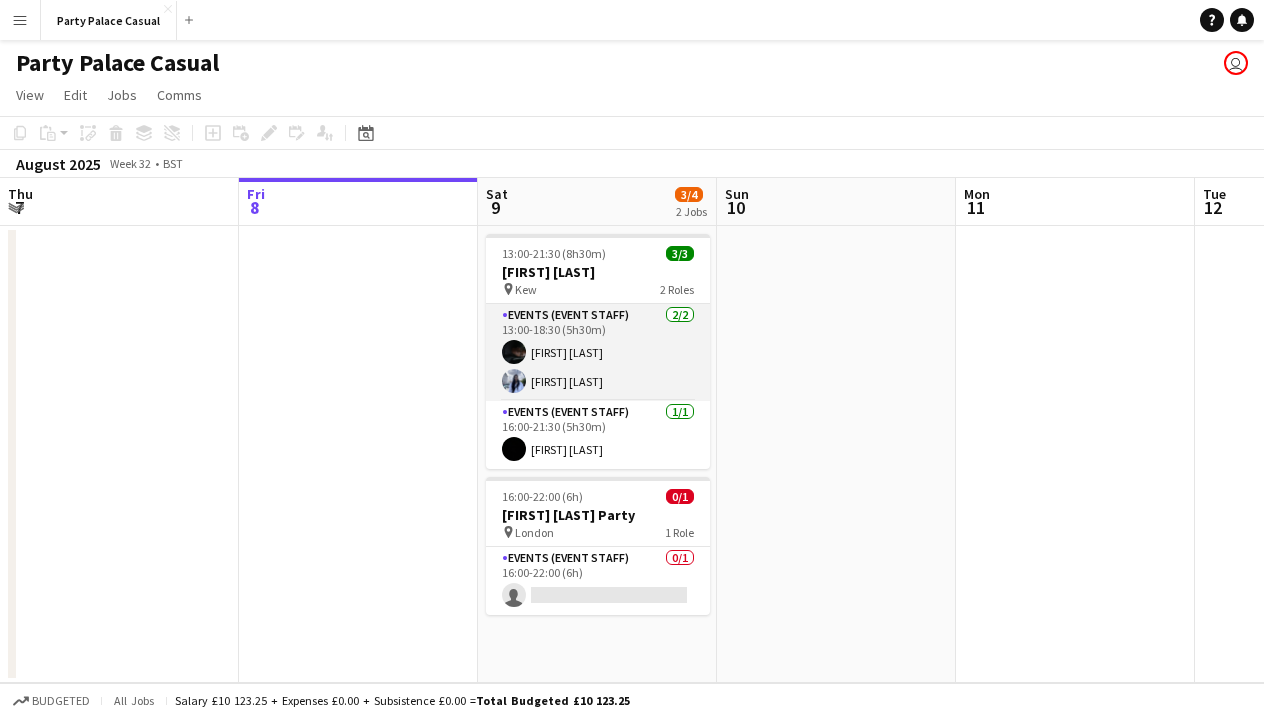 click on "Events (Event Staff)   2/2   13:00-18:30 (5h30m)
Eziafa Iwe Pradeepthi Elaprolu" at bounding box center (598, 352) 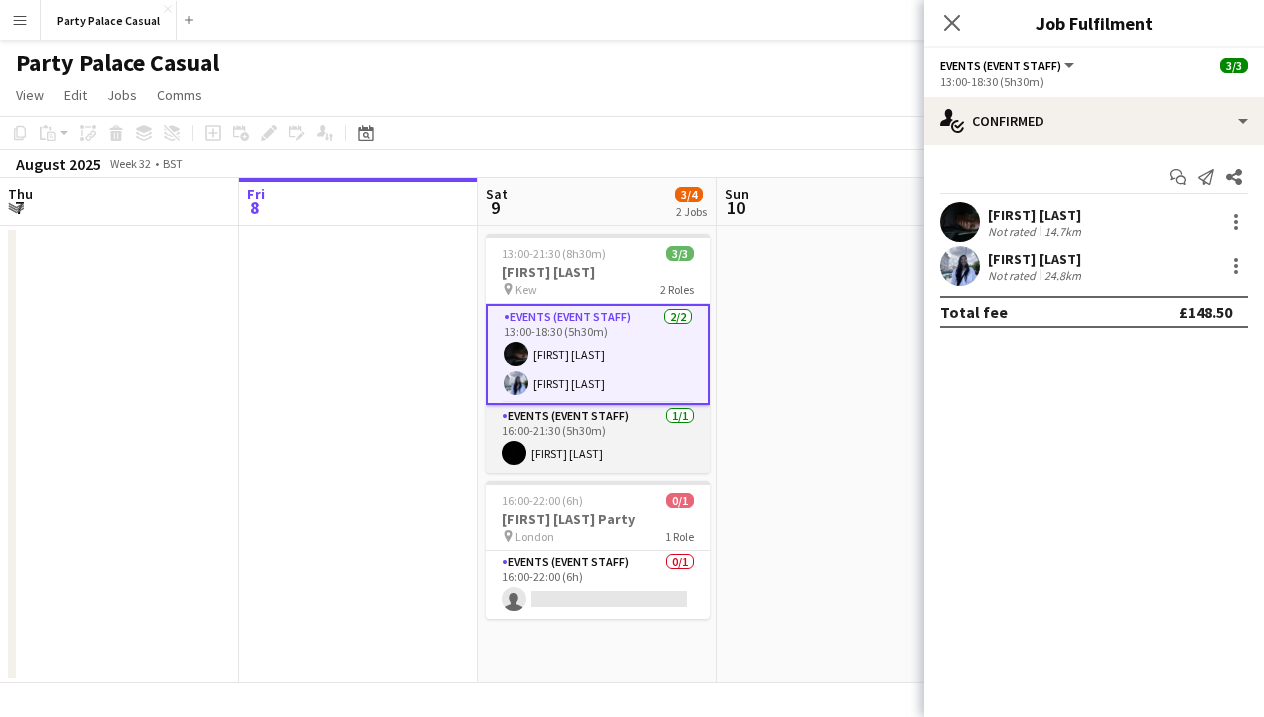 click on "Events (Event Staff)   1/1   16:00-21:30 (5h30m)
Ruth Nakaanga" at bounding box center (598, 439) 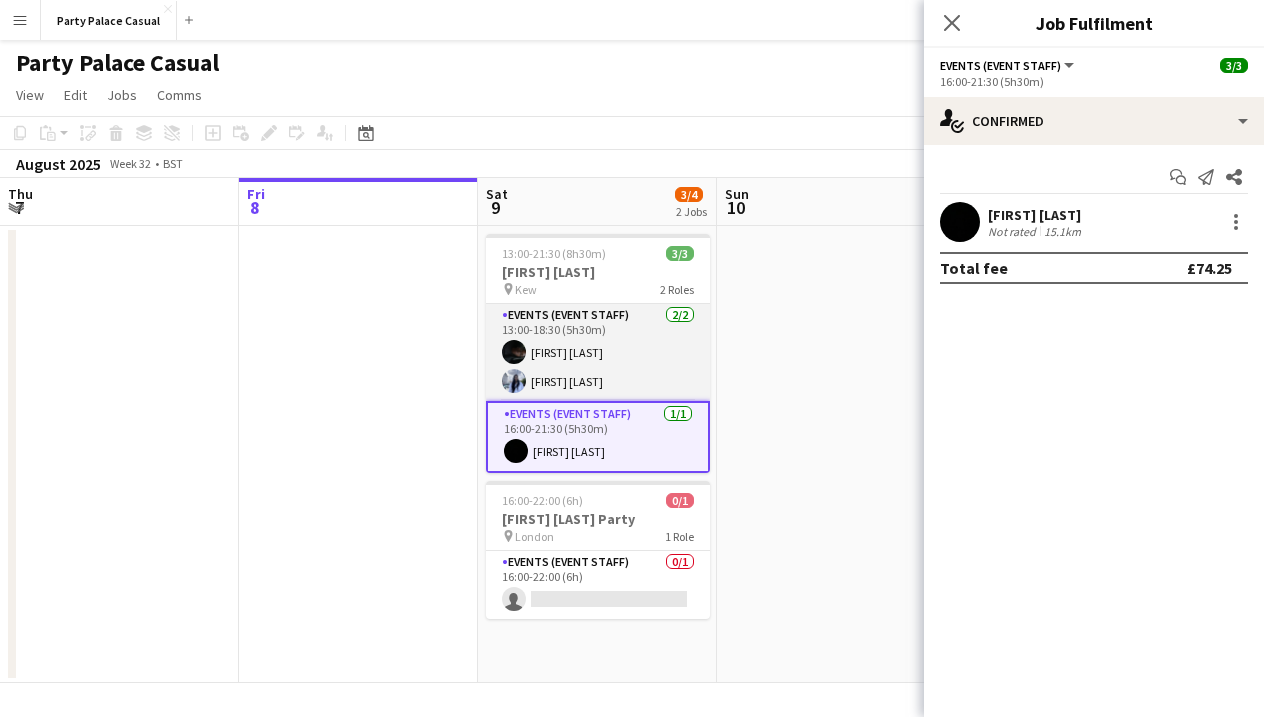 click on "Events (Event Staff)   2/2   13:00-18:30 (5h30m)
Eziafa Iwe Pradeepthi Elaprolu" at bounding box center (598, 352) 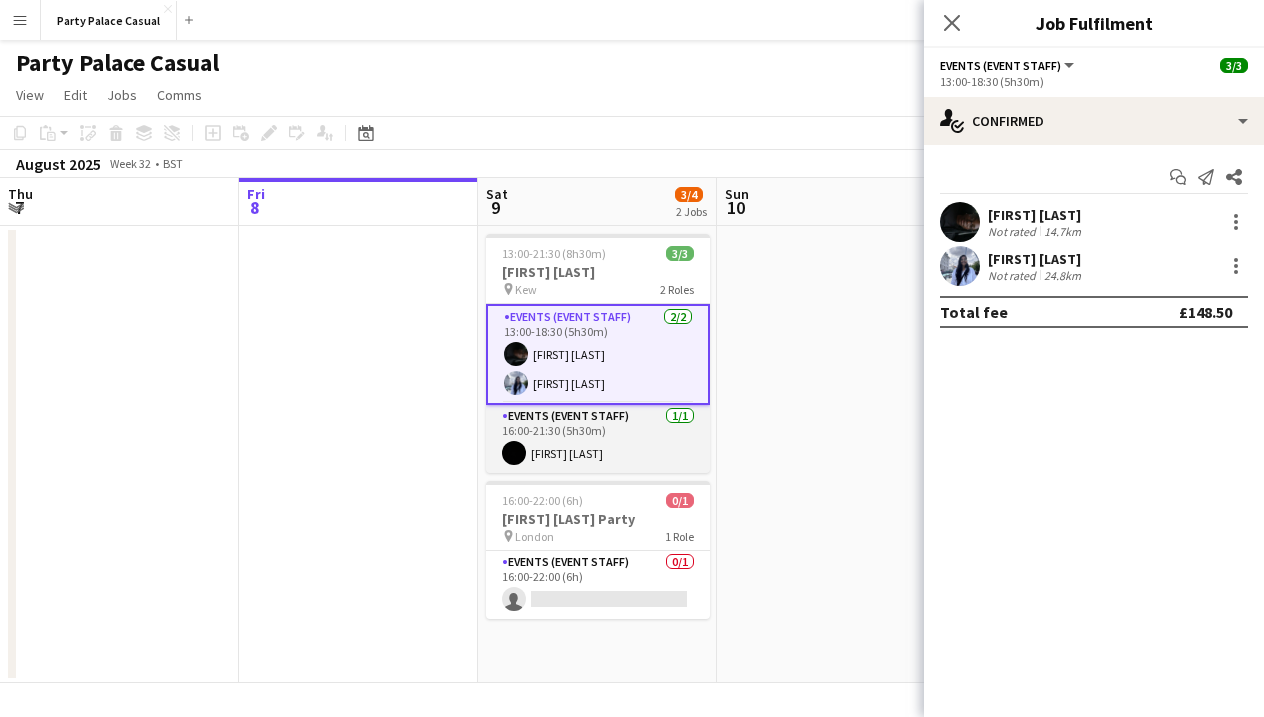 click on "Events (Event Staff)   1/1   16:00-21:30 (5h30m)
Ruth Nakaanga" at bounding box center (598, 439) 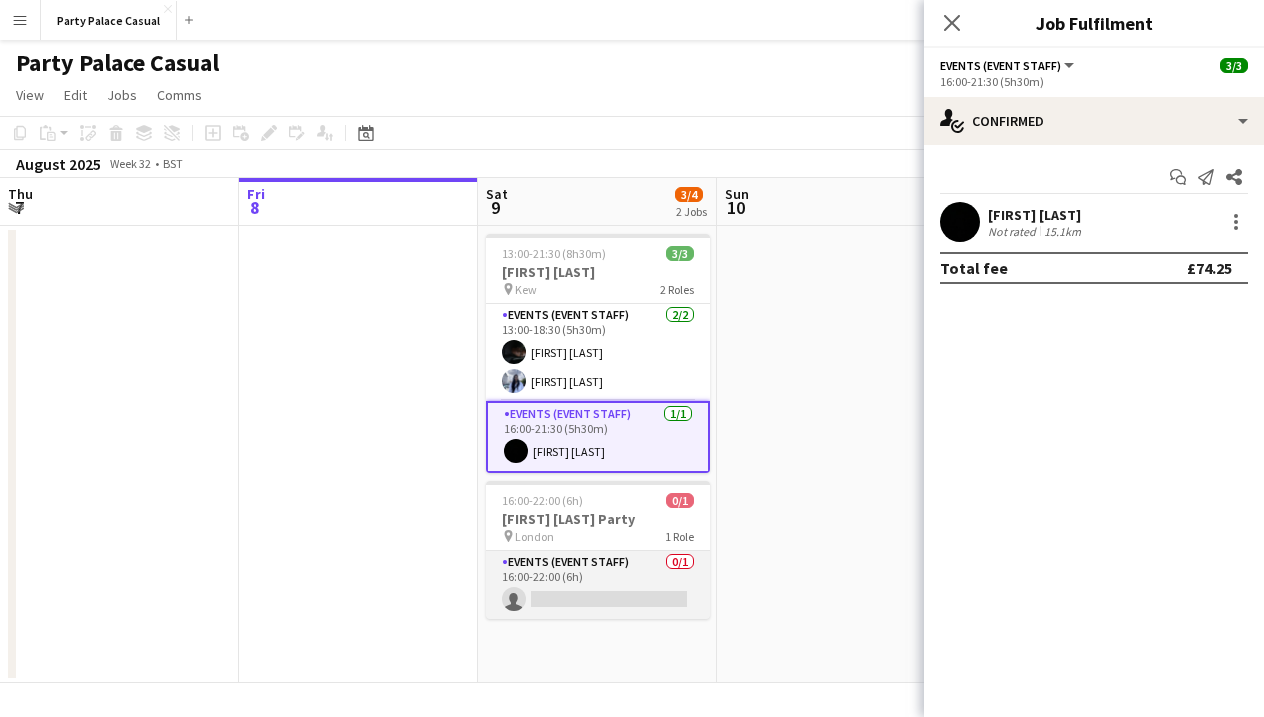 click on "Events (Event Staff)   0/1   16:00-22:00 (6h)
single-neutral-actions" at bounding box center (598, 585) 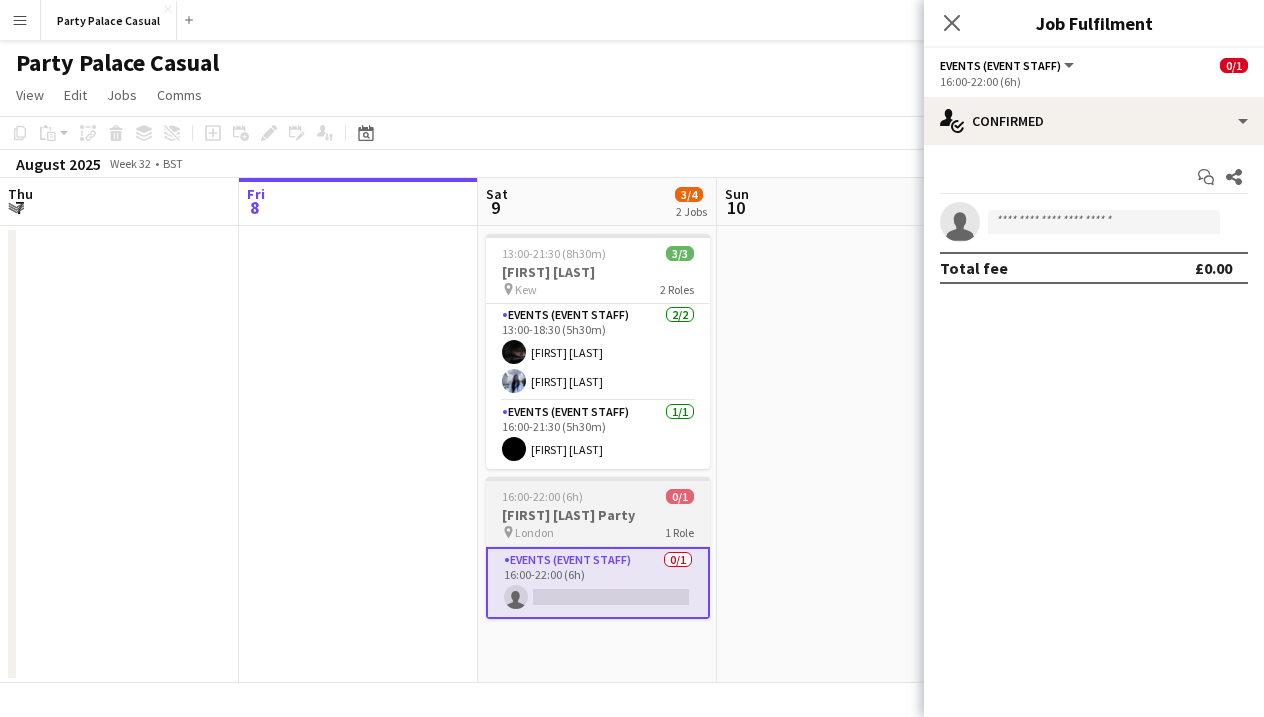 click on "pin
London   1 Role" at bounding box center [598, 532] 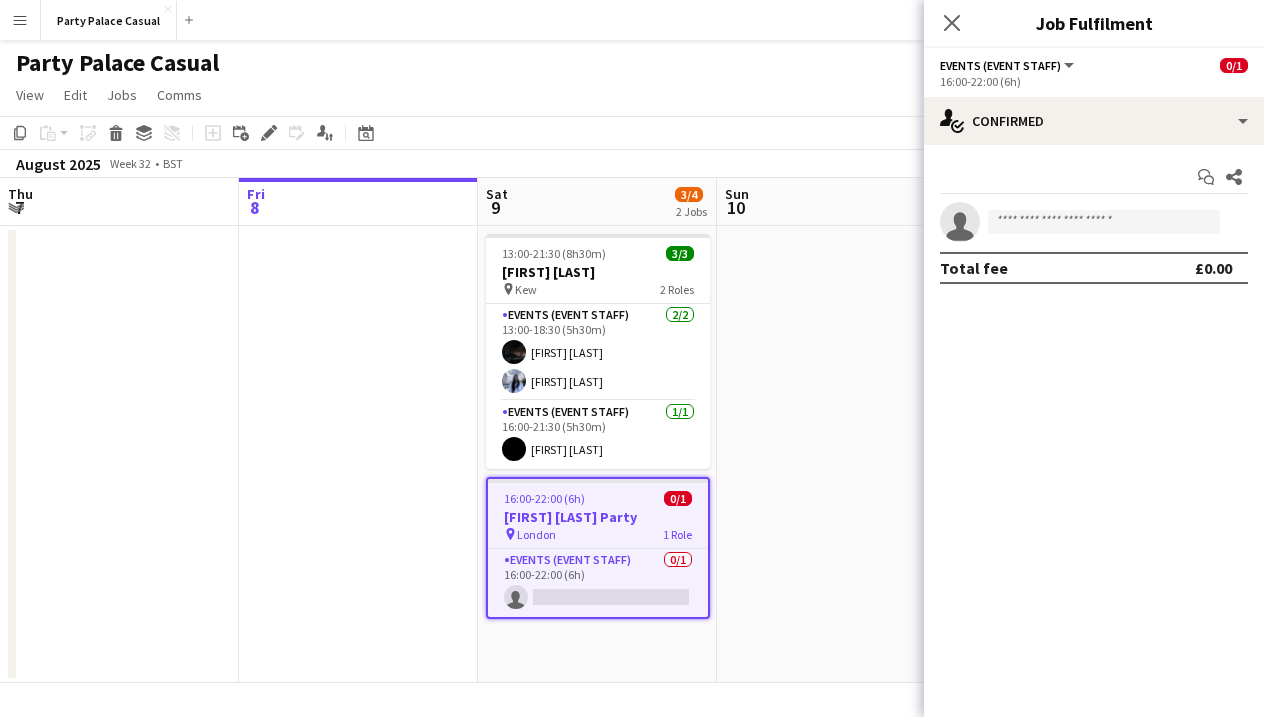 click on "[FIRST] [LAST]" at bounding box center (598, 517) 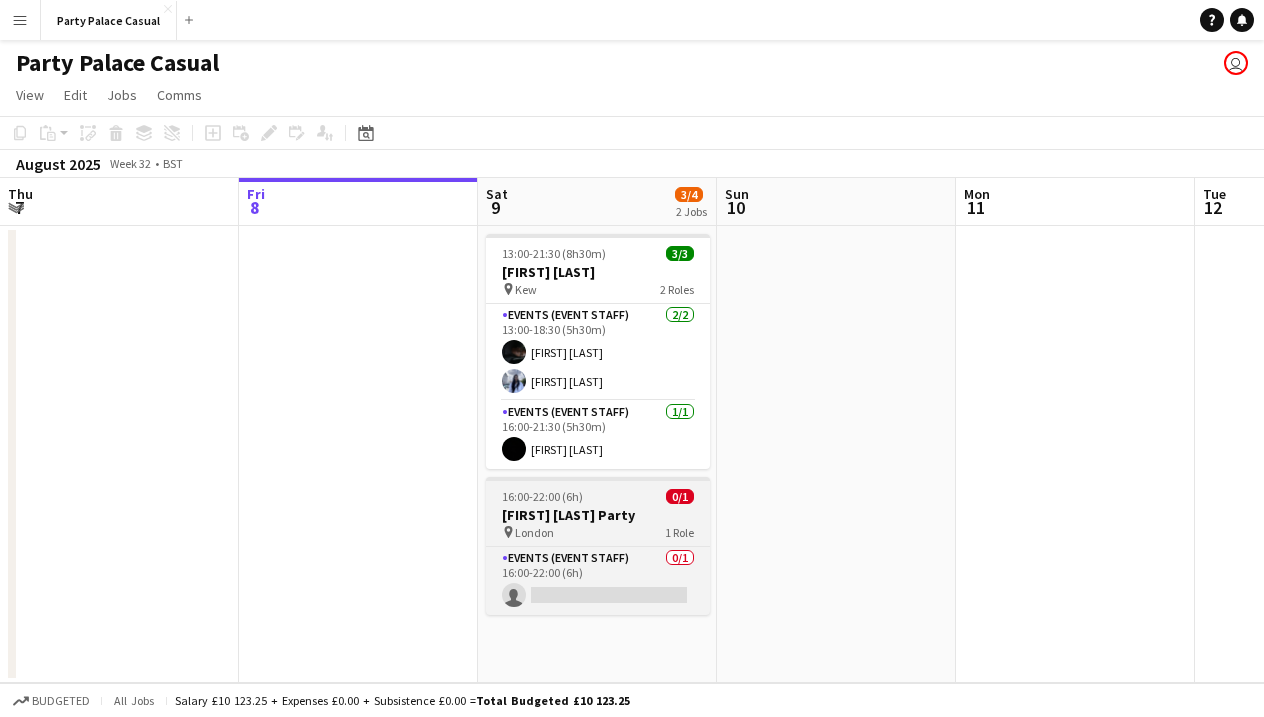 click on "16:00-22:00 (6h)    0/1" at bounding box center (598, 496) 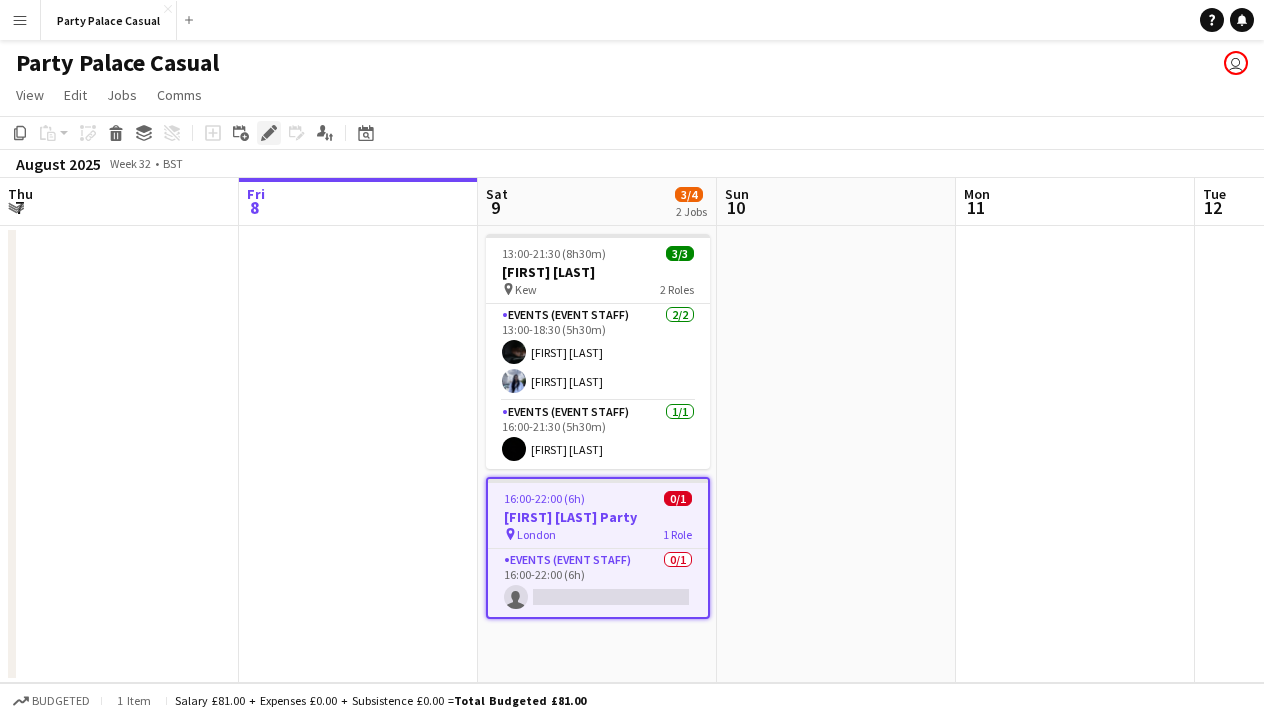 click on "Edit" 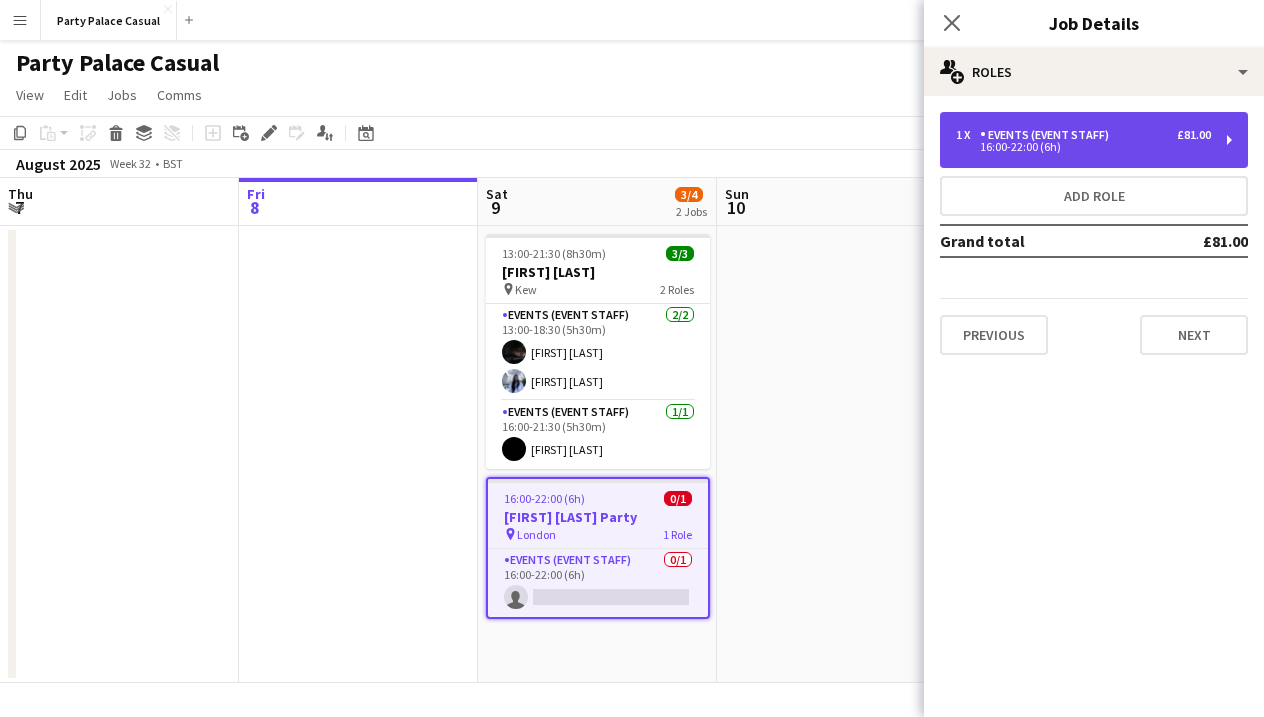 click on "16:00-22:00 (6h)" at bounding box center [1083, 147] 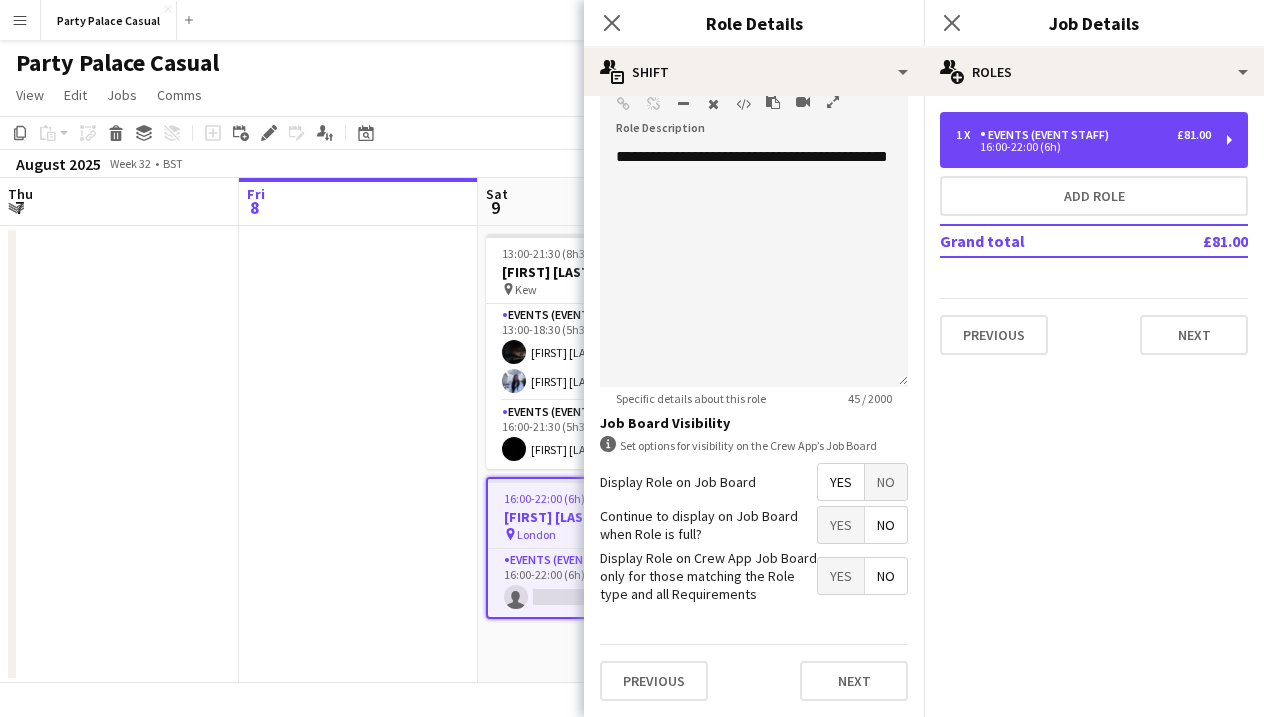 scroll, scrollTop: 579, scrollLeft: 0, axis: vertical 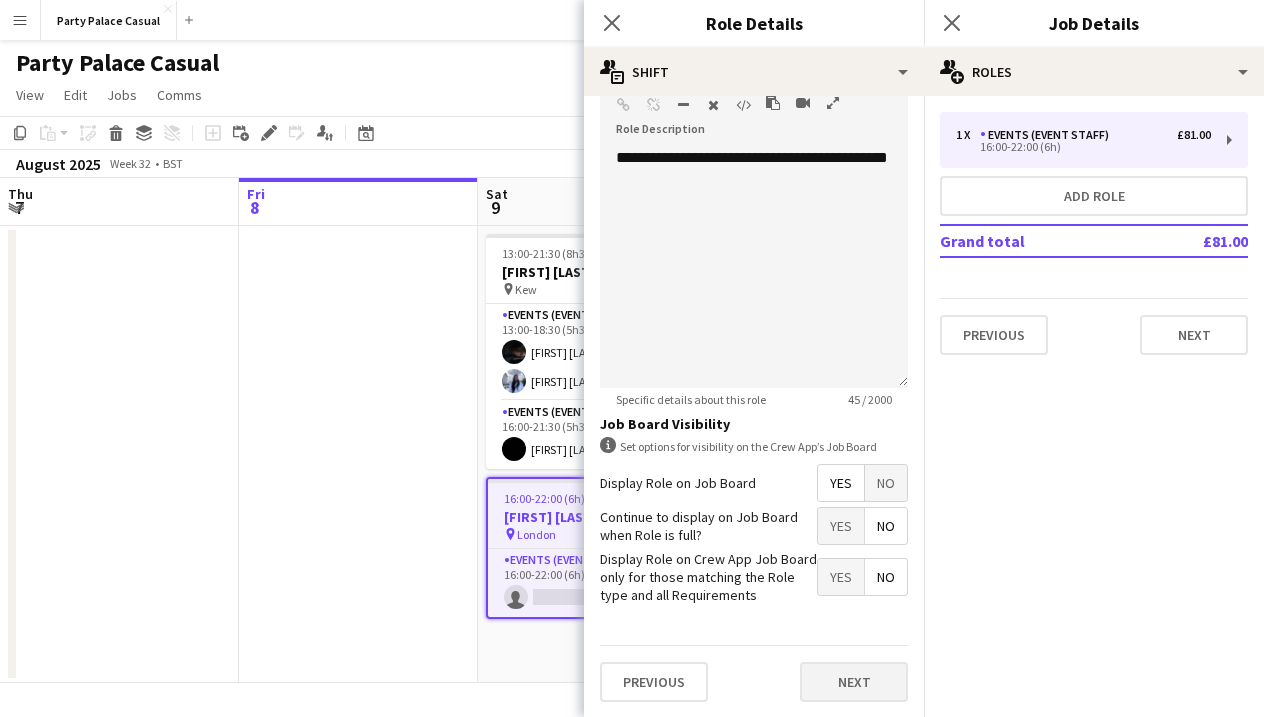 click on "Next" at bounding box center [854, 682] 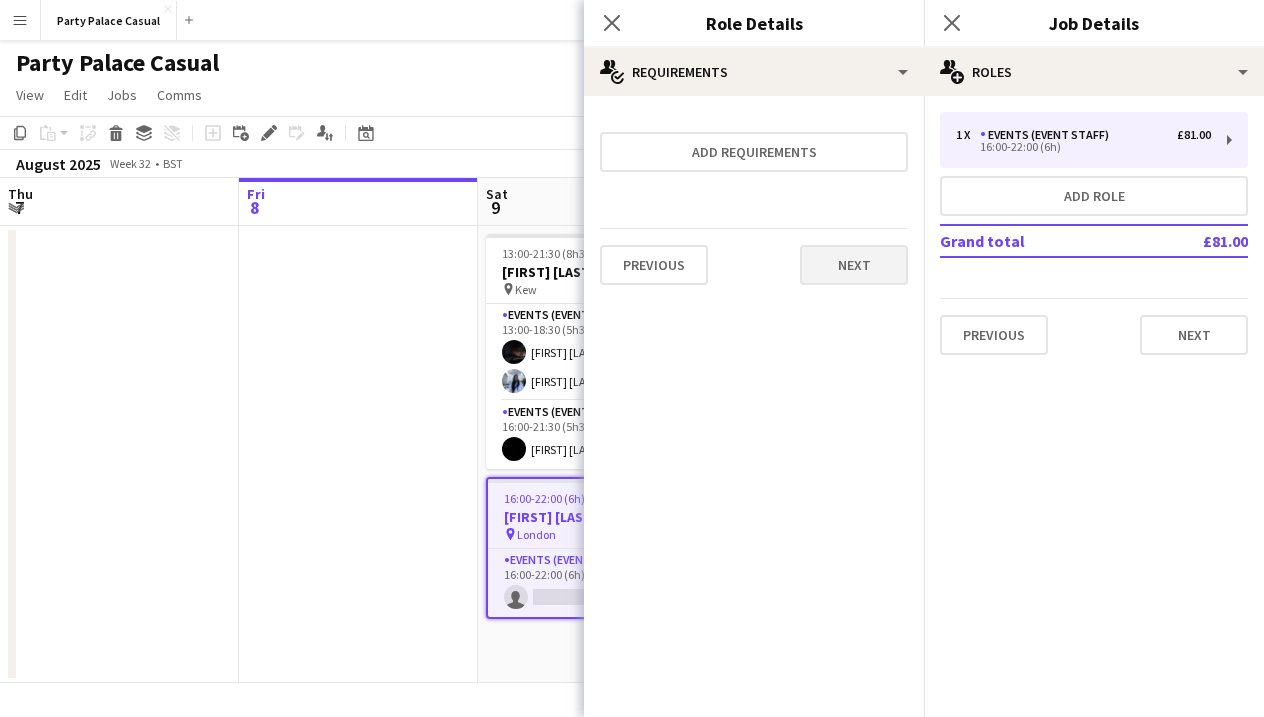 click on "Next" at bounding box center (854, 265) 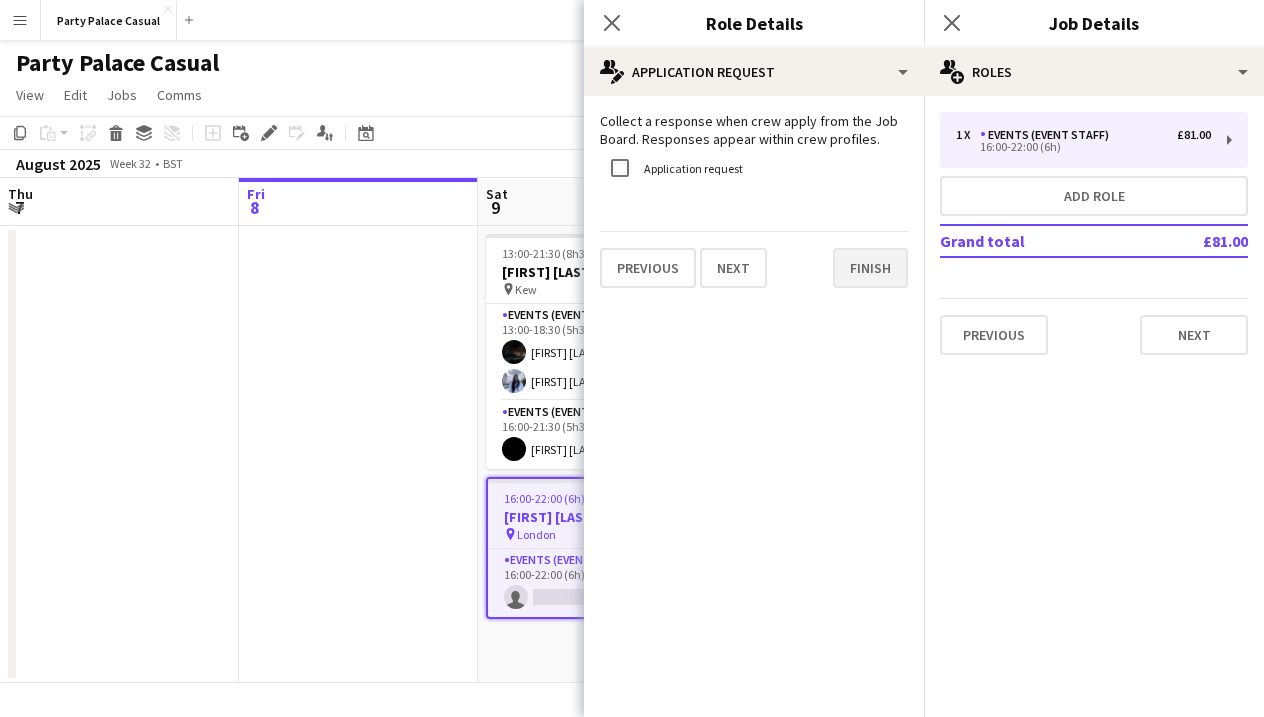 click on "Finish" at bounding box center (870, 268) 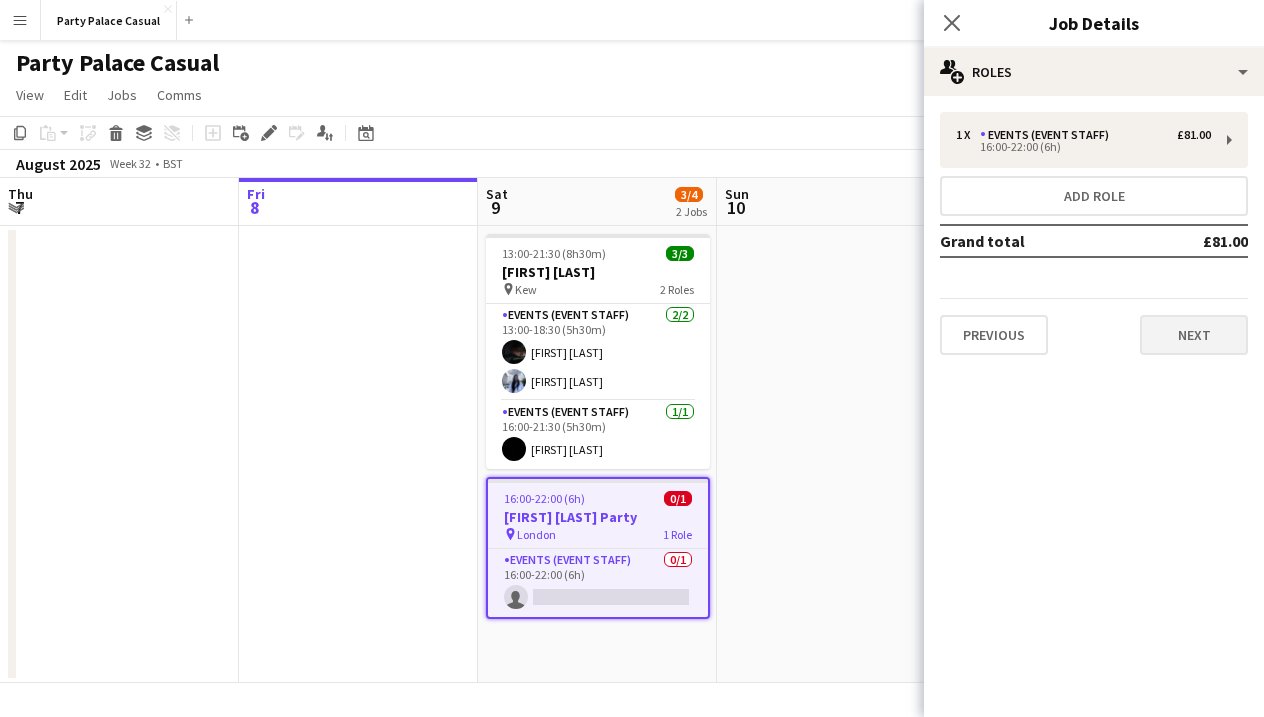 click on "Next" at bounding box center [1194, 335] 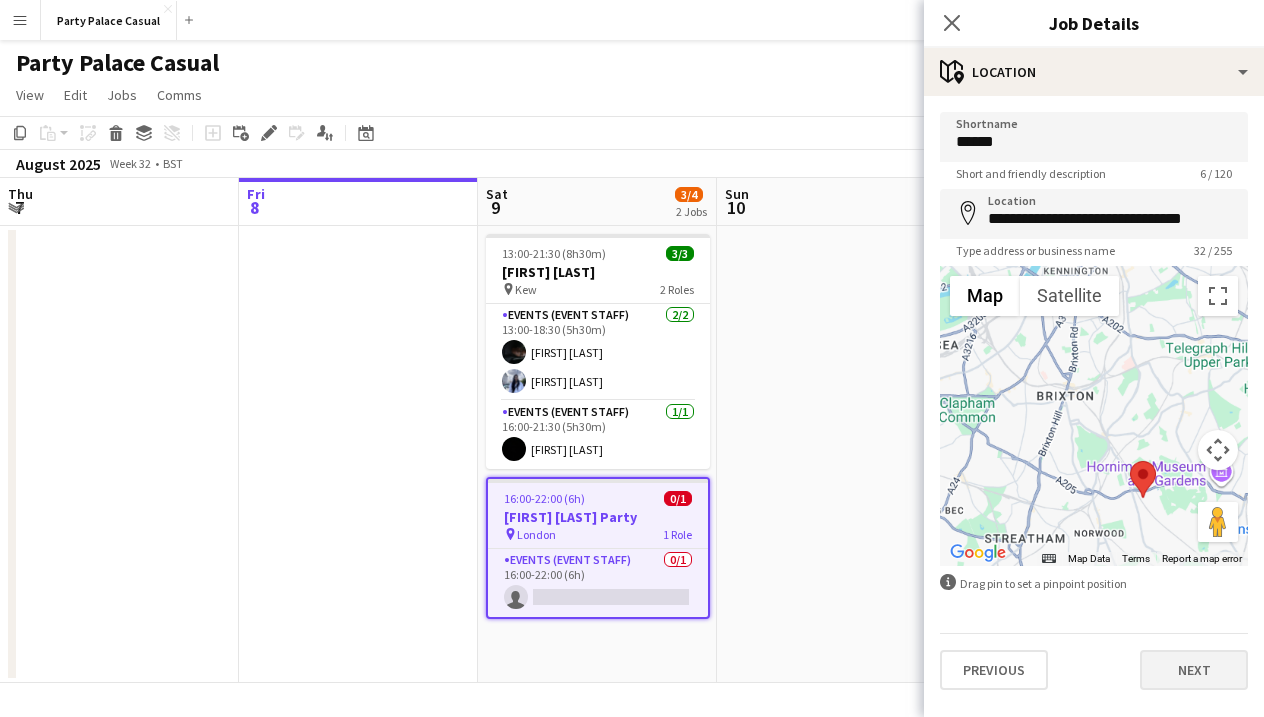 click on "Next" at bounding box center (1194, 670) 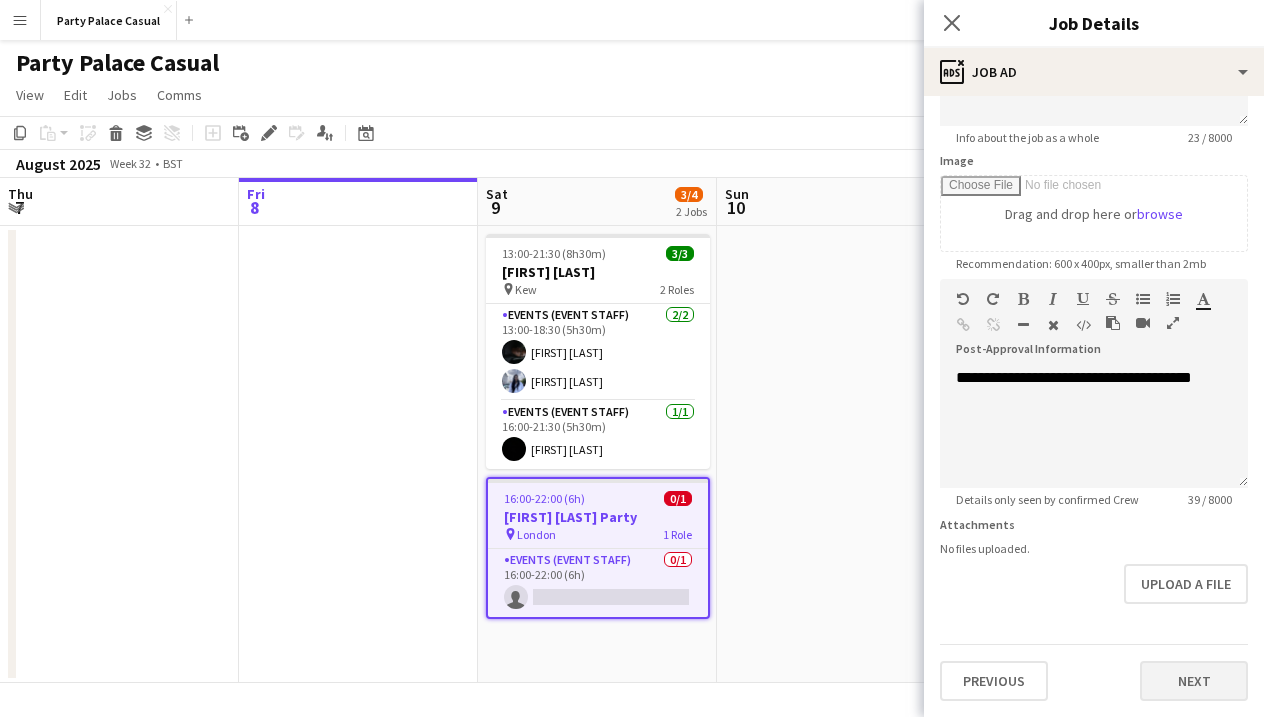 scroll, scrollTop: 272, scrollLeft: 0, axis: vertical 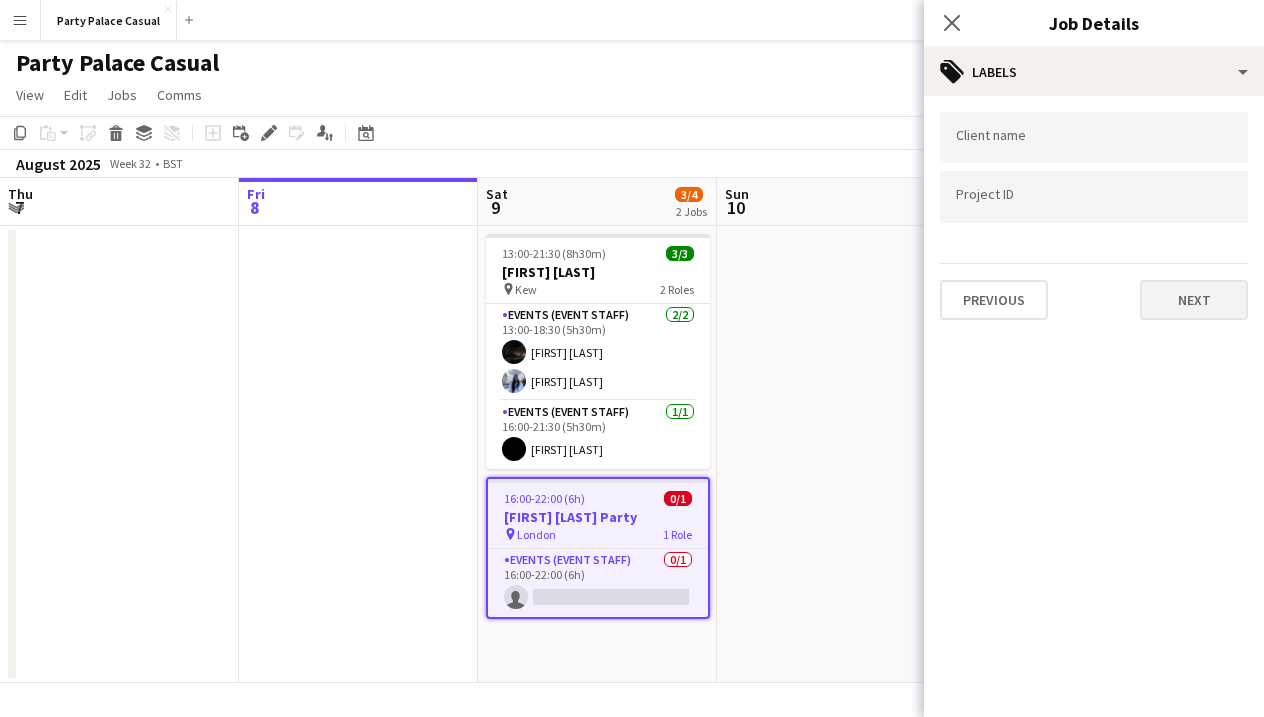 click on "Next" at bounding box center [1194, 300] 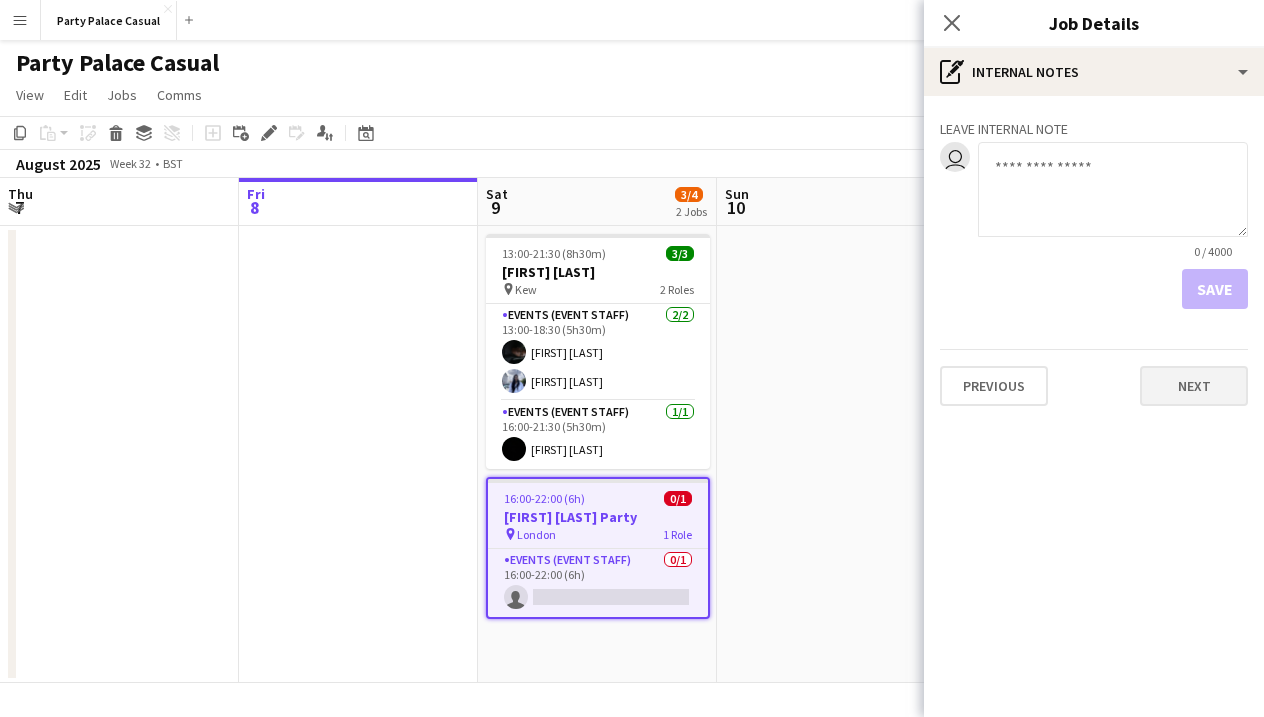 click on "Next" at bounding box center (1194, 386) 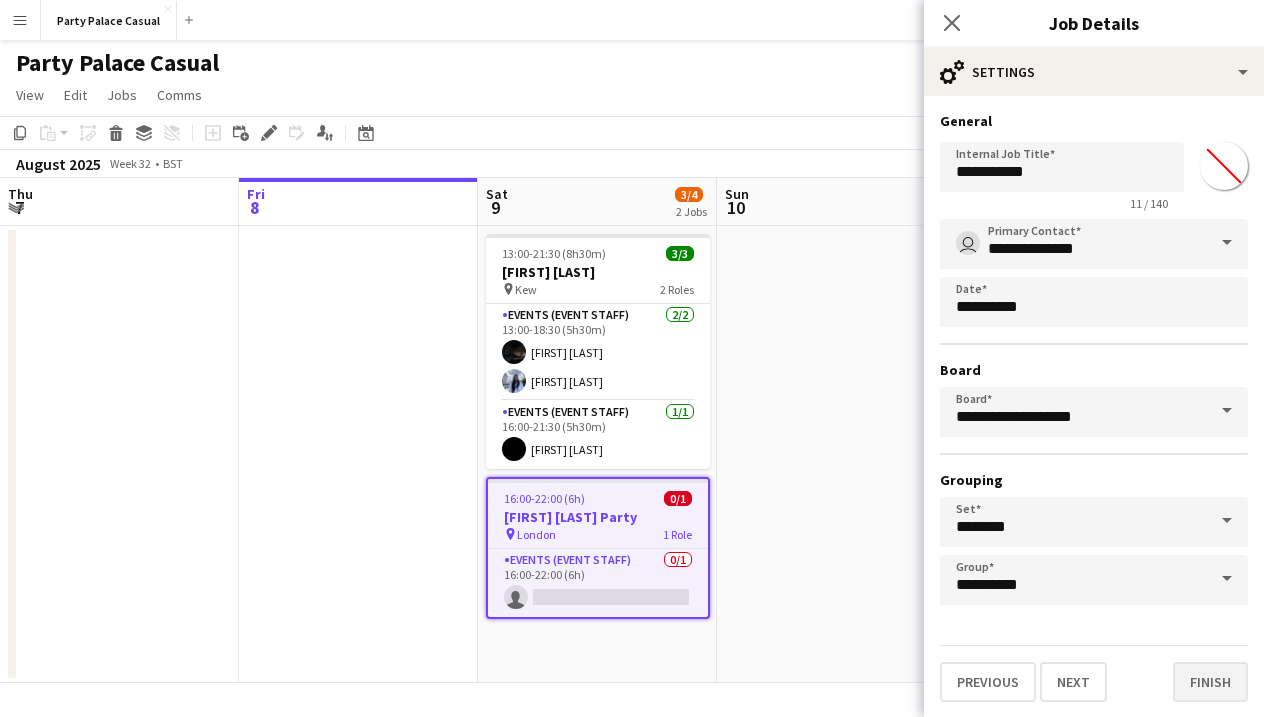 click on "Finish" at bounding box center [1210, 682] 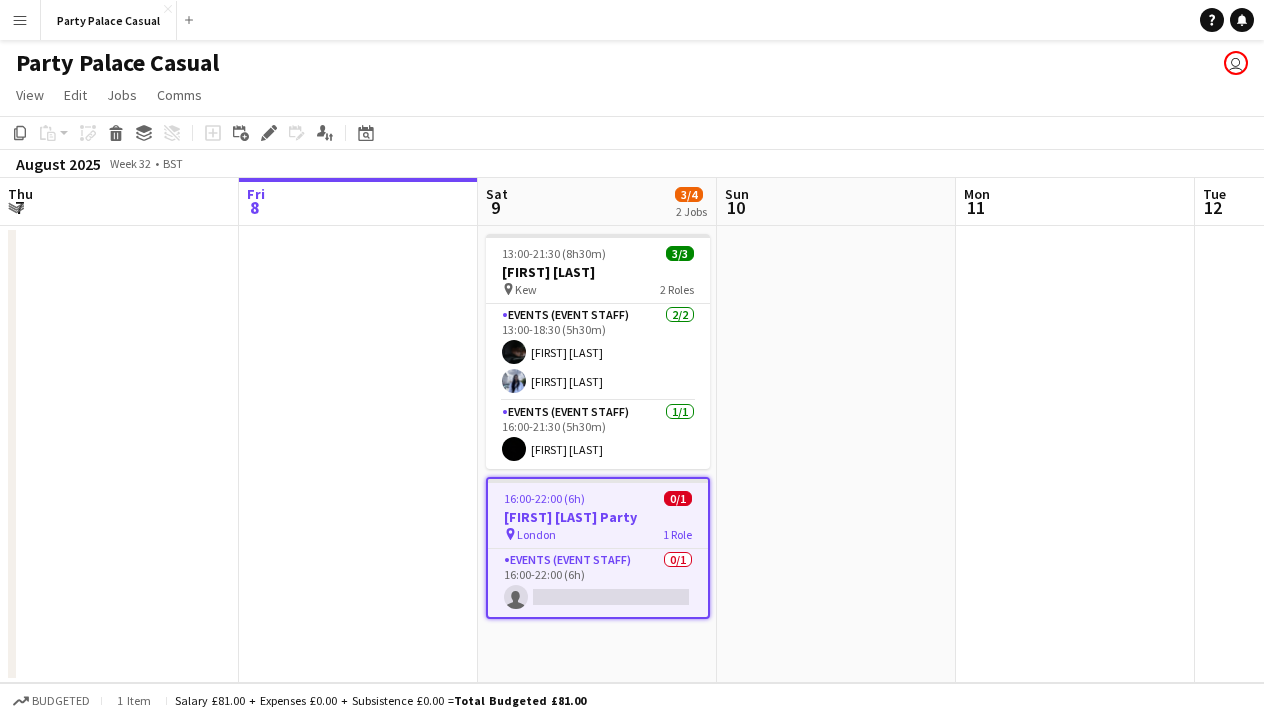 click at bounding box center [1075, 454] 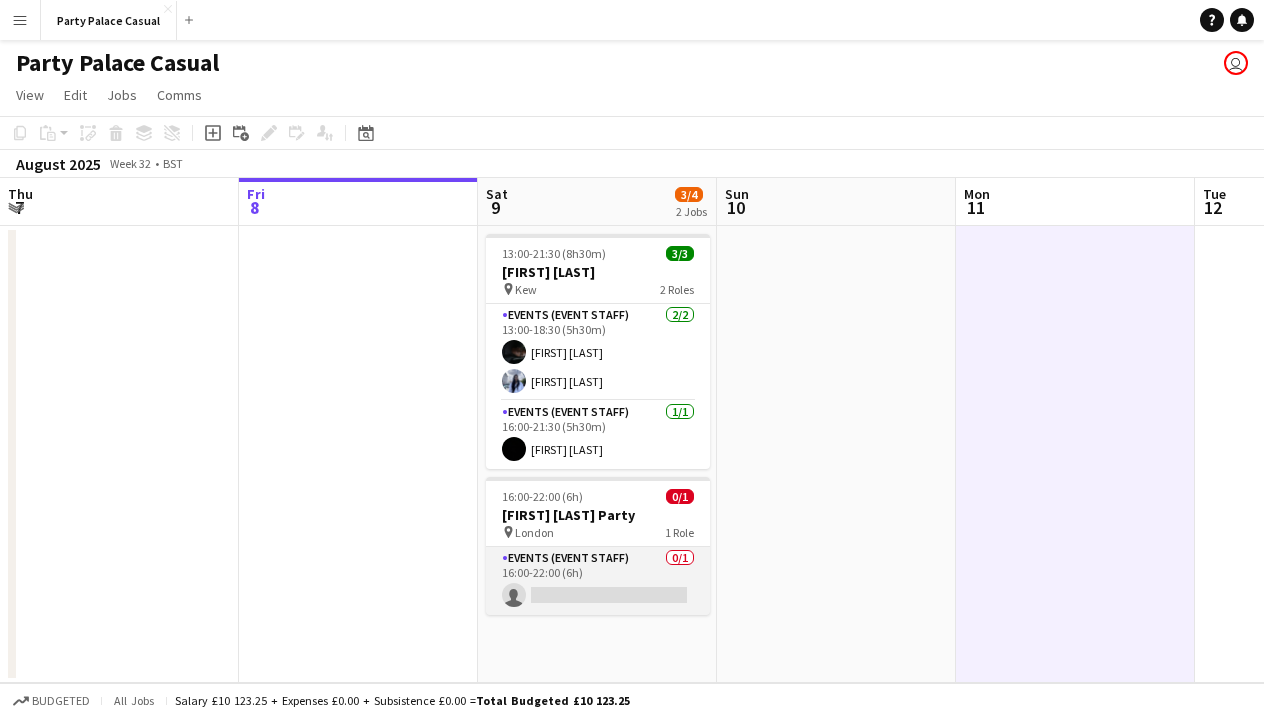 click on "Events (Event Staff)   0/1   16:00-22:00 (6h)
single-neutral-actions" at bounding box center (598, 581) 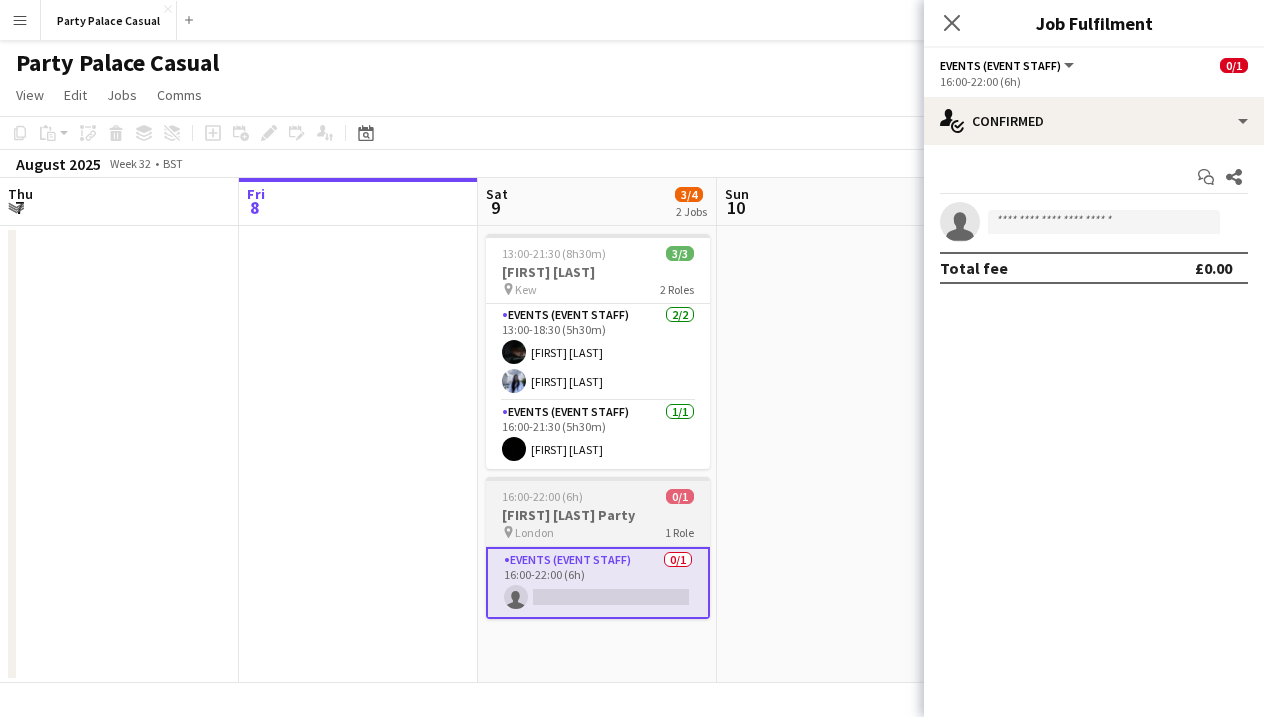 click on "pin
London   1 Role" at bounding box center [598, 532] 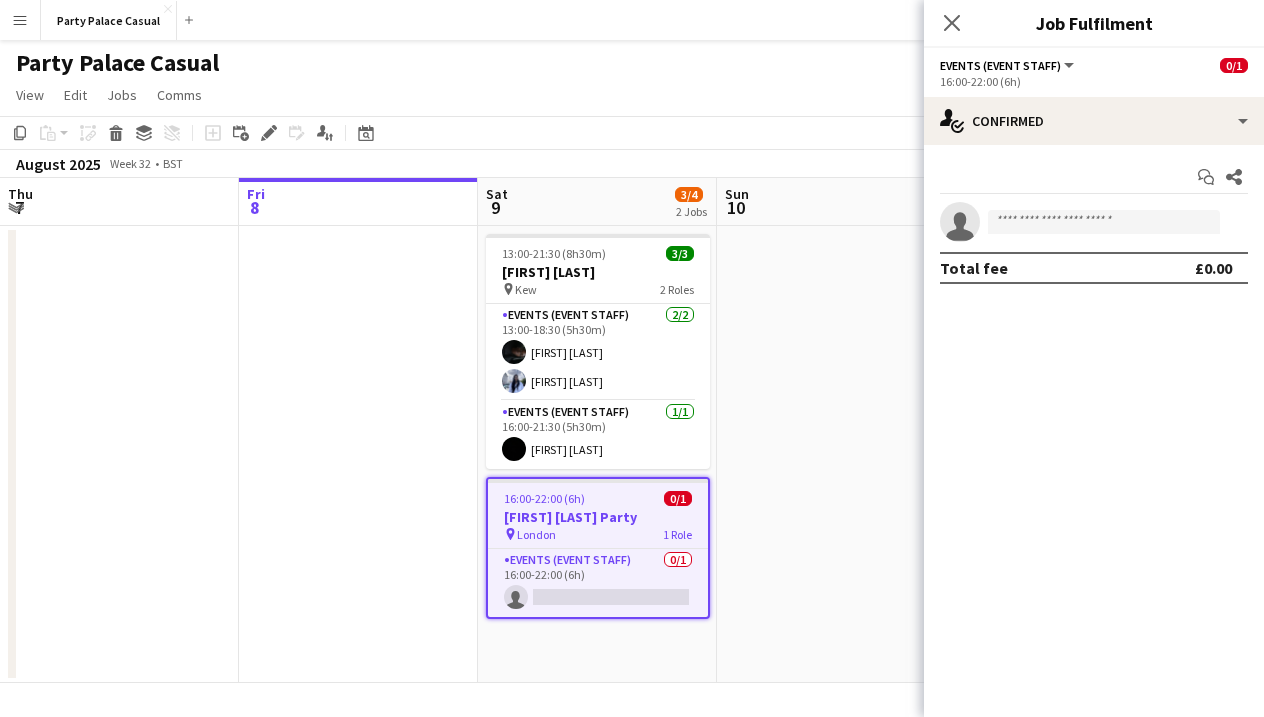 click on "pin
London   1 Role" at bounding box center [598, 534] 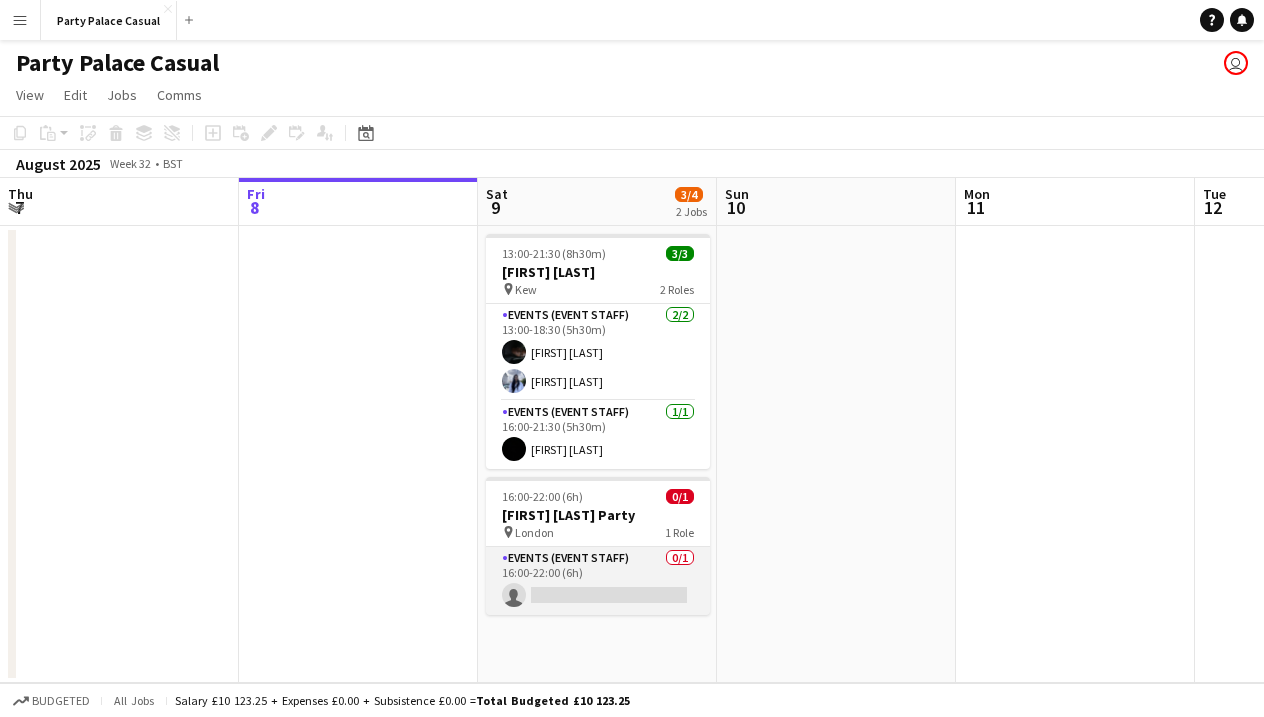 click on "Events (Event Staff)   0/1   16:00-22:00 (6h)
single-neutral-actions" at bounding box center [598, 581] 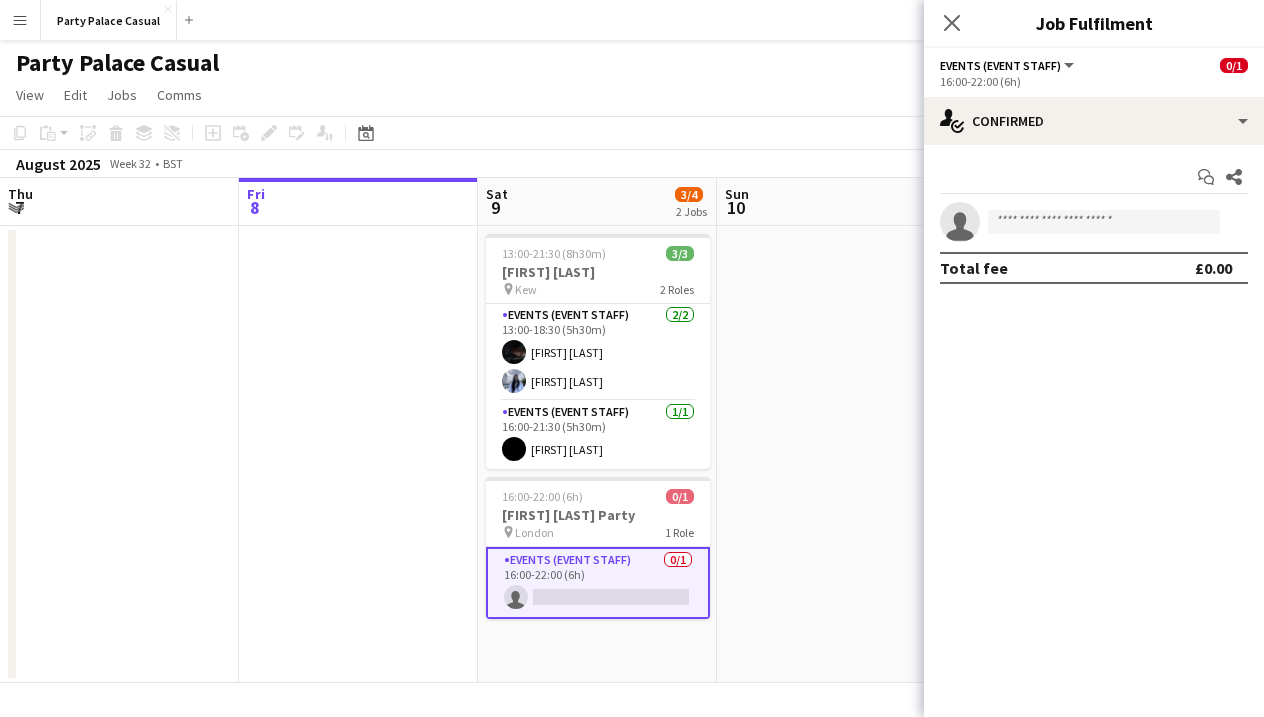 click at bounding box center [836, 454] 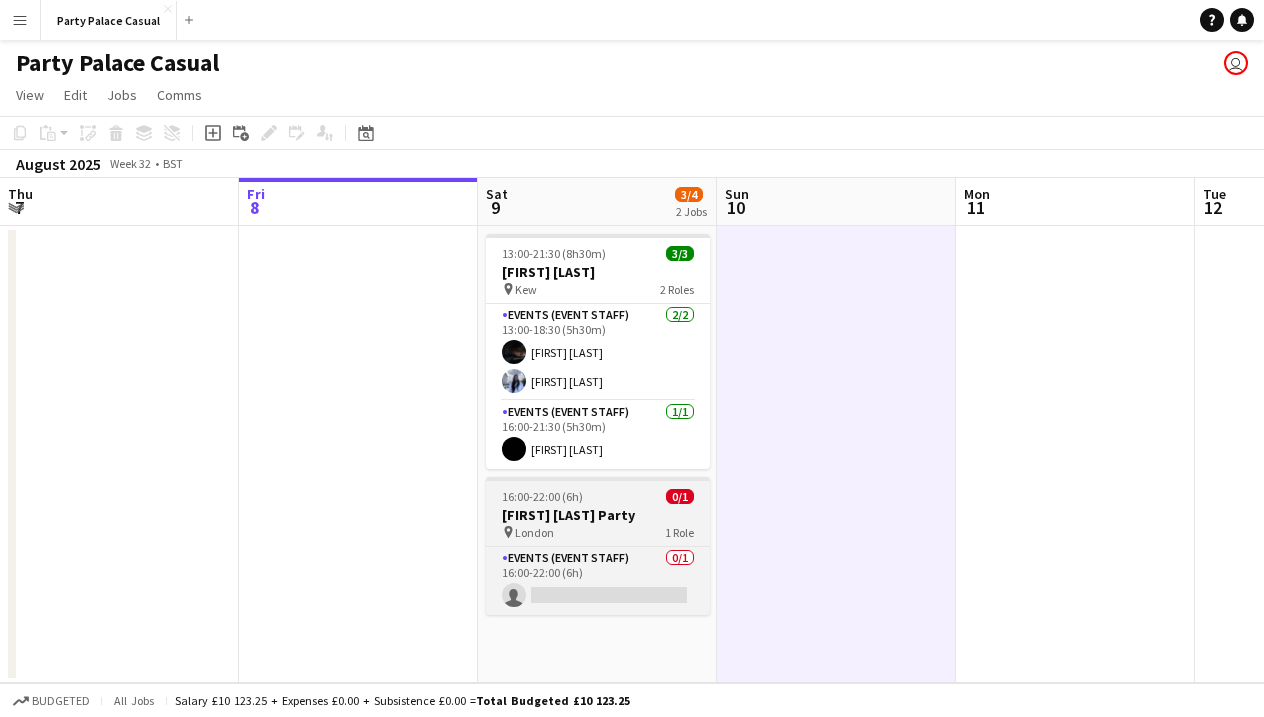 click on "[FIRST] [LAST]" at bounding box center [598, 515] 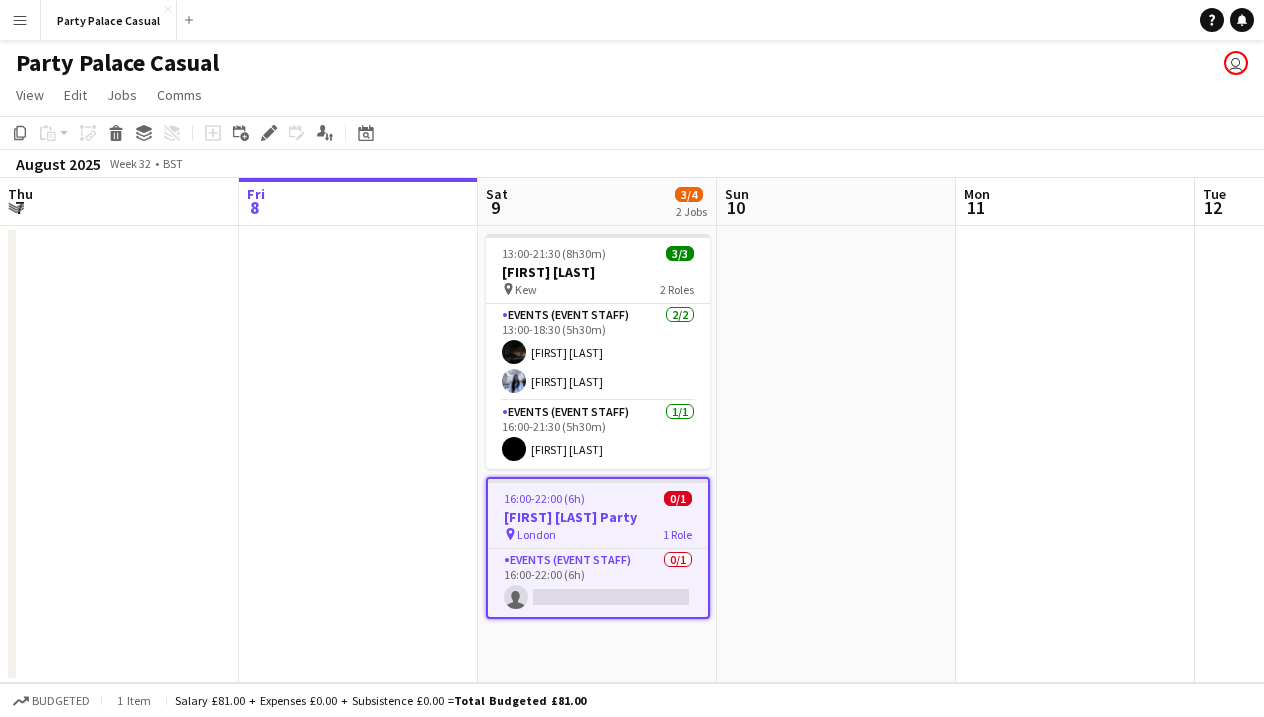 click at bounding box center [836, 454] 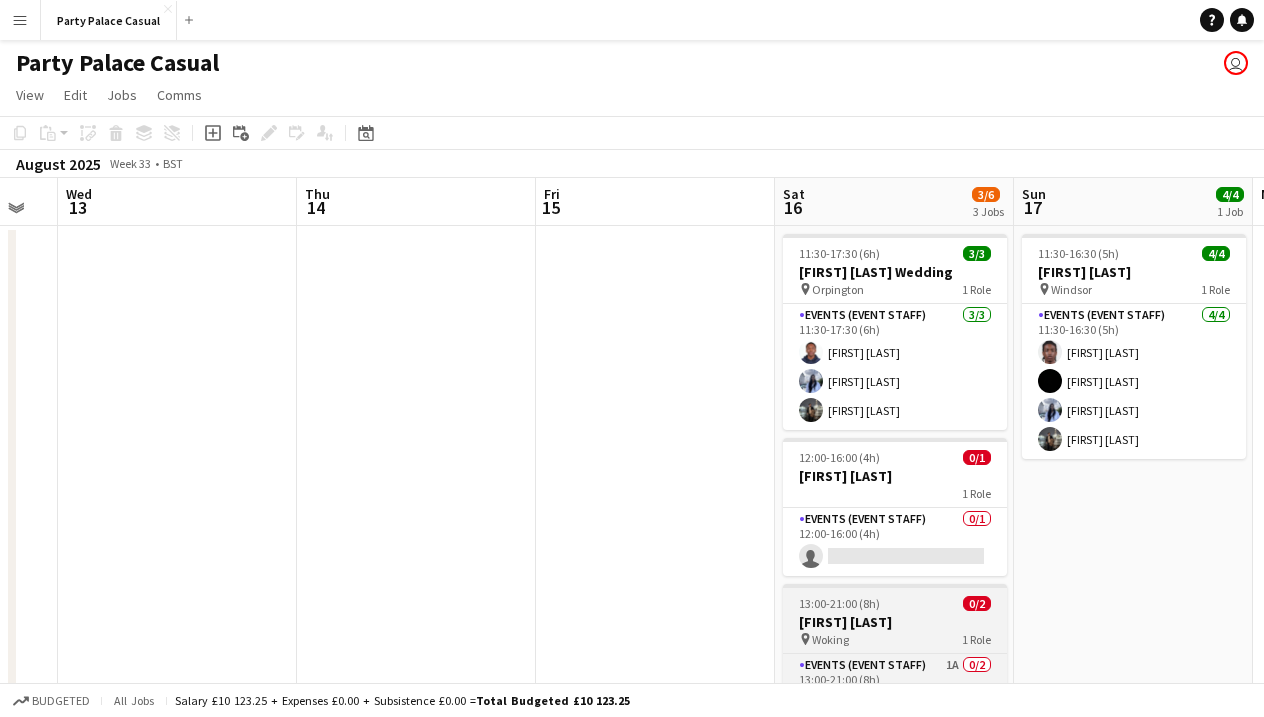 scroll, scrollTop: 0, scrollLeft: 906, axis: horizontal 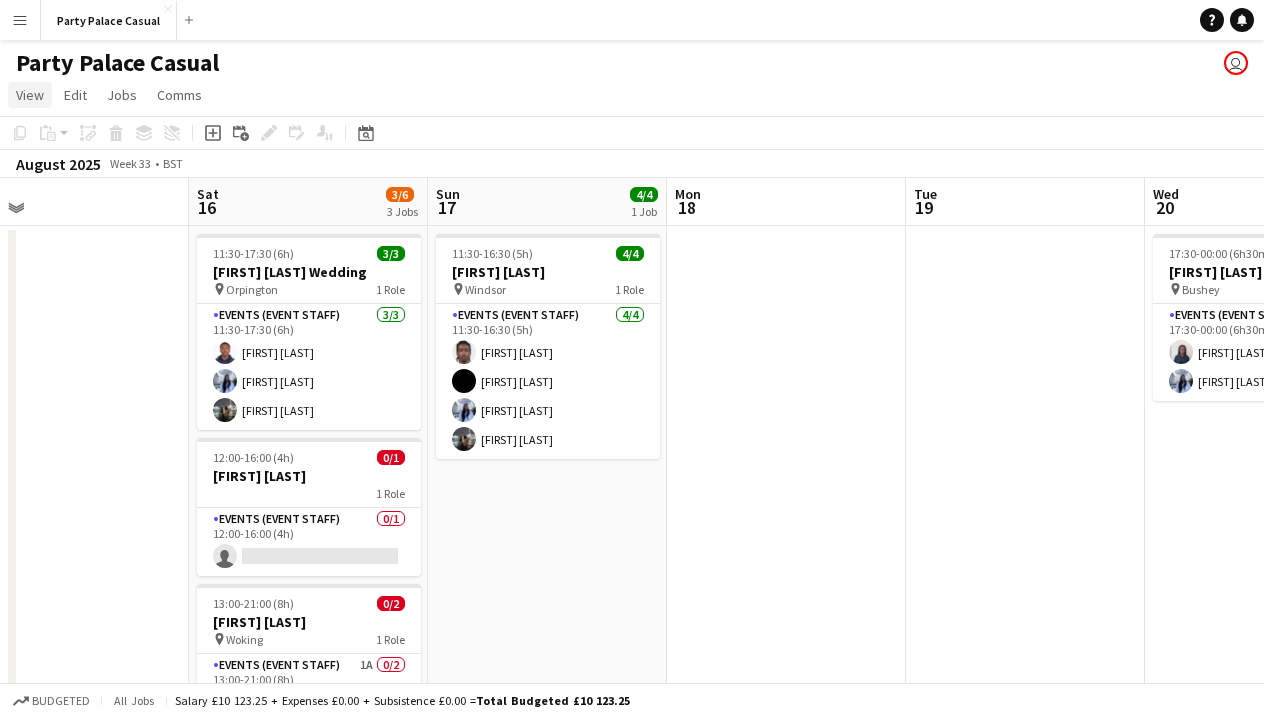 click on "View" 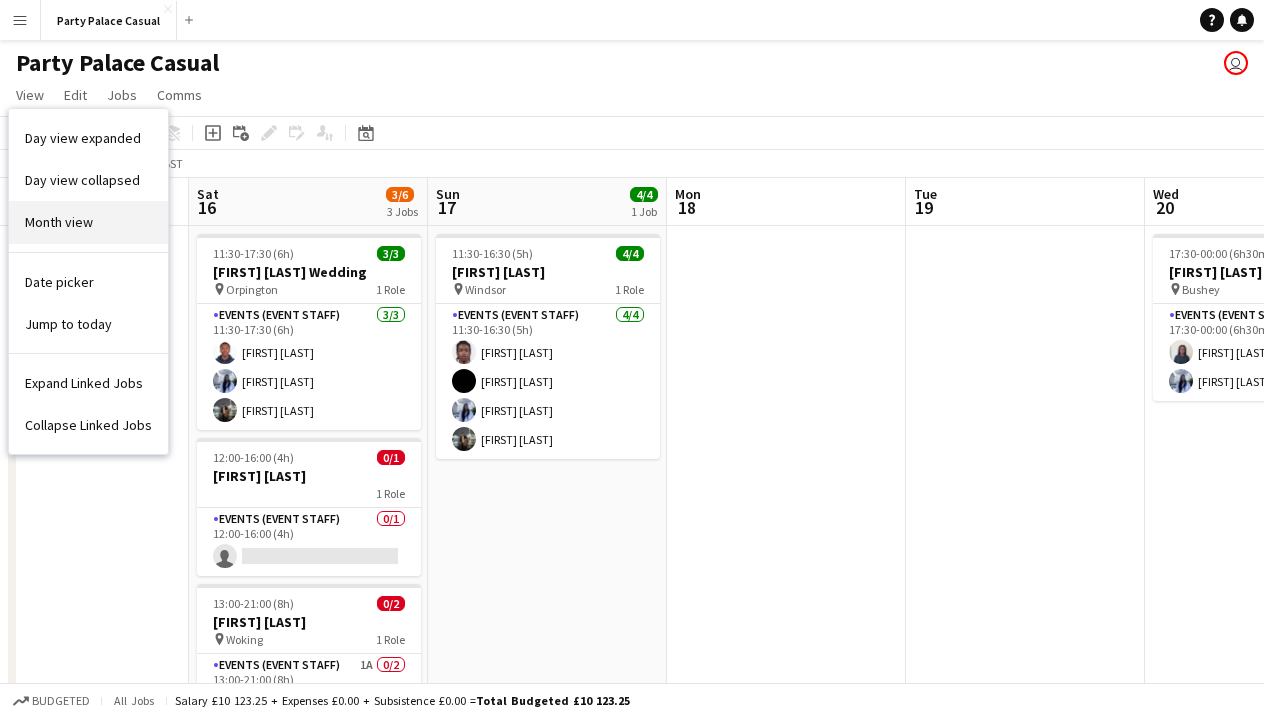 click on "Month view" at bounding box center (88, 222) 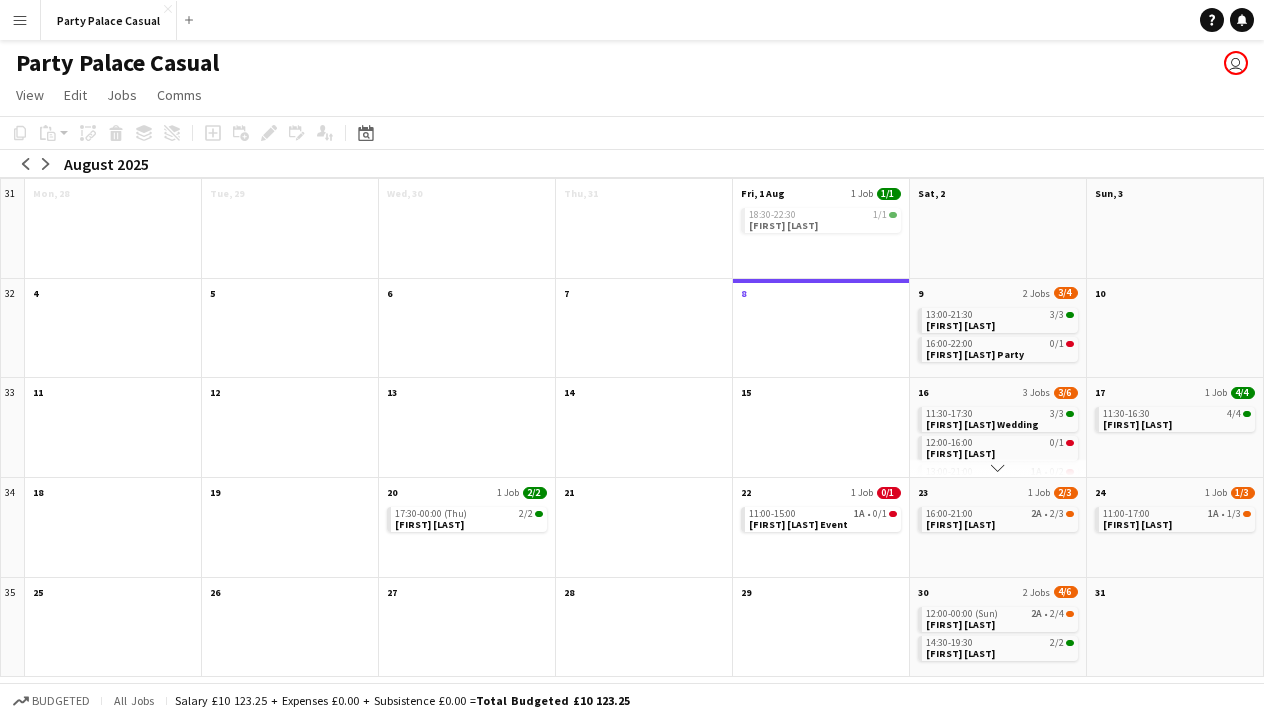 scroll, scrollTop: 0, scrollLeft: 0, axis: both 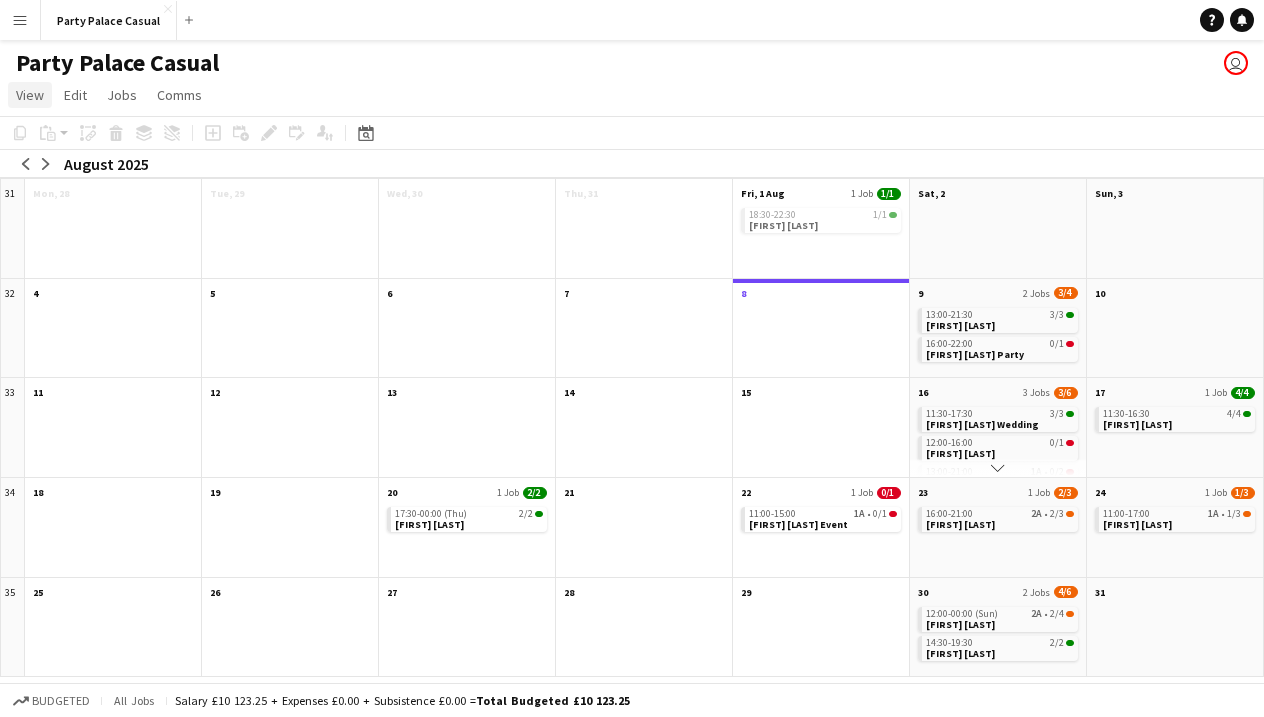 click on "View" 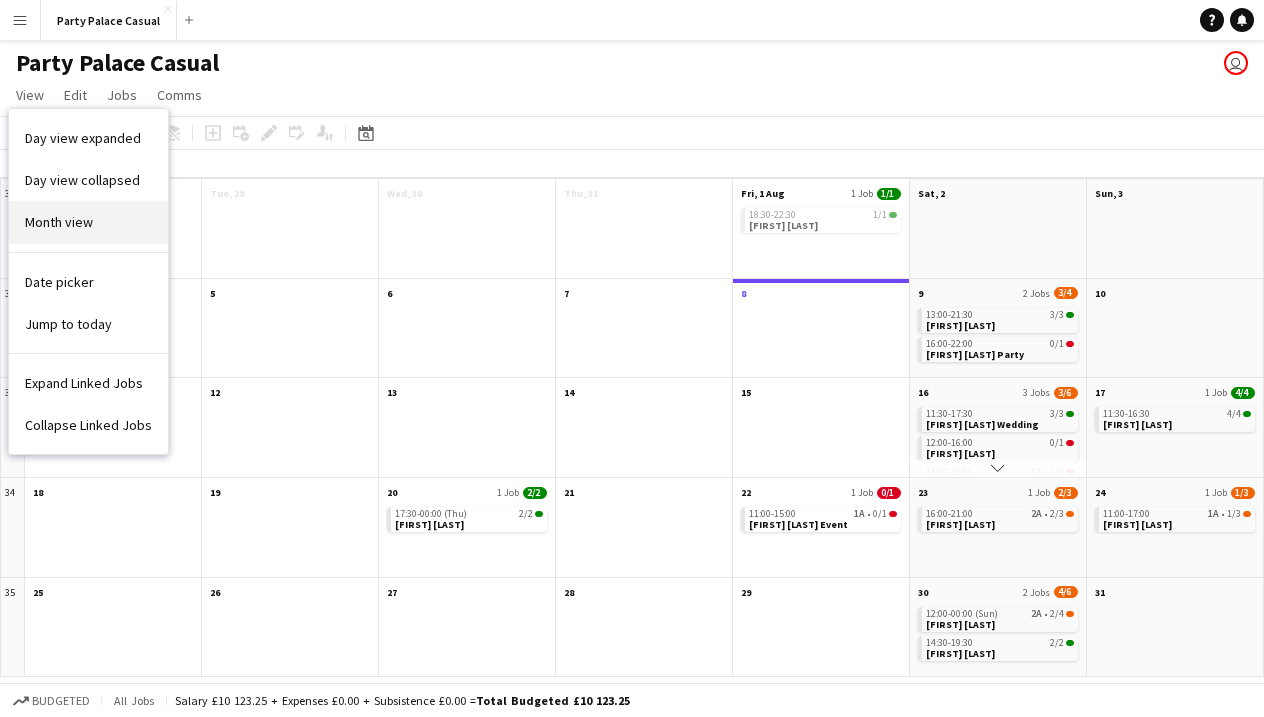 click on "Month view" at bounding box center (59, 222) 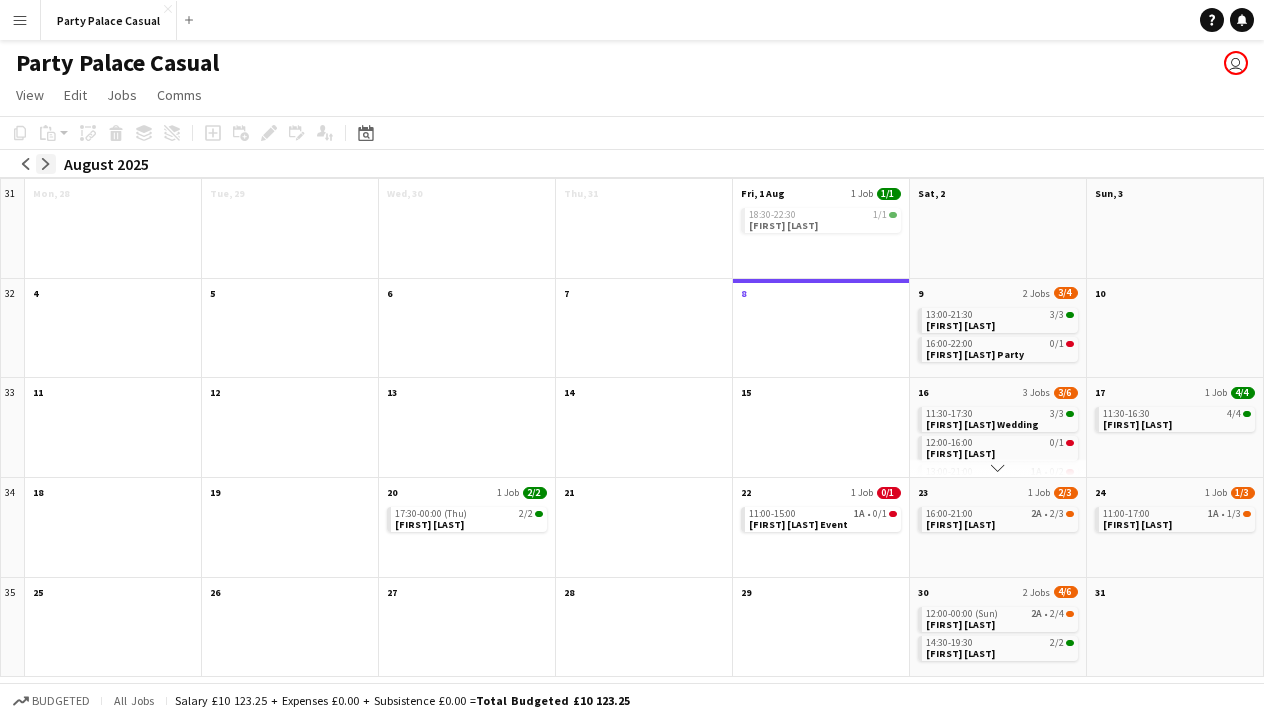 click on "arrow-right" 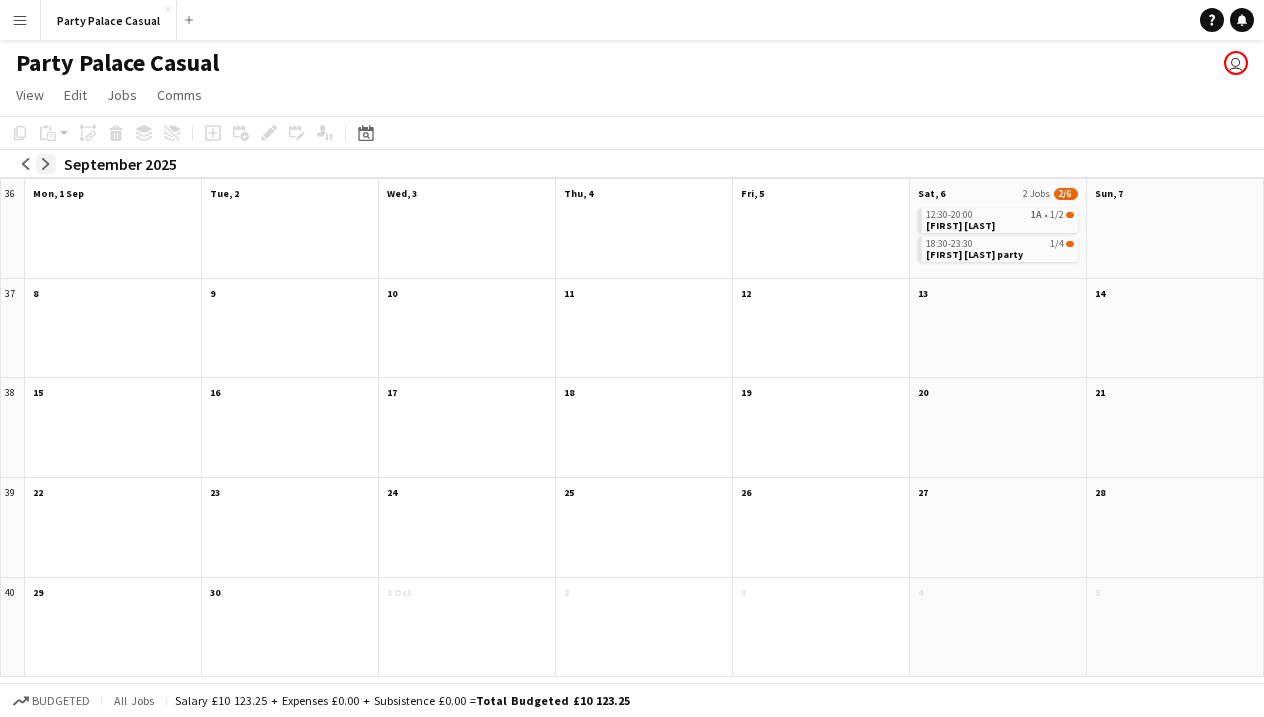 click on "arrow-right" 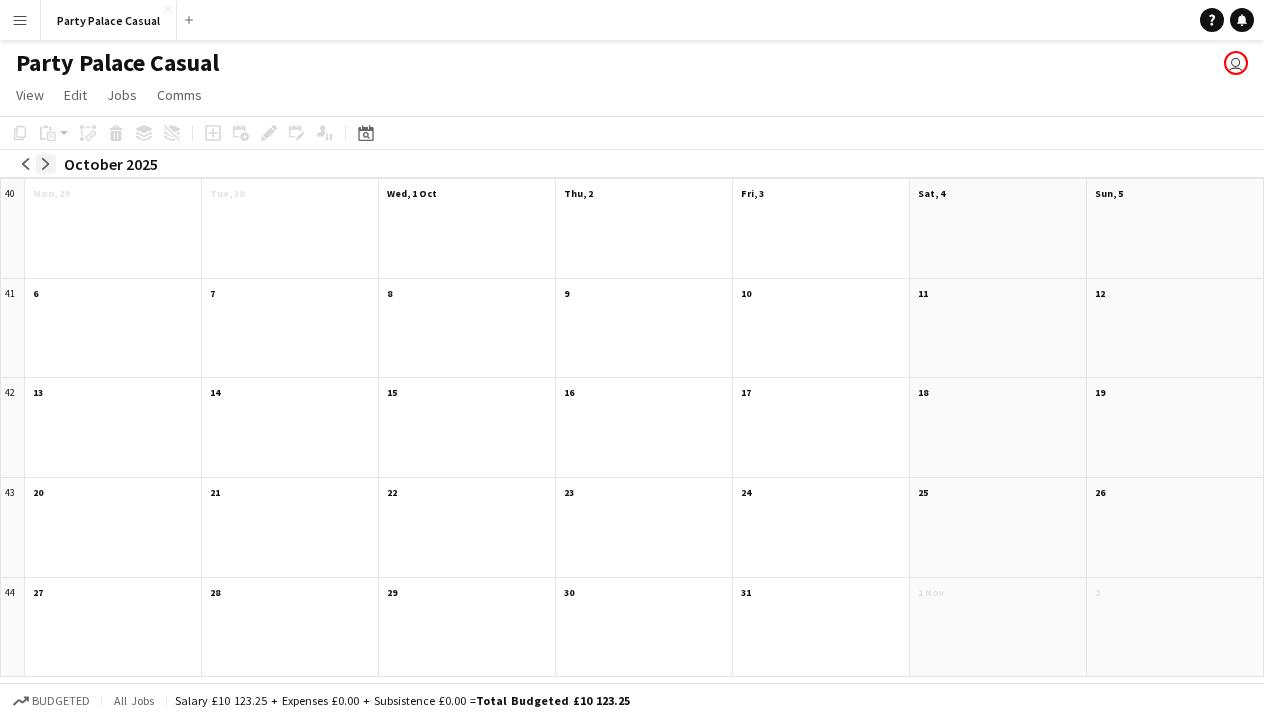 click on "arrow-right" 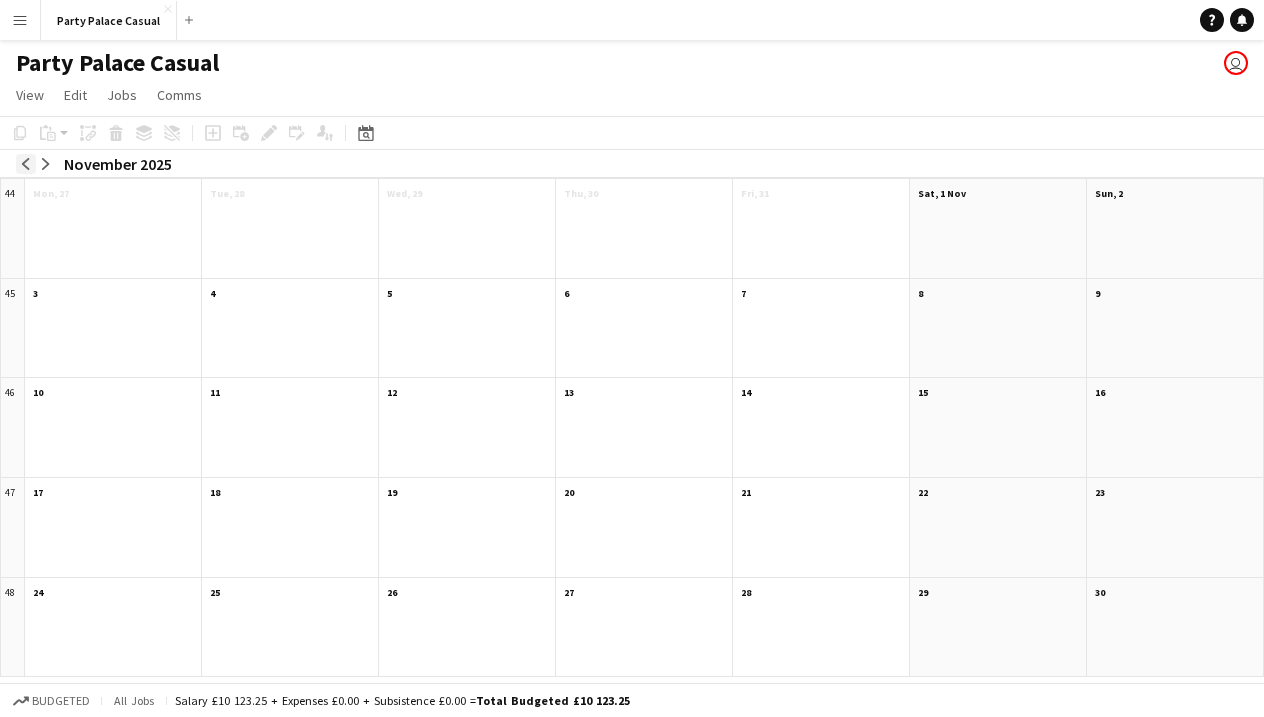 click on "arrow-left" 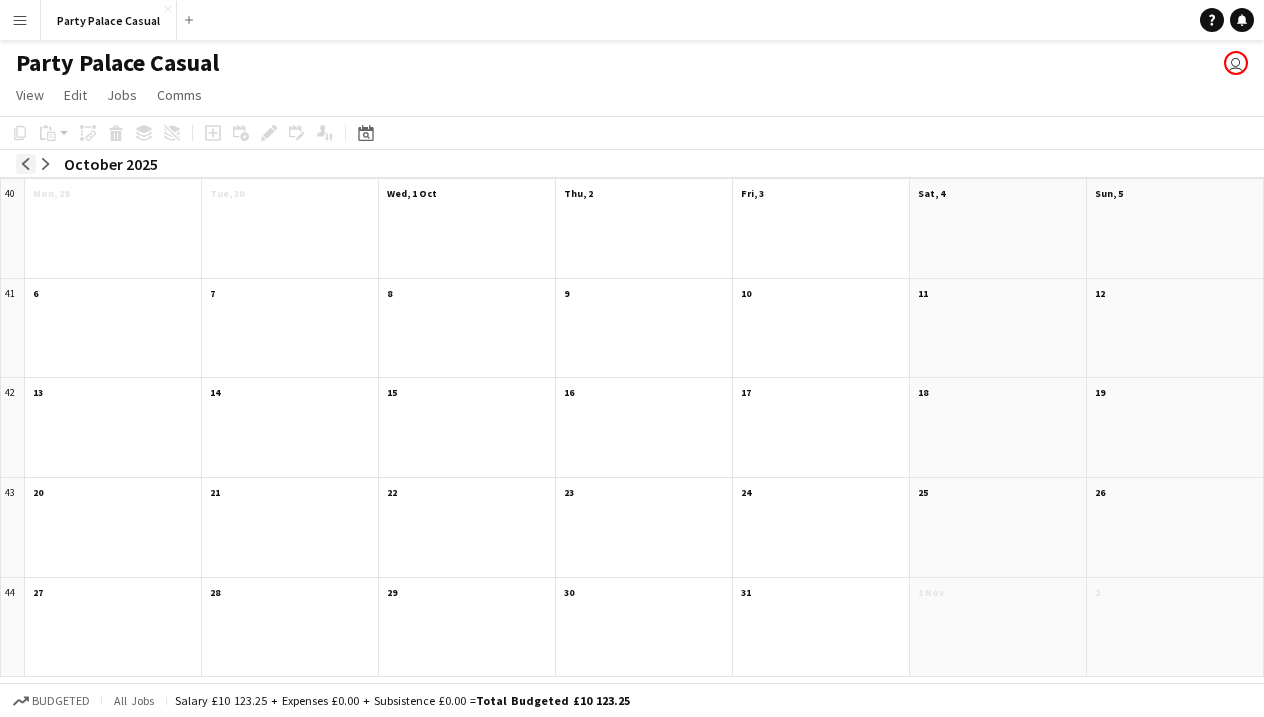 click on "arrow-left" 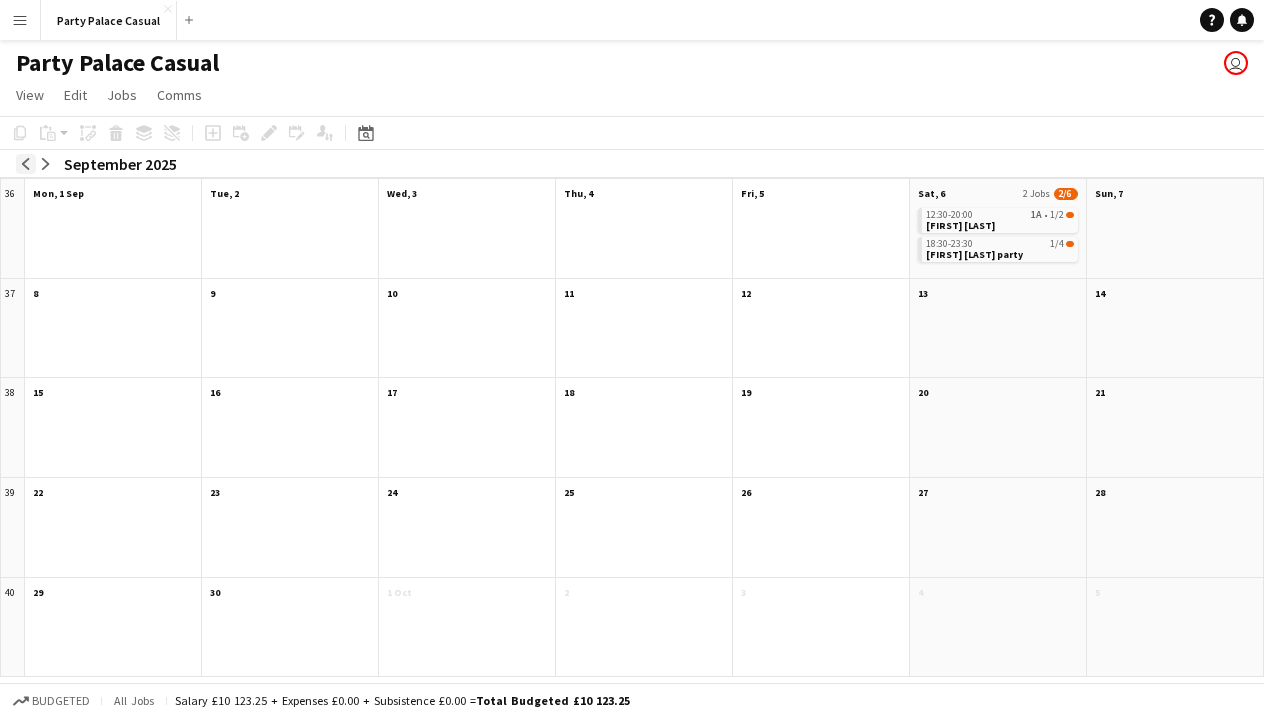 click on "arrow-left" 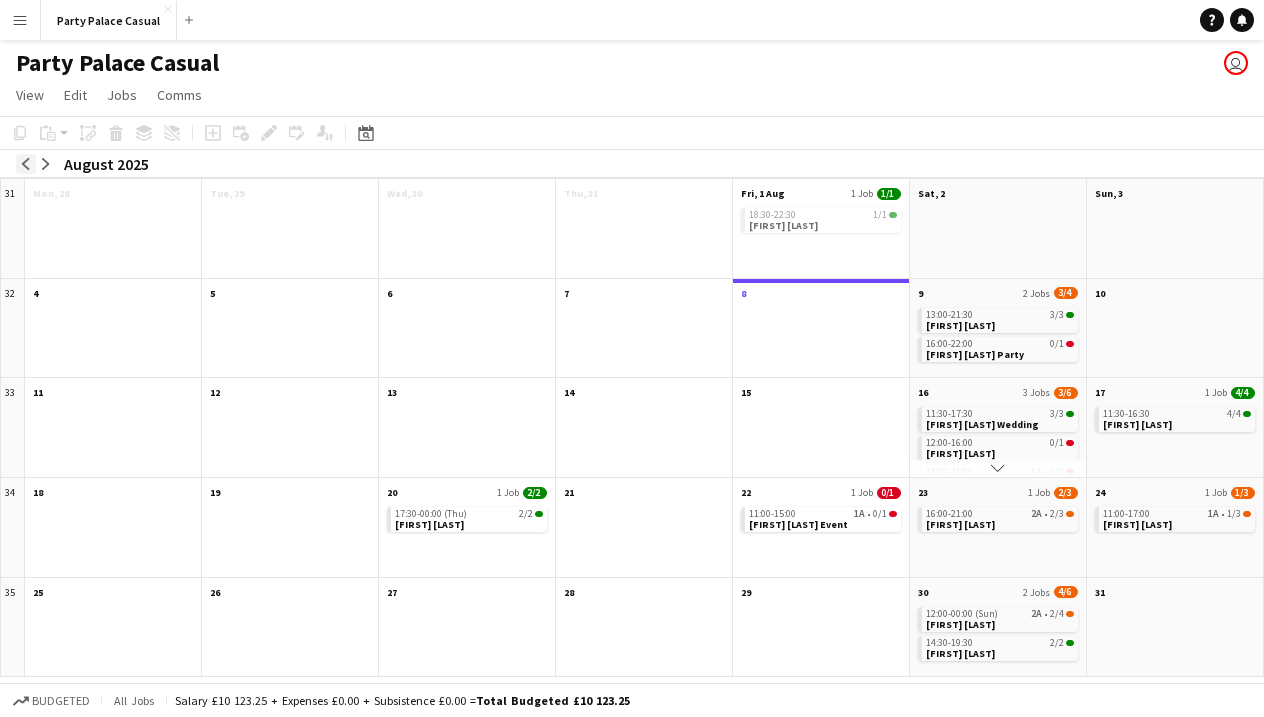 click on "arrow-left" 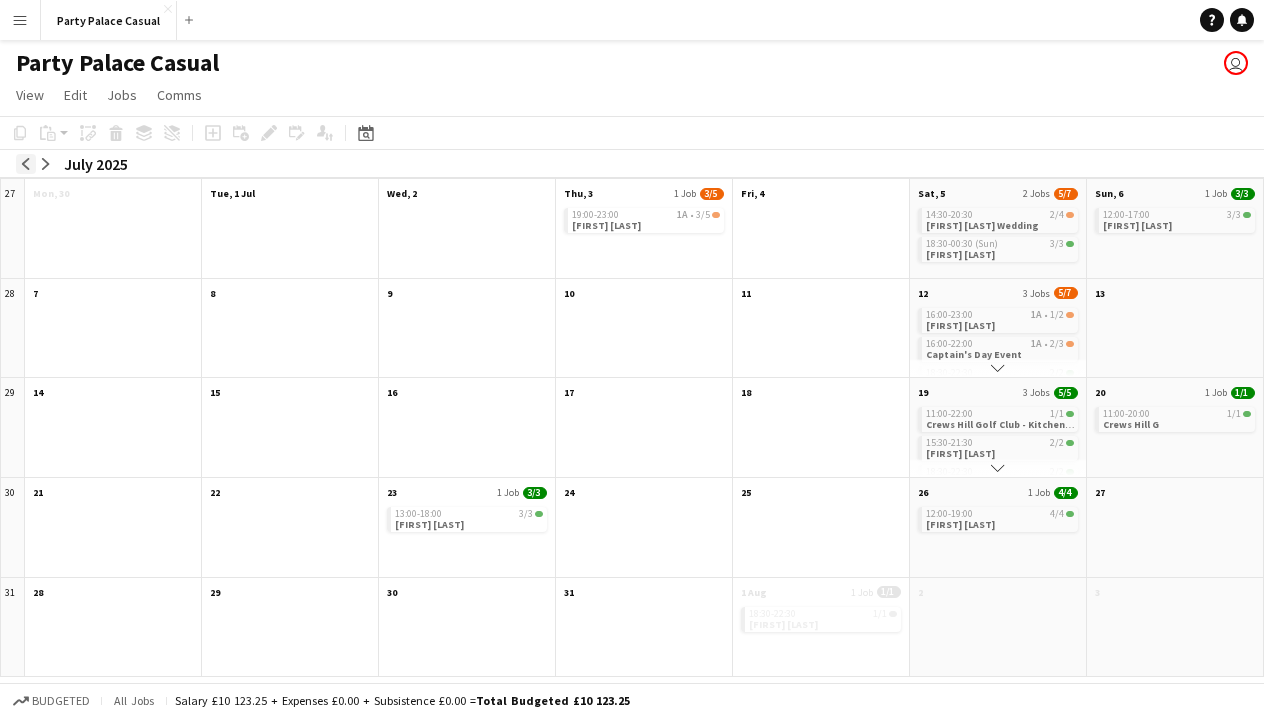 click on "arrow-left" 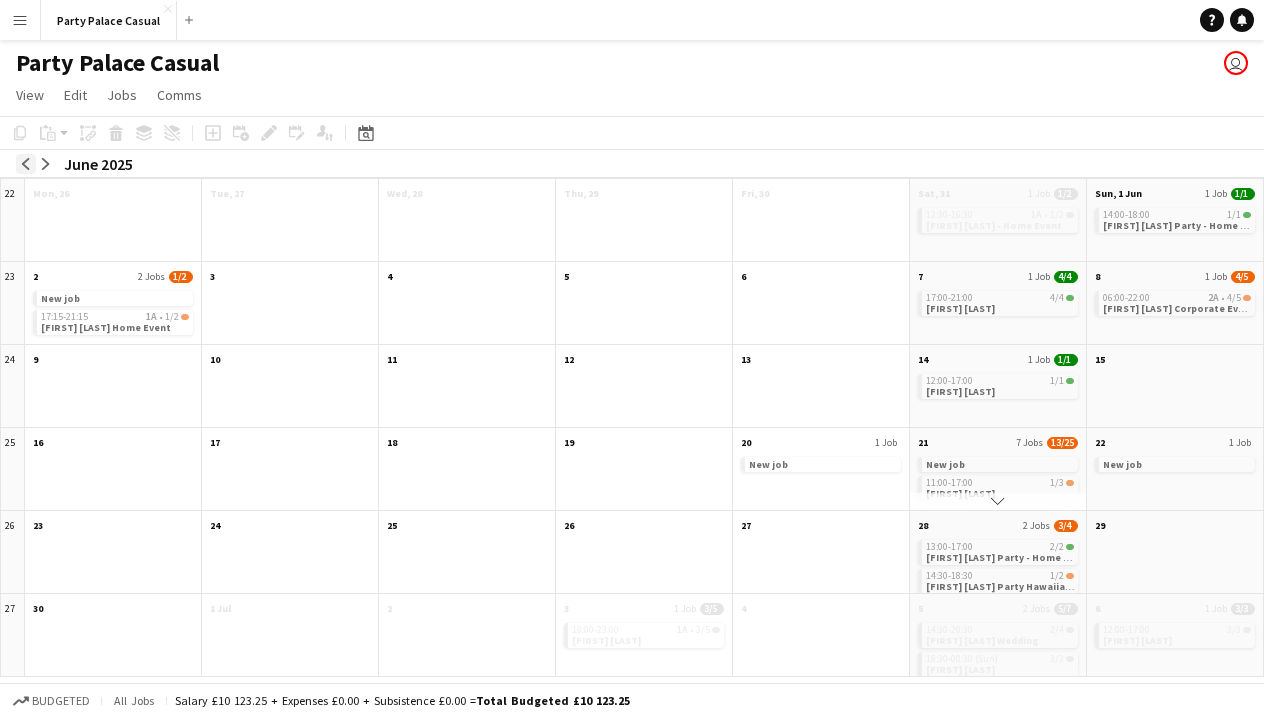 click on "arrow-left" 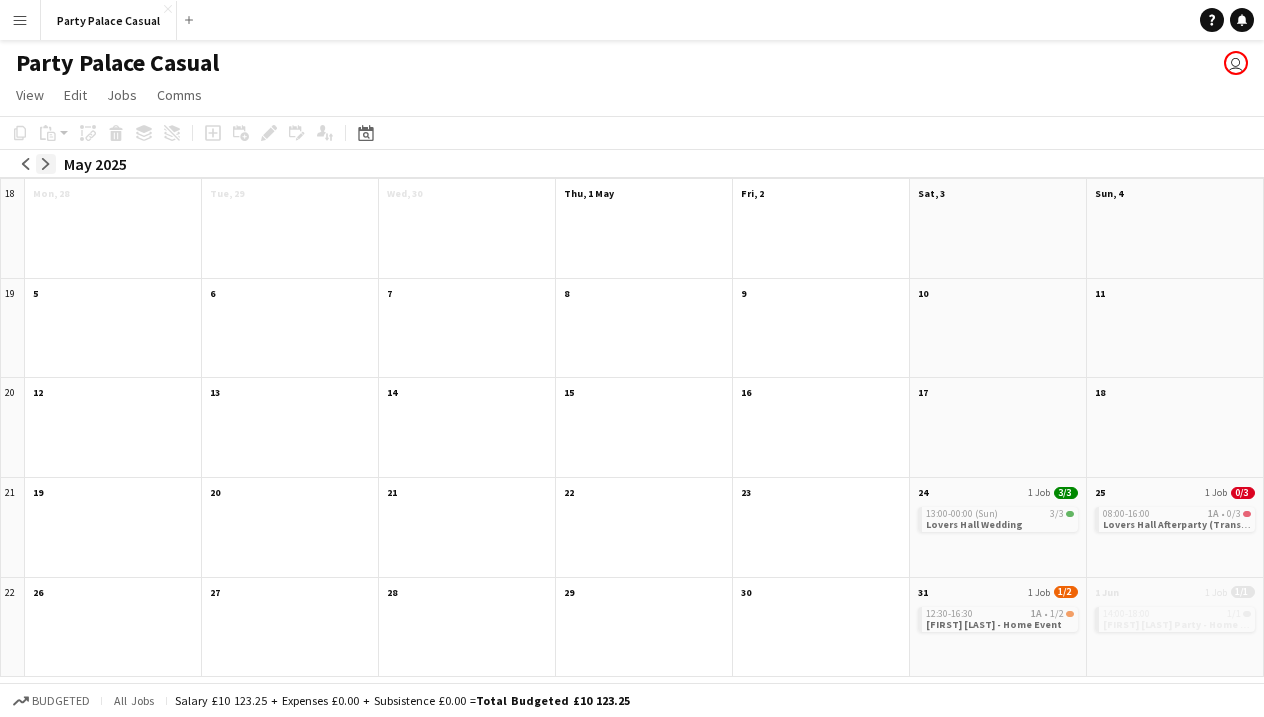 click on "arrow-right" 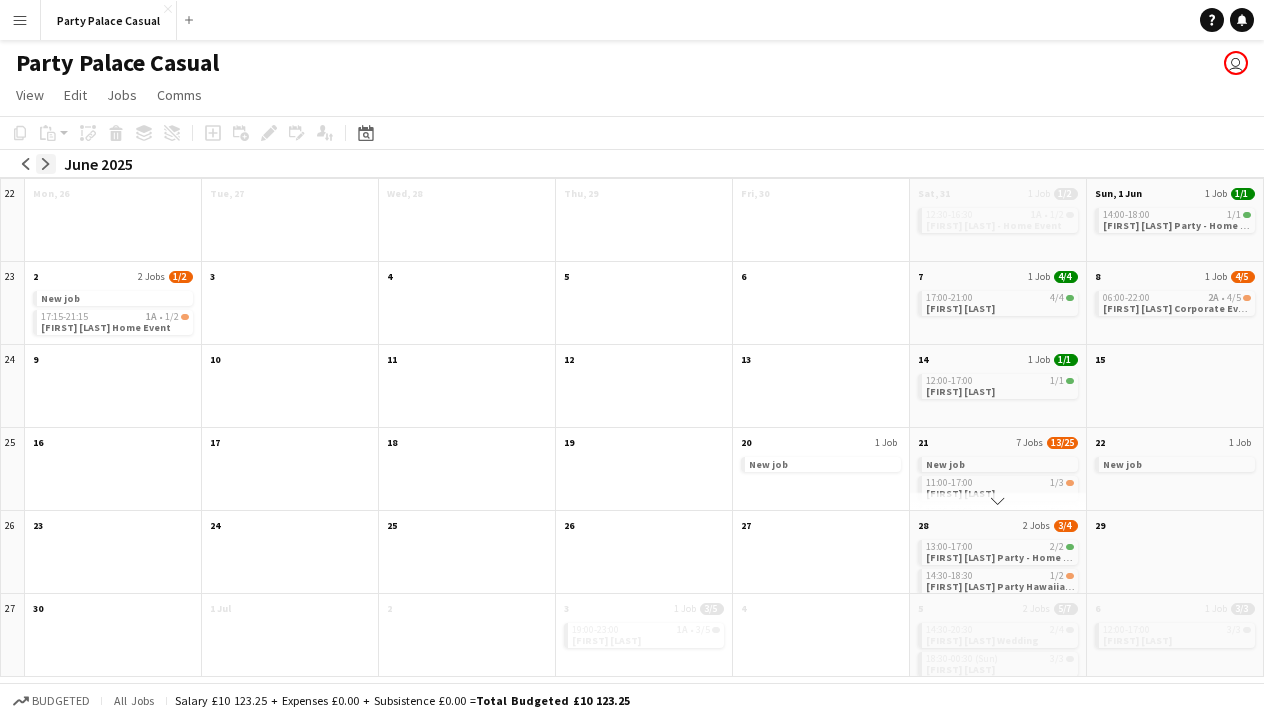 click on "arrow-right" 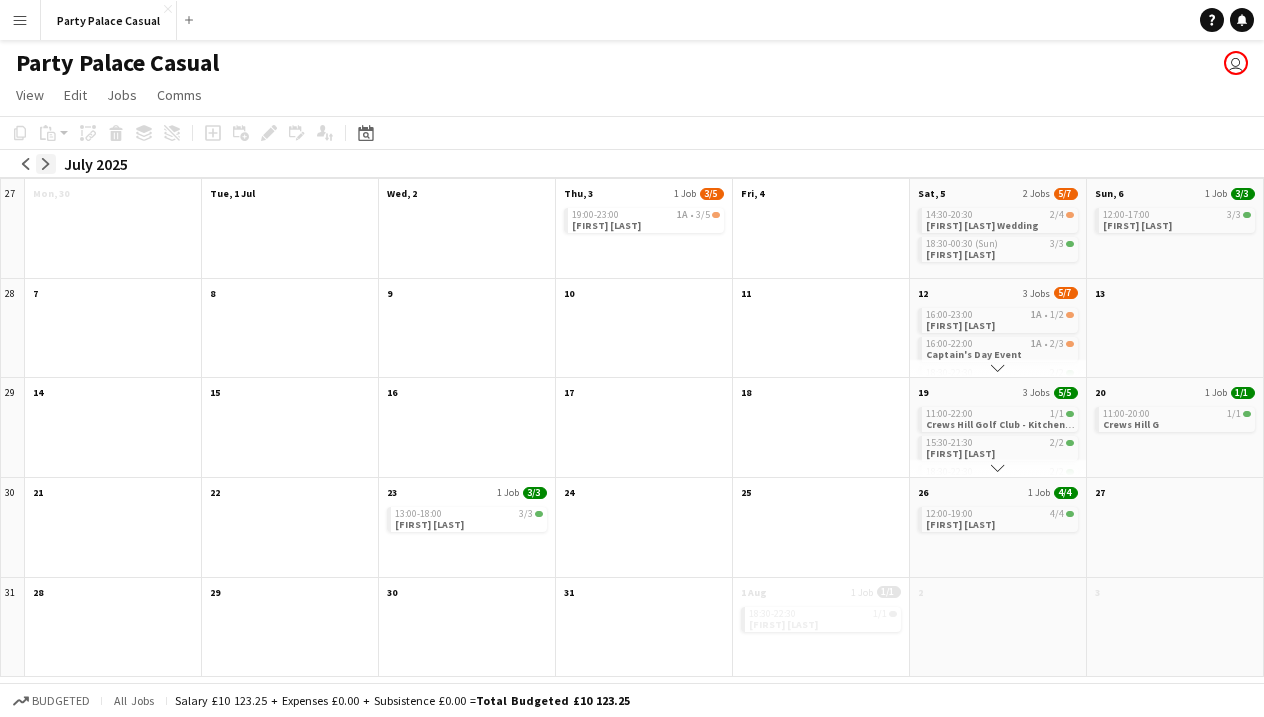 click on "arrow-right" 